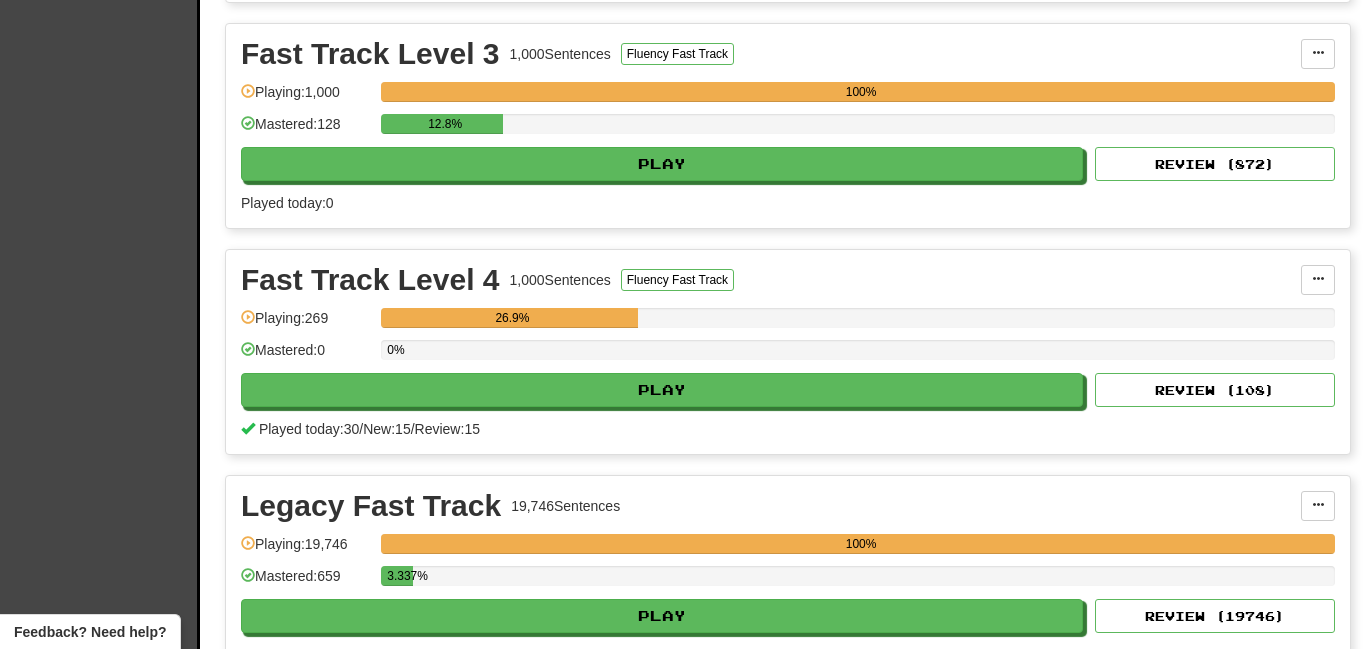 scroll, scrollTop: 1521, scrollLeft: 0, axis: vertical 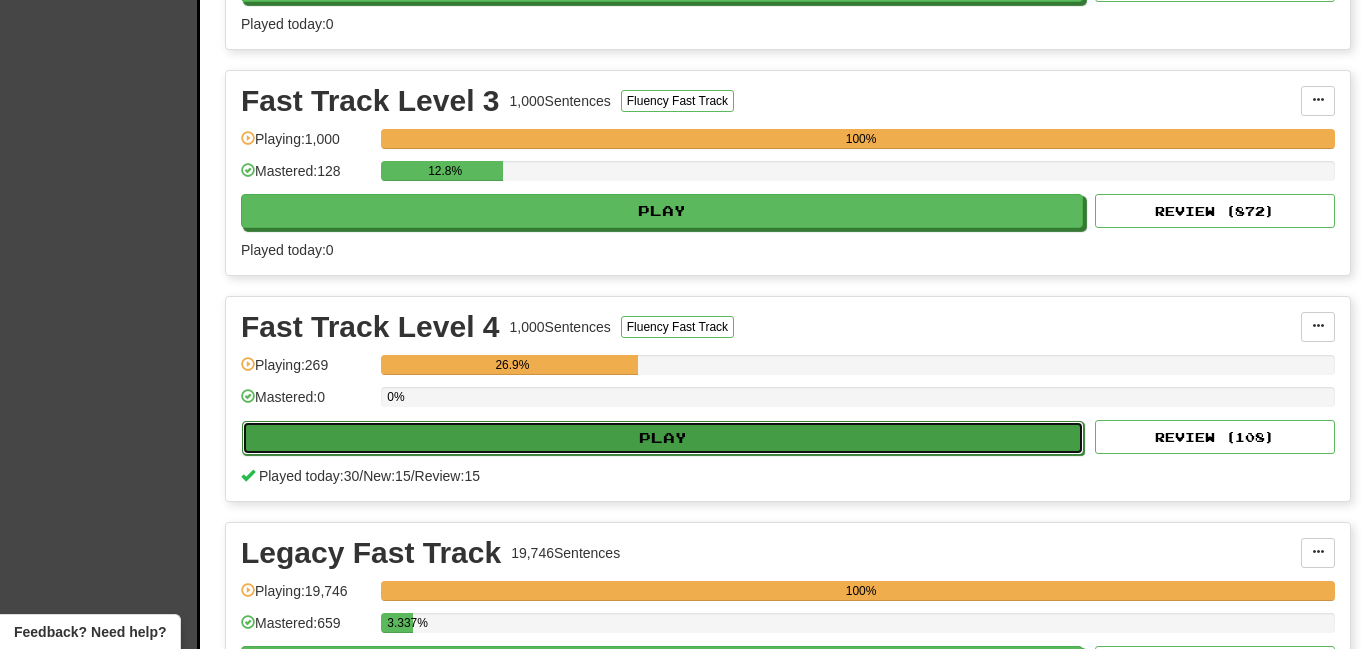 click on "Play" at bounding box center [663, 438] 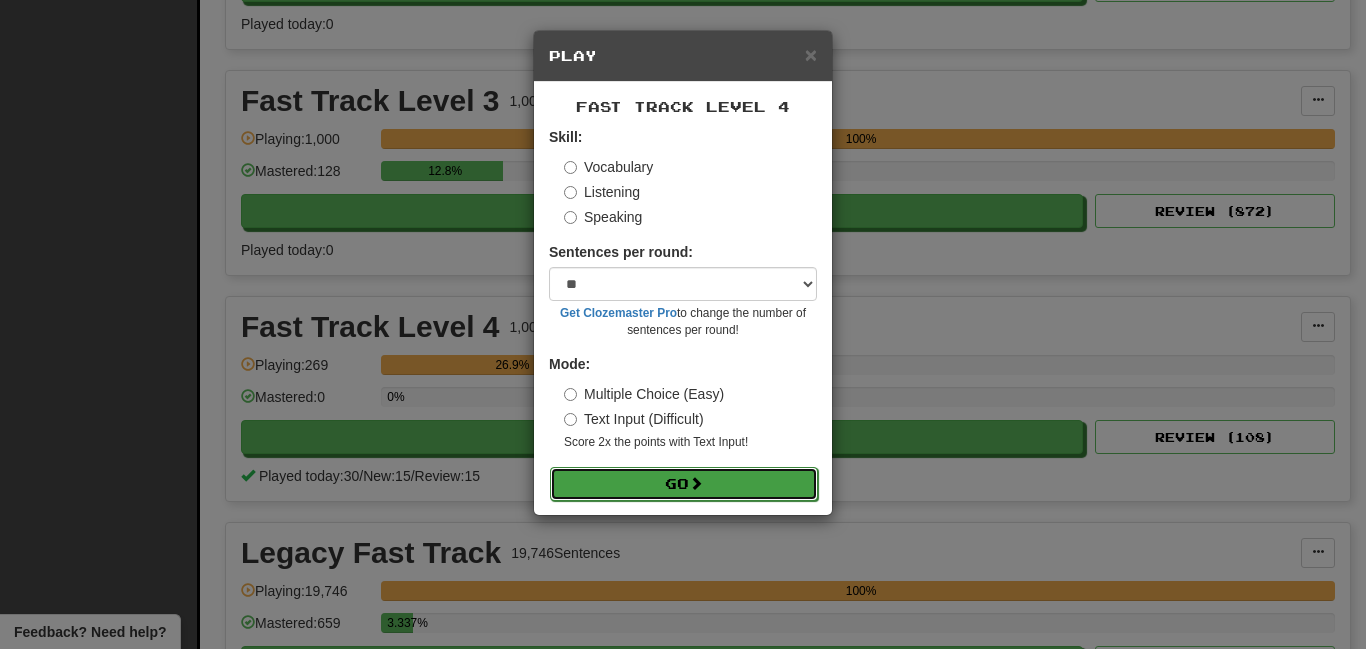 click on "Go" at bounding box center [684, 484] 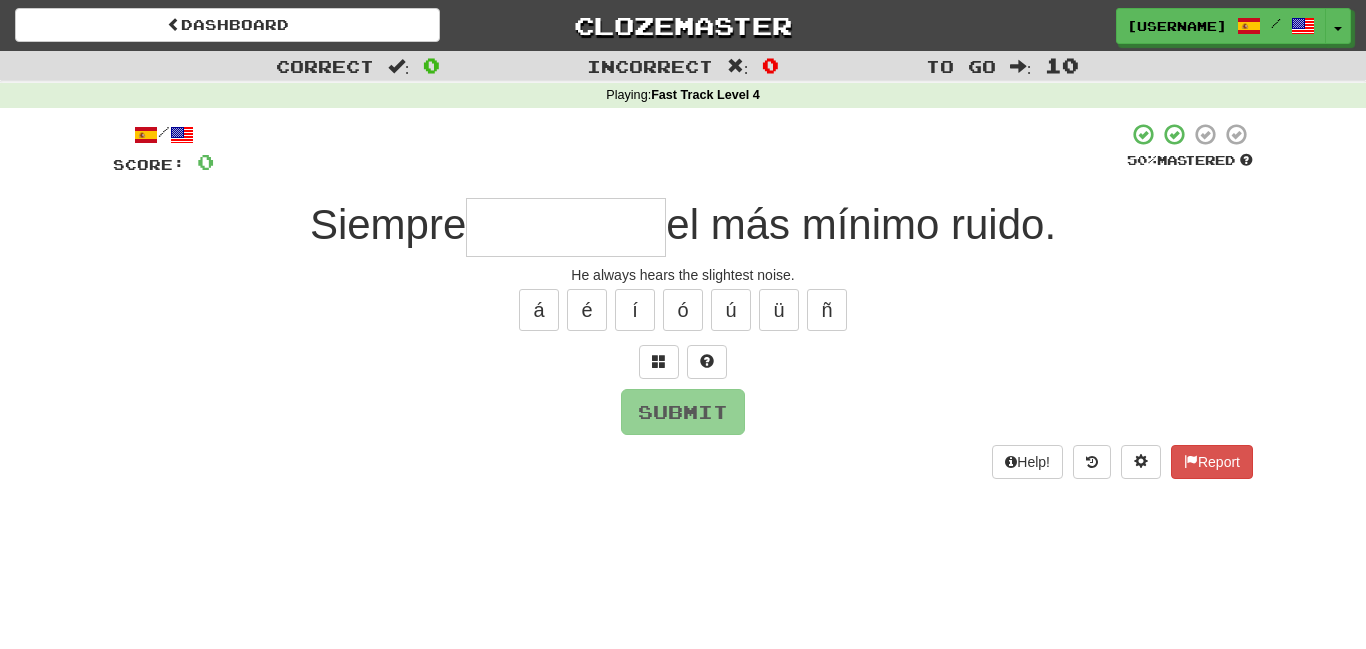 scroll, scrollTop: 0, scrollLeft: 0, axis: both 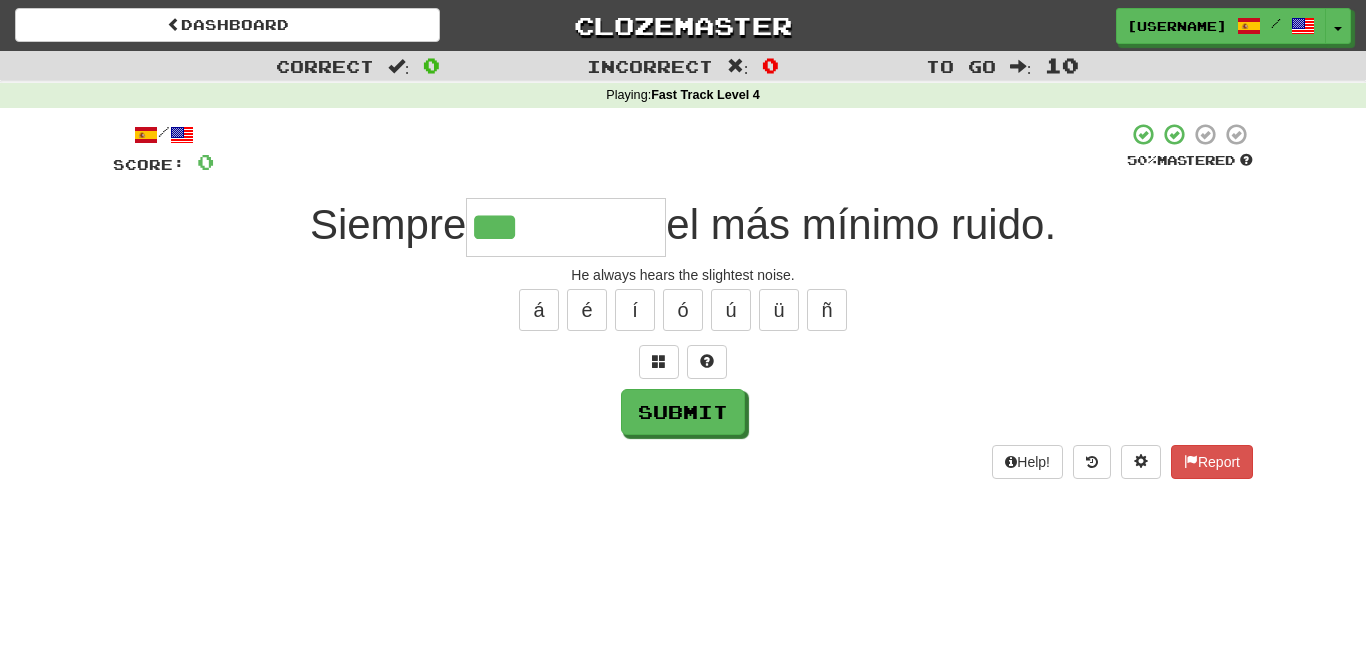 type on "***" 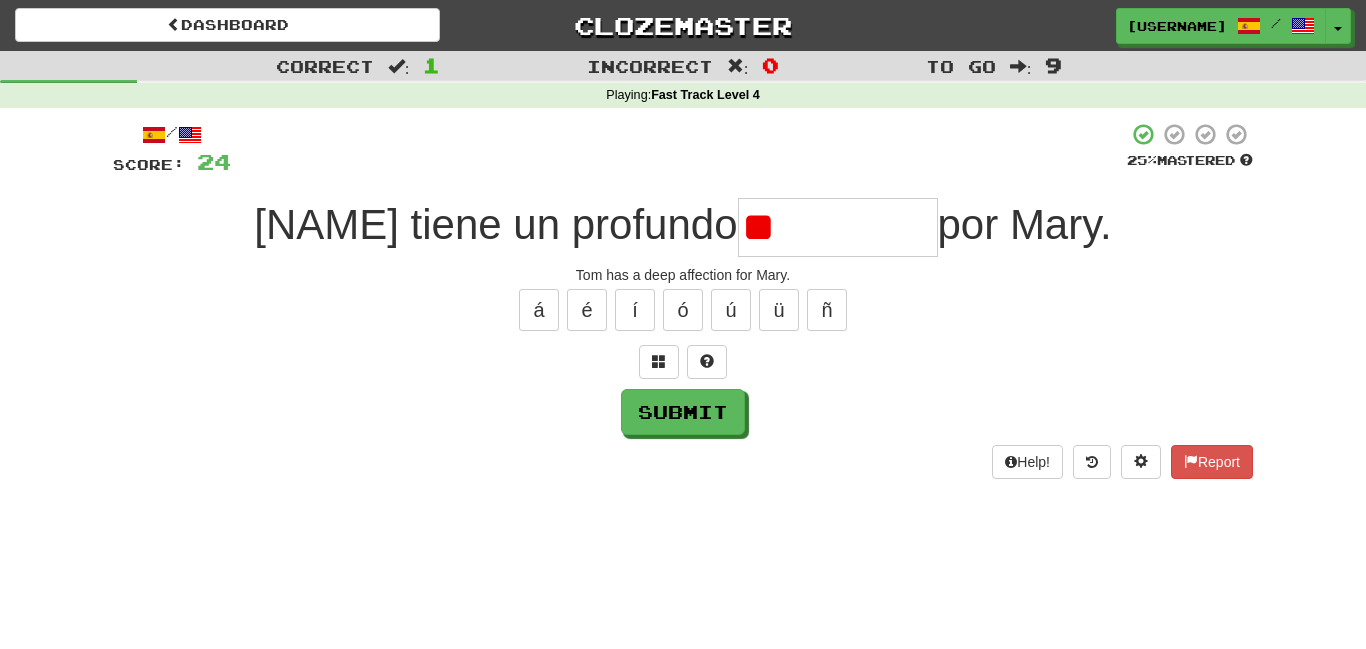type on "*" 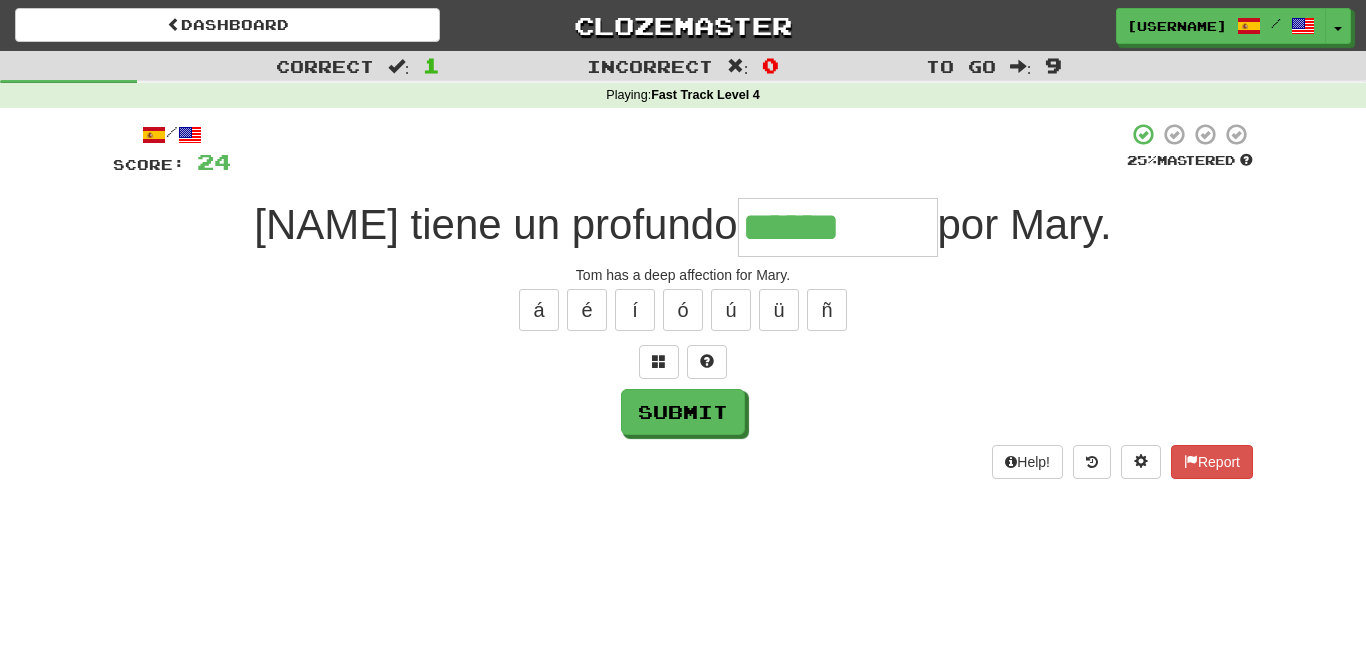 type on "******" 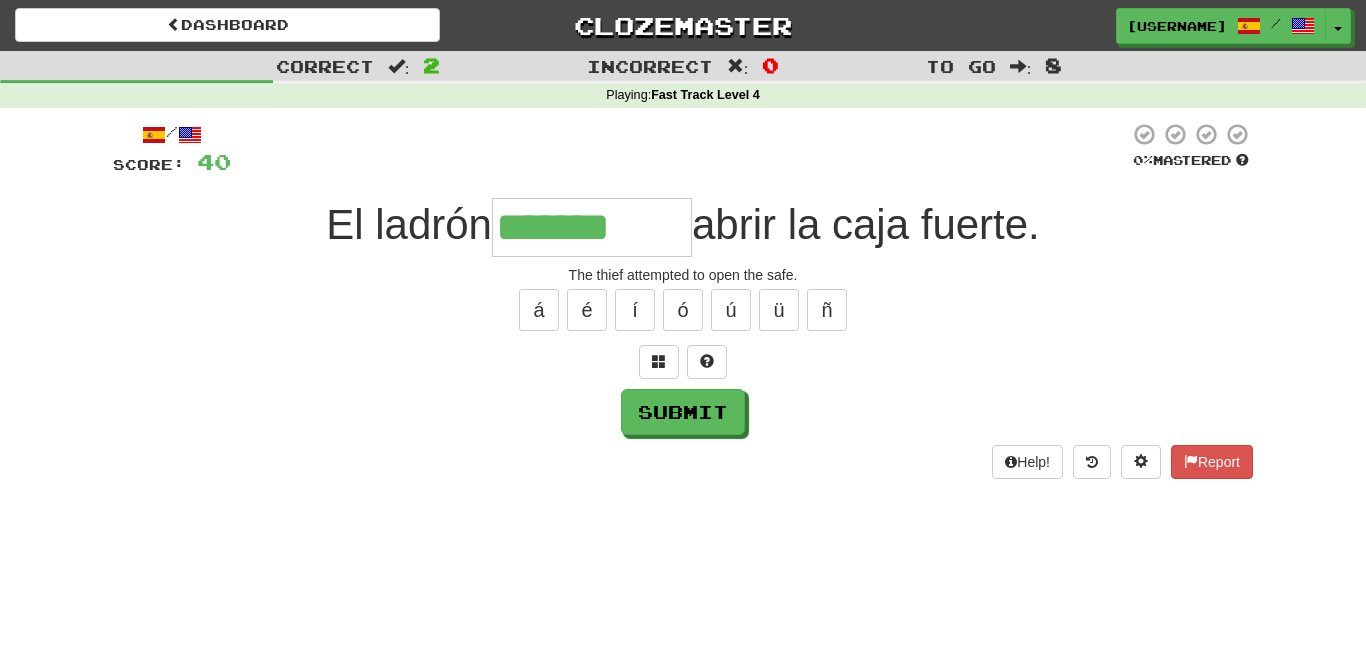 type on "*******" 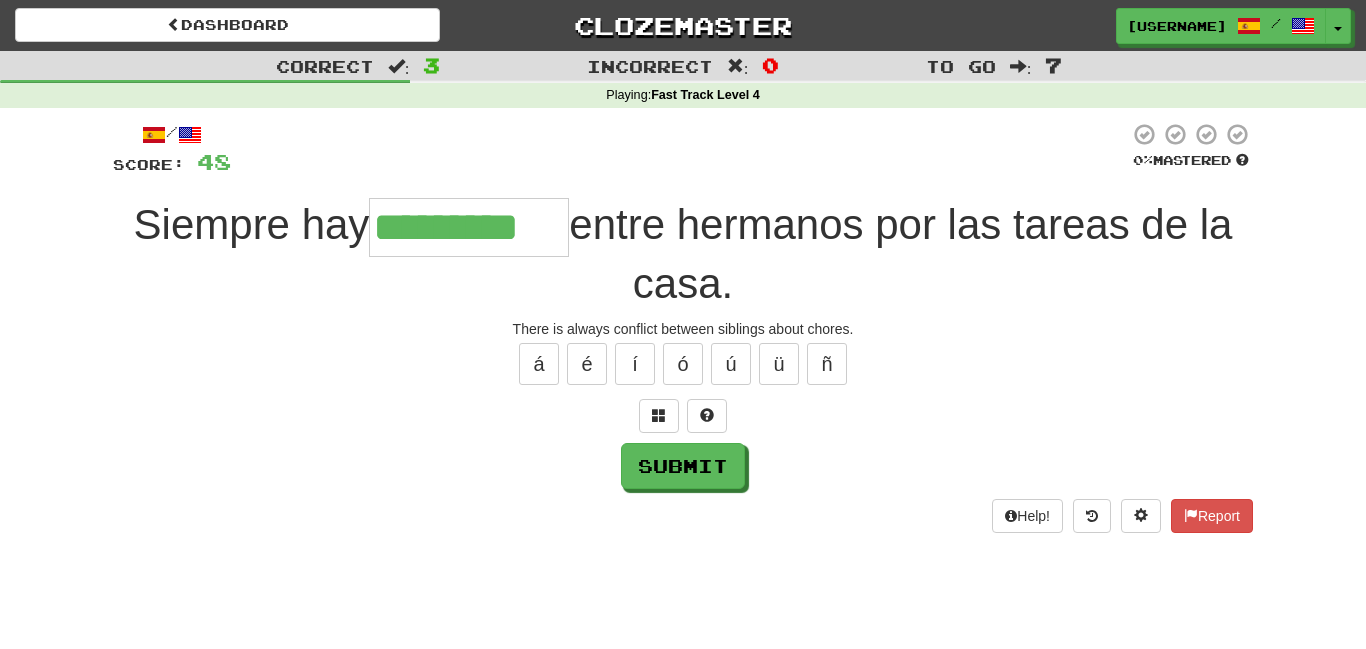 type on "*********" 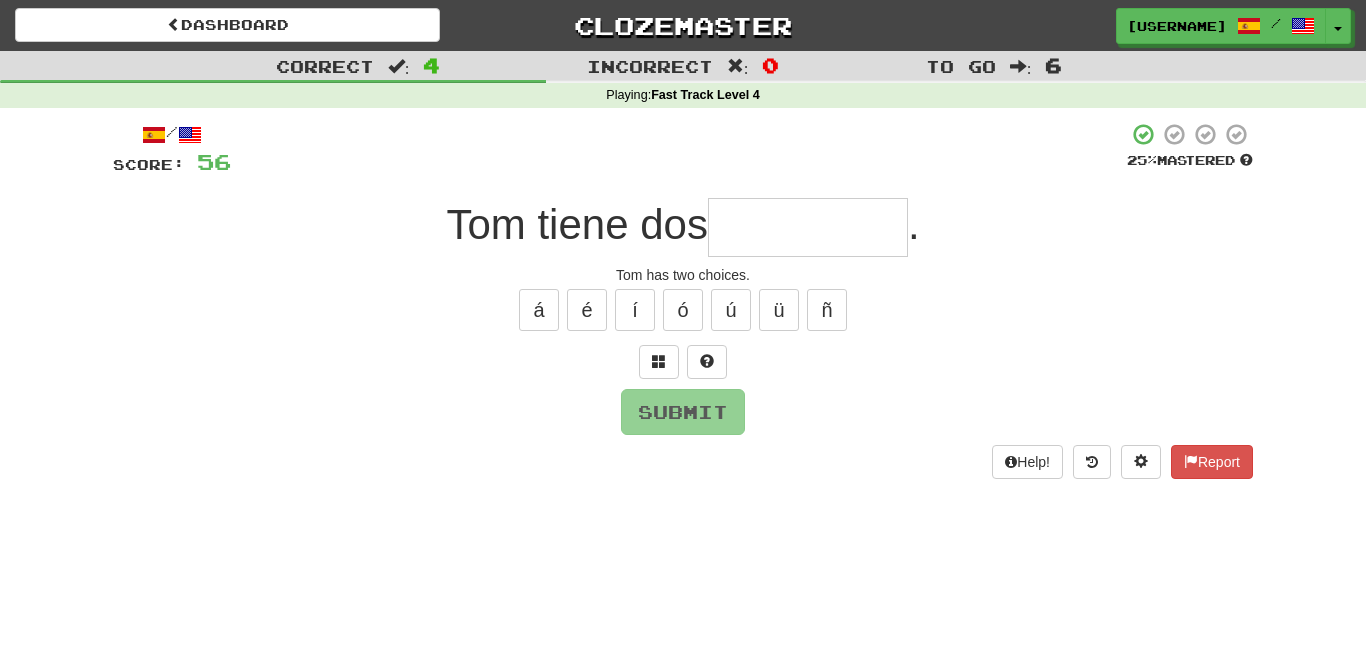 type on "*" 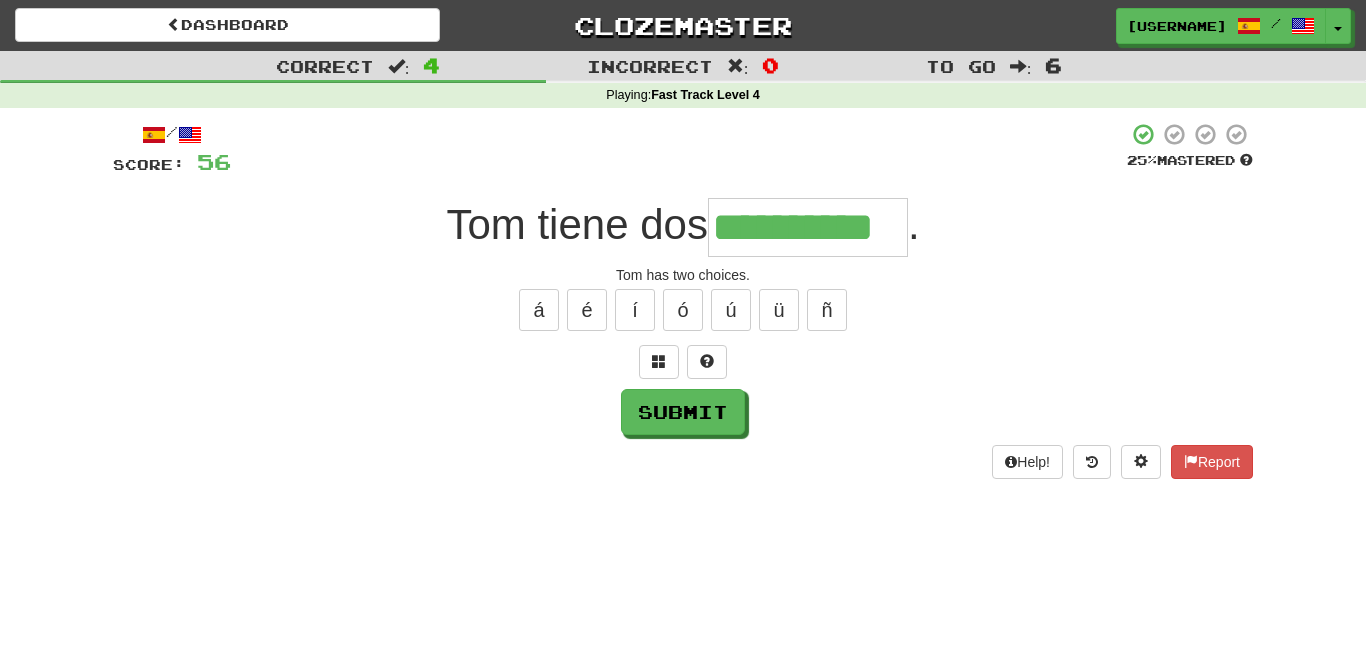 scroll, scrollTop: 0, scrollLeft: 4, axis: horizontal 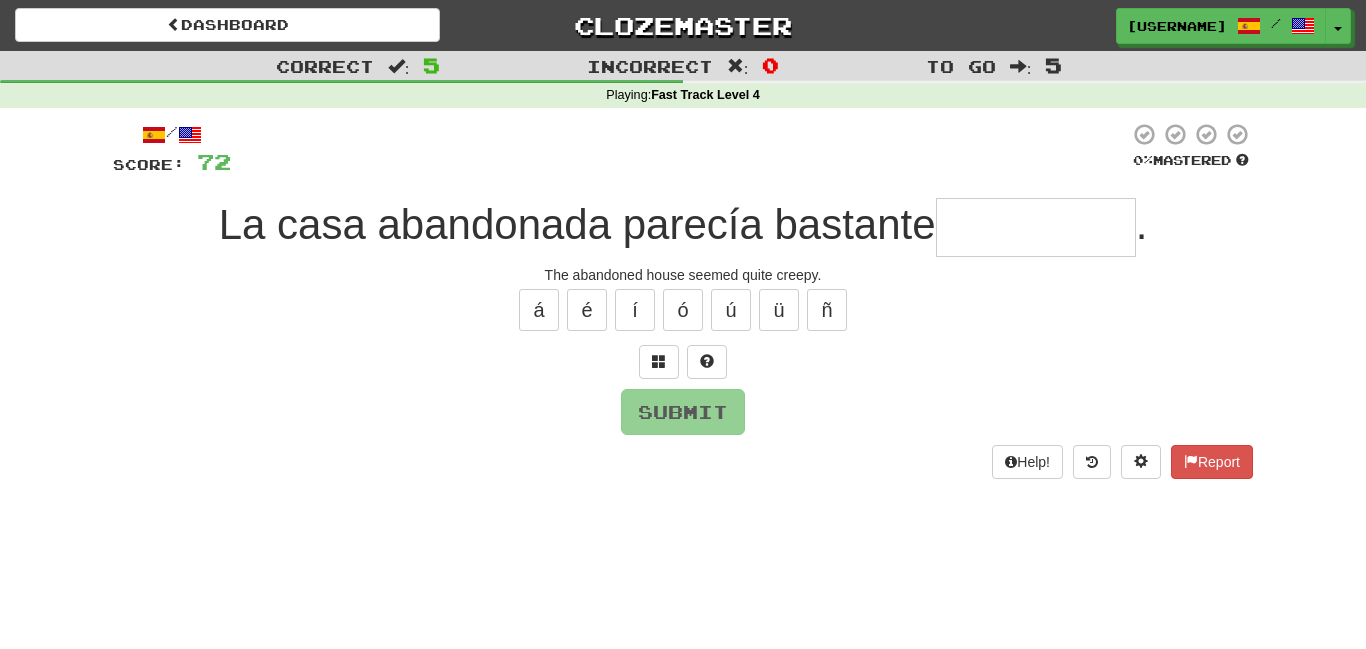 type on "*" 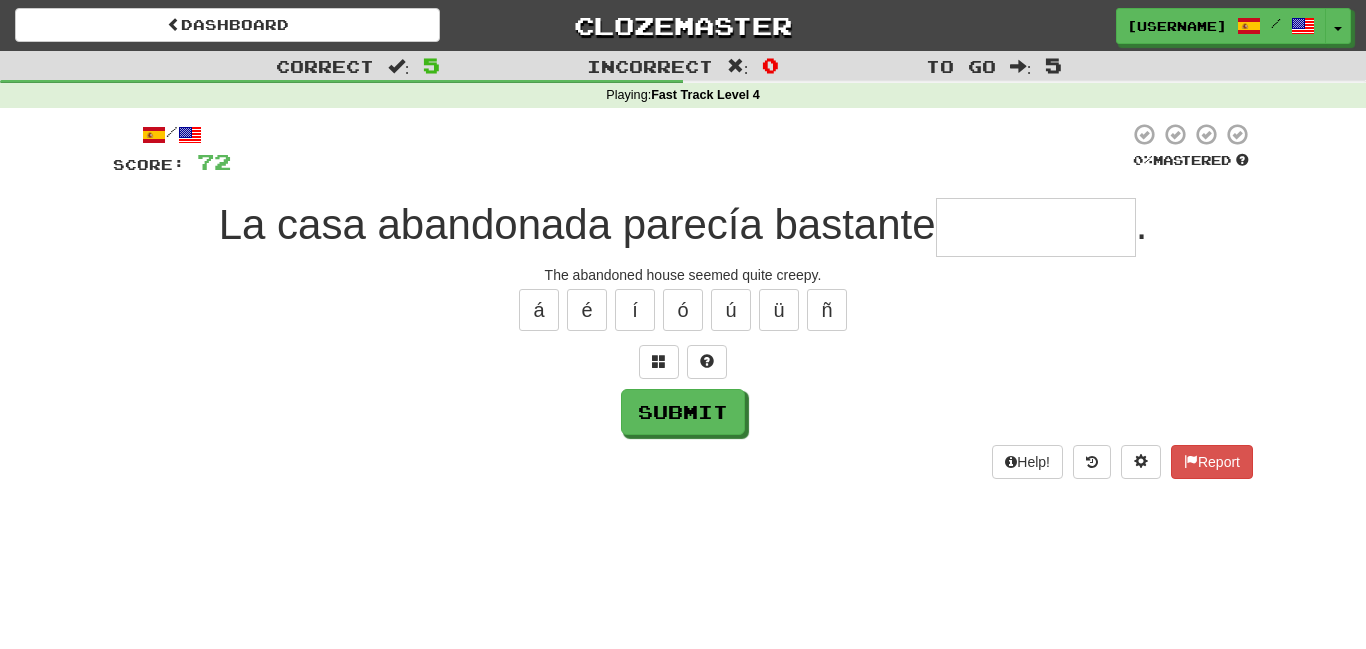 type on "*" 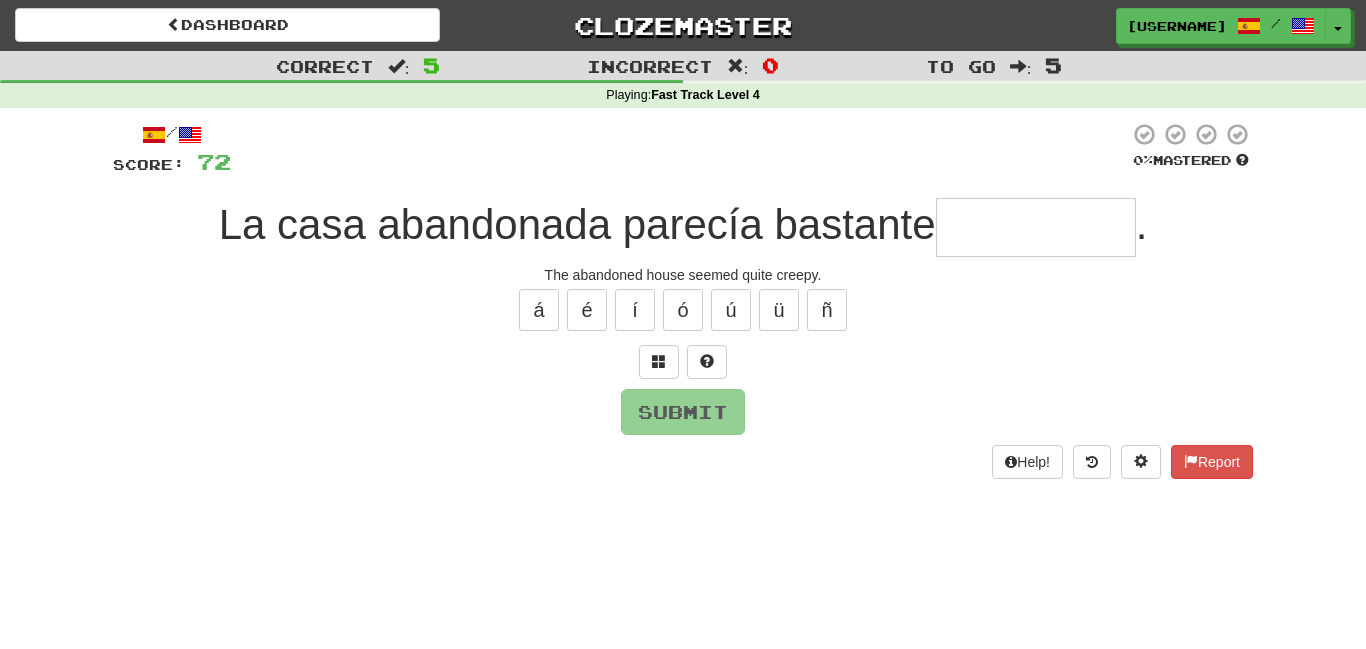 type on "*" 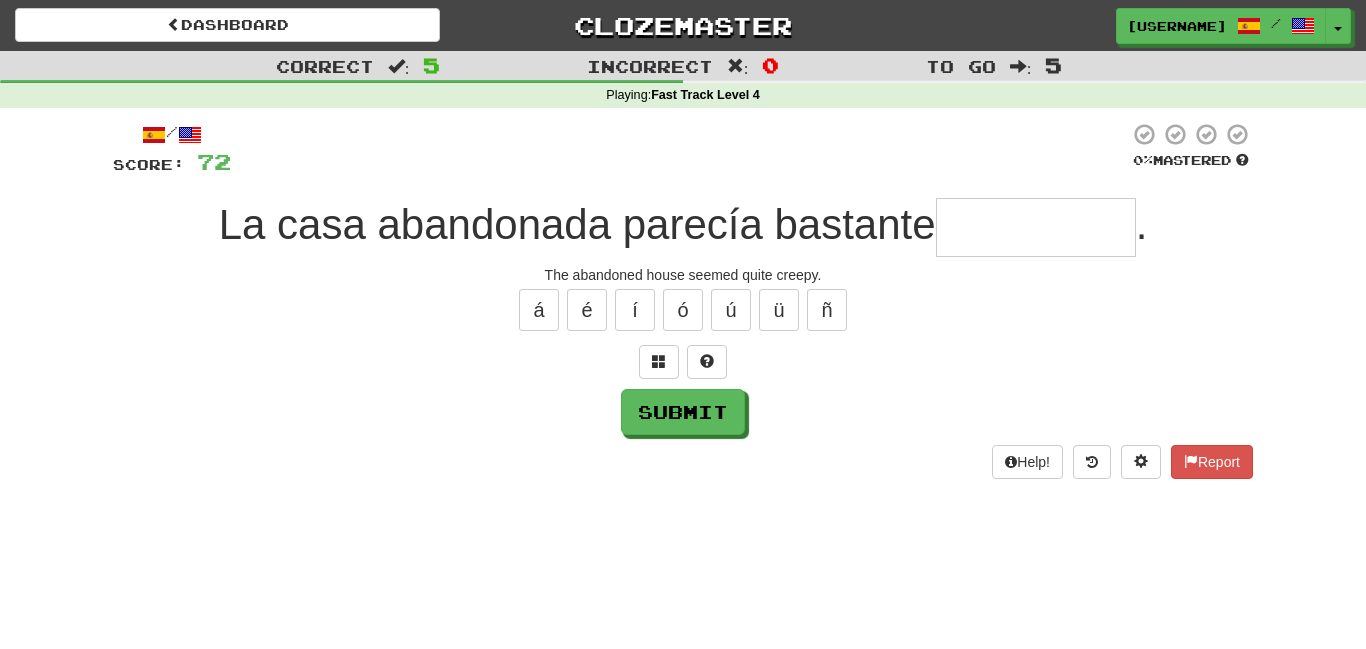 type on "*" 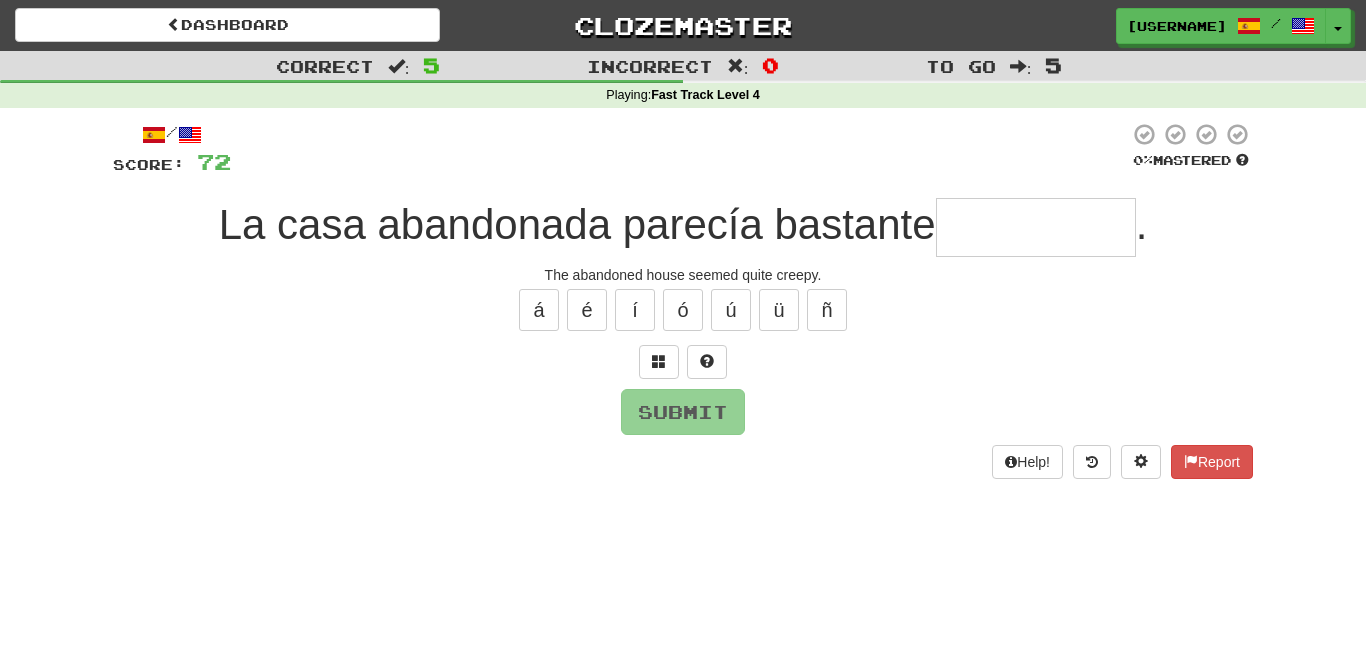 type on "*" 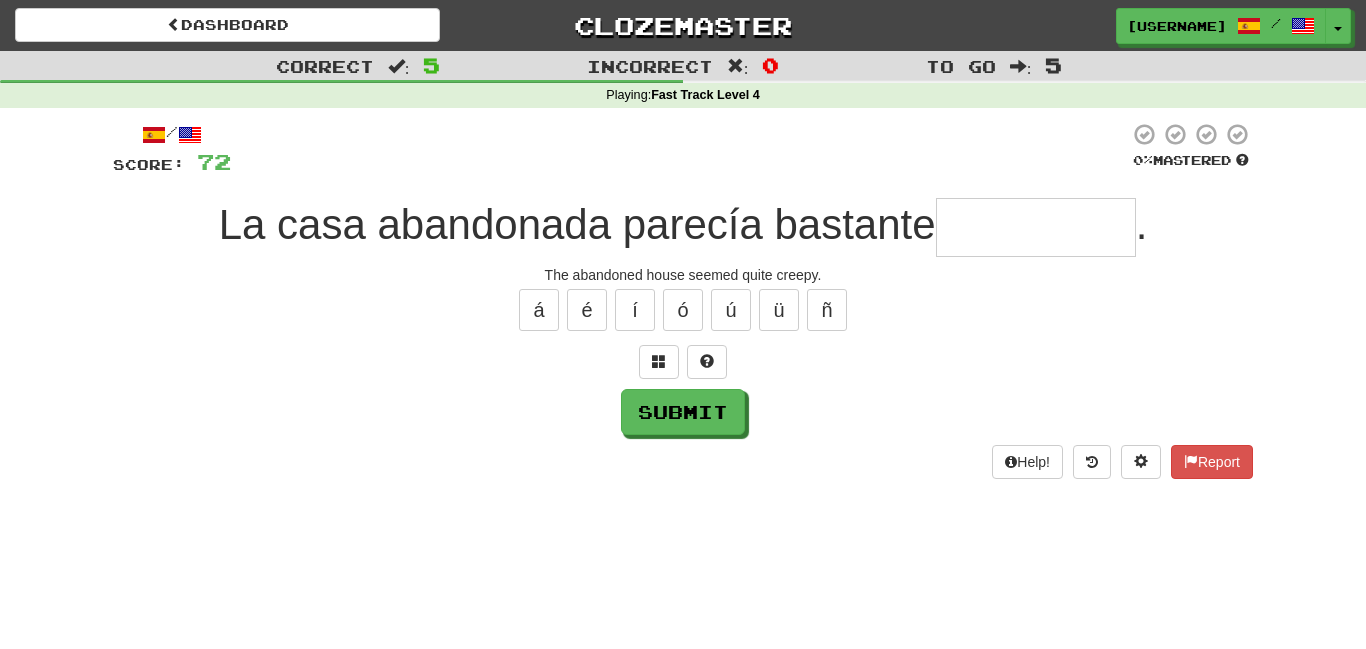 type on "*" 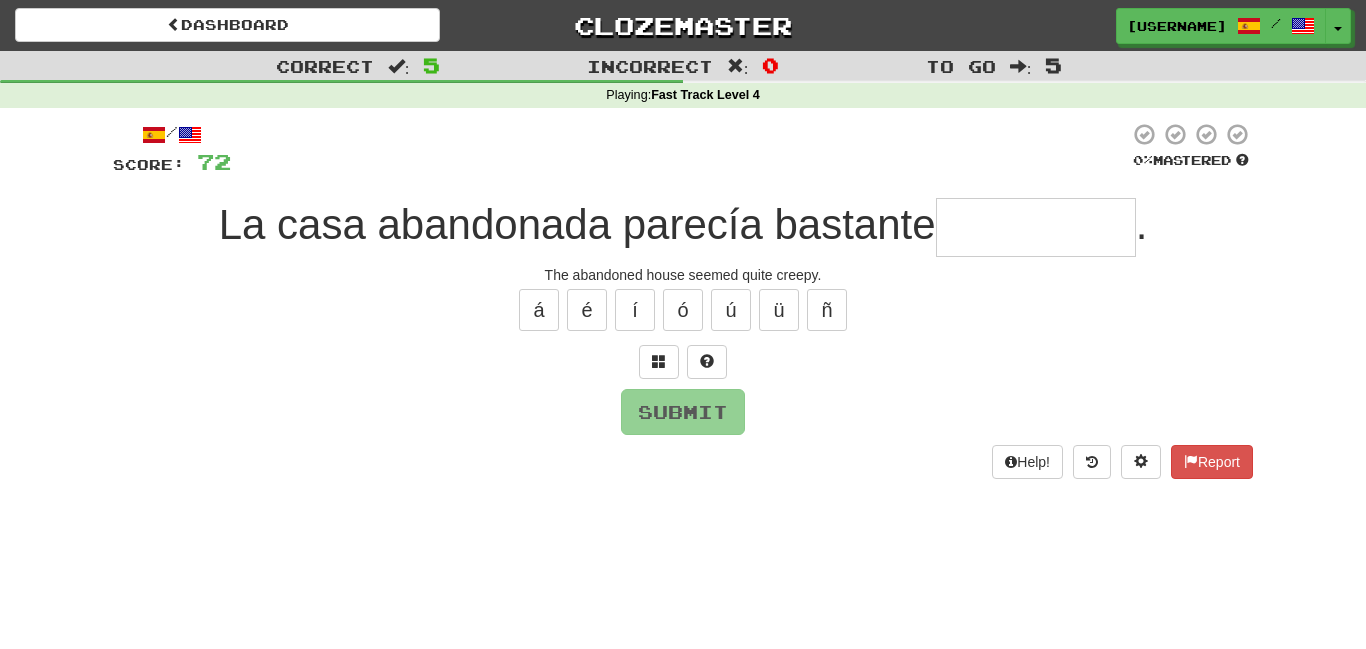 type on "*" 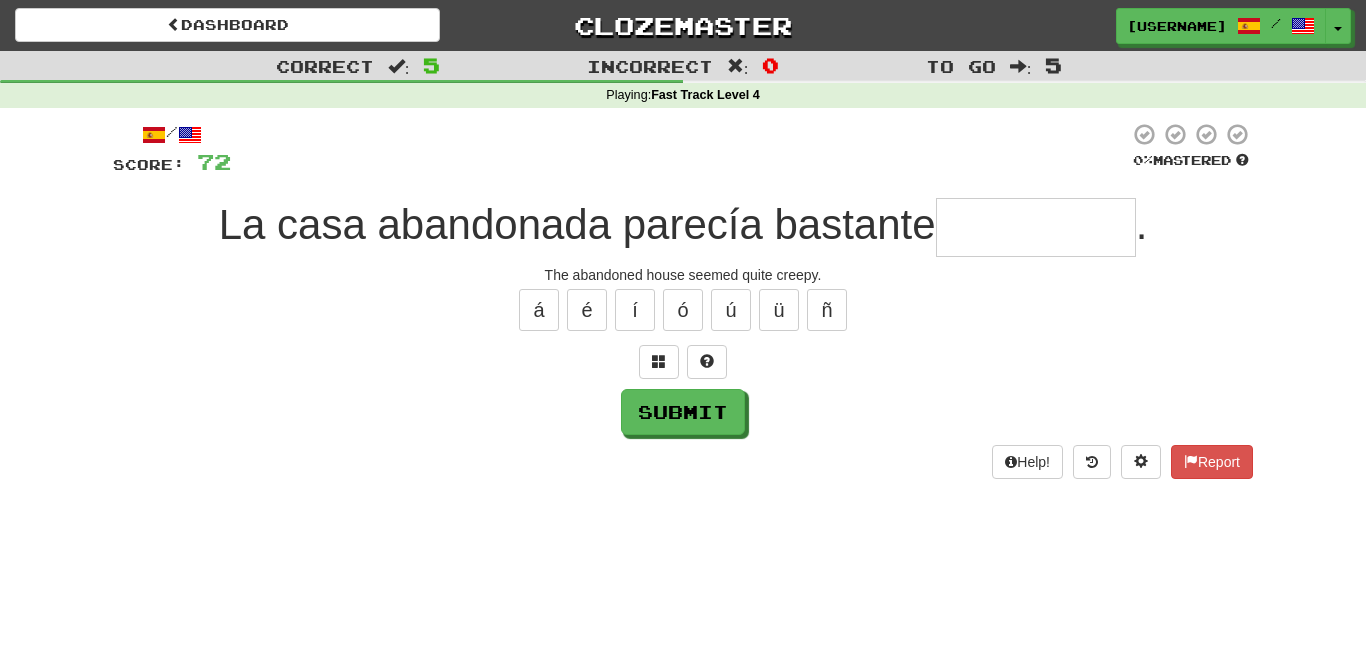 type on "*" 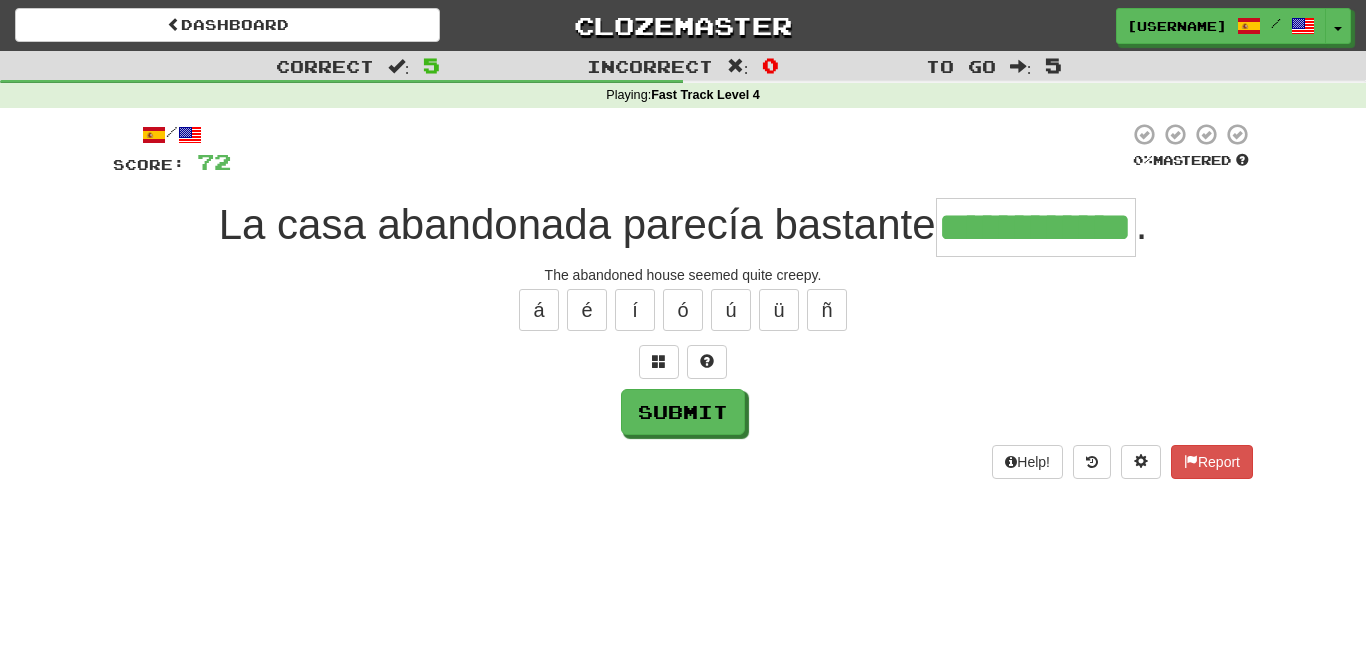 scroll, scrollTop: 0, scrollLeft: 55, axis: horizontal 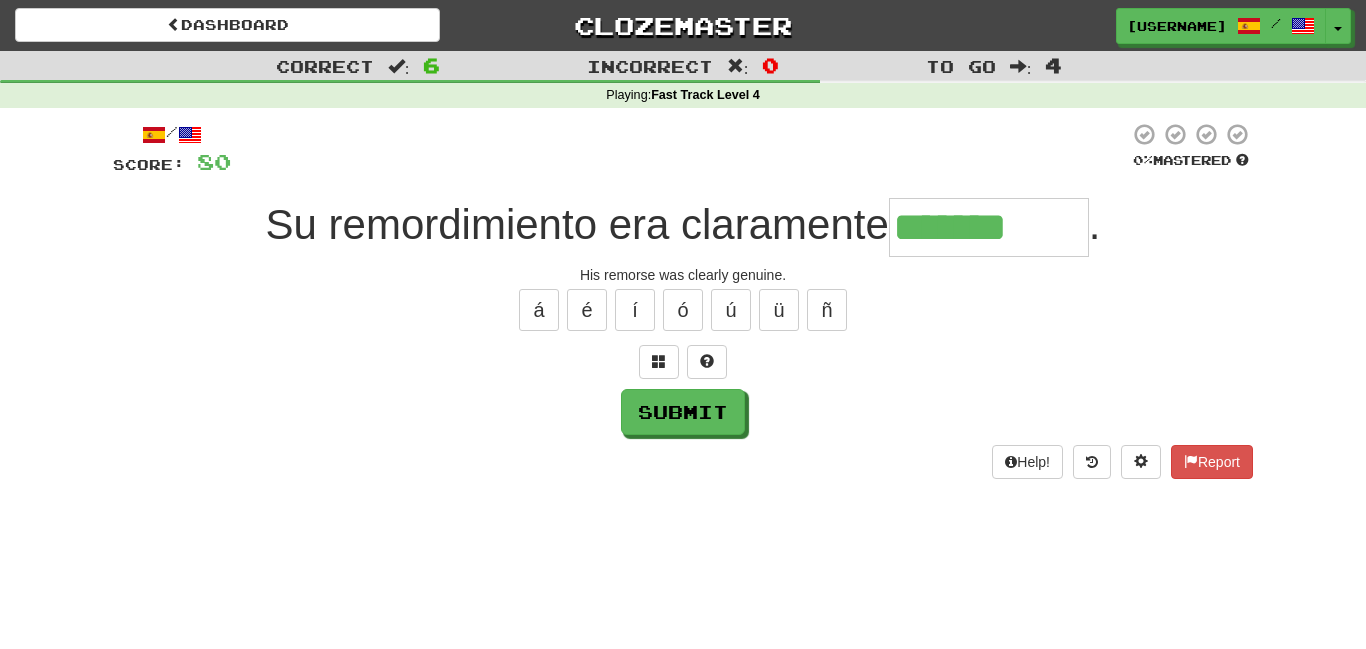 type on "*******" 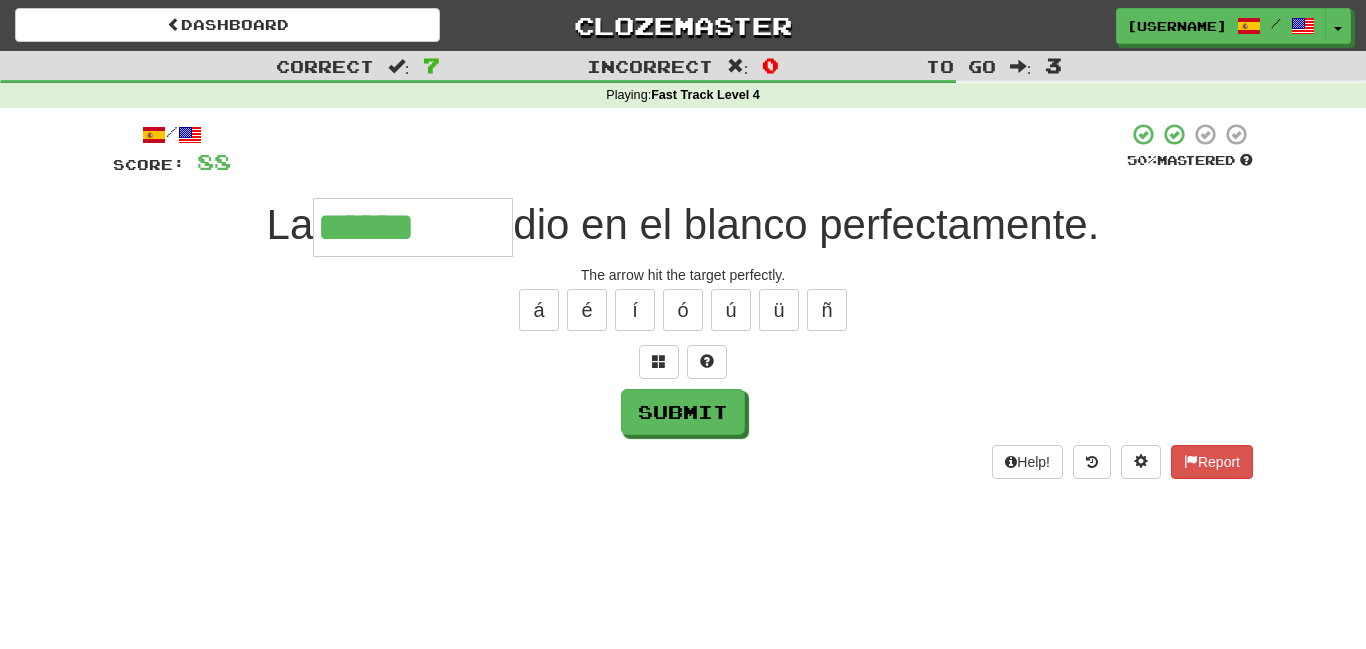 type on "******" 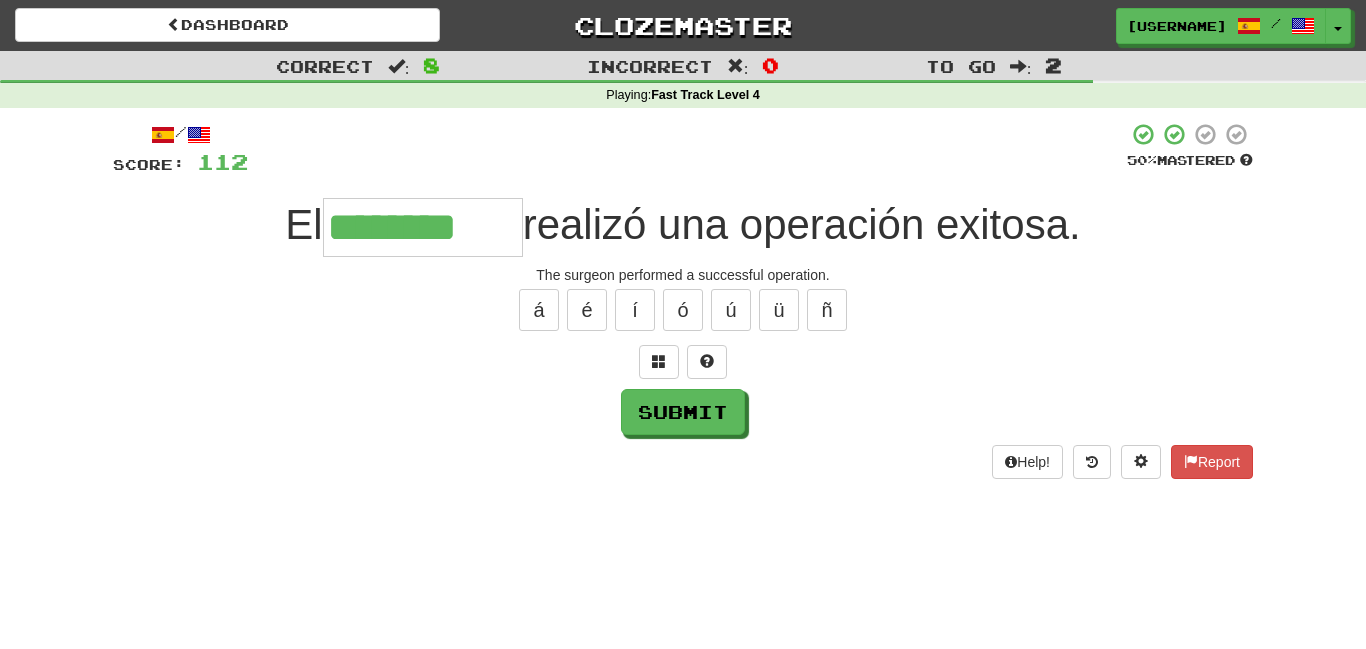 type on "********" 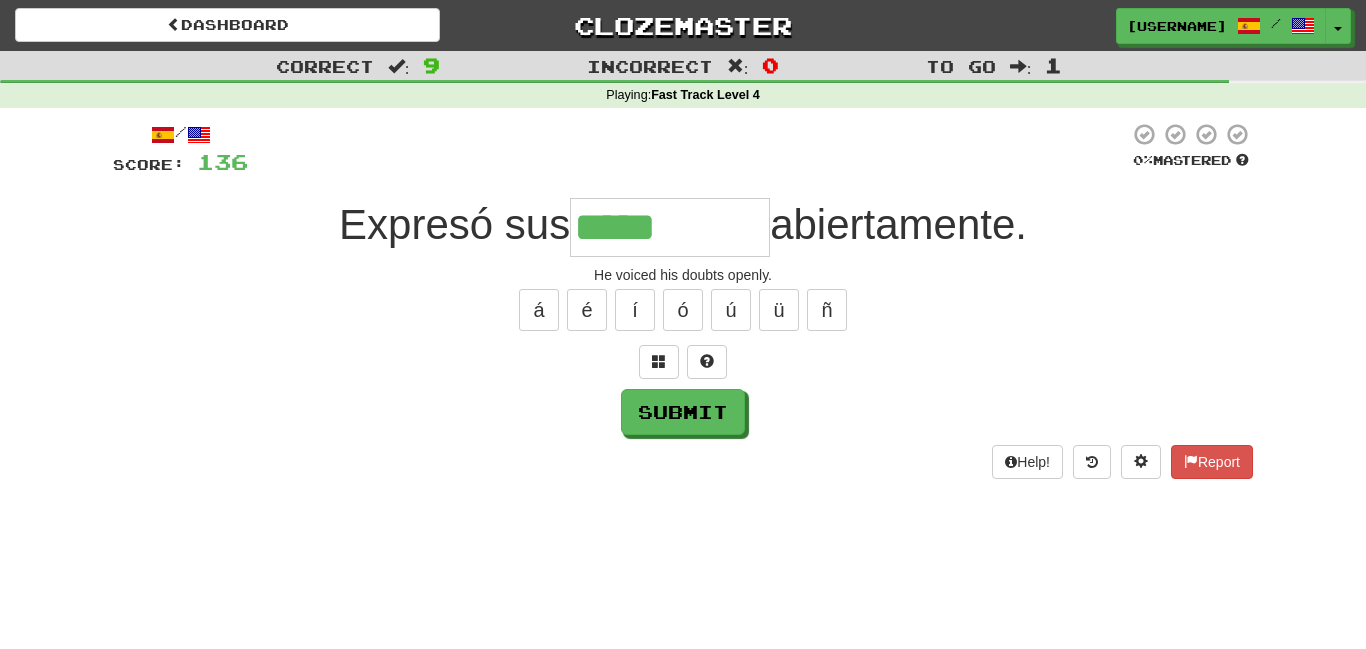 type on "*****" 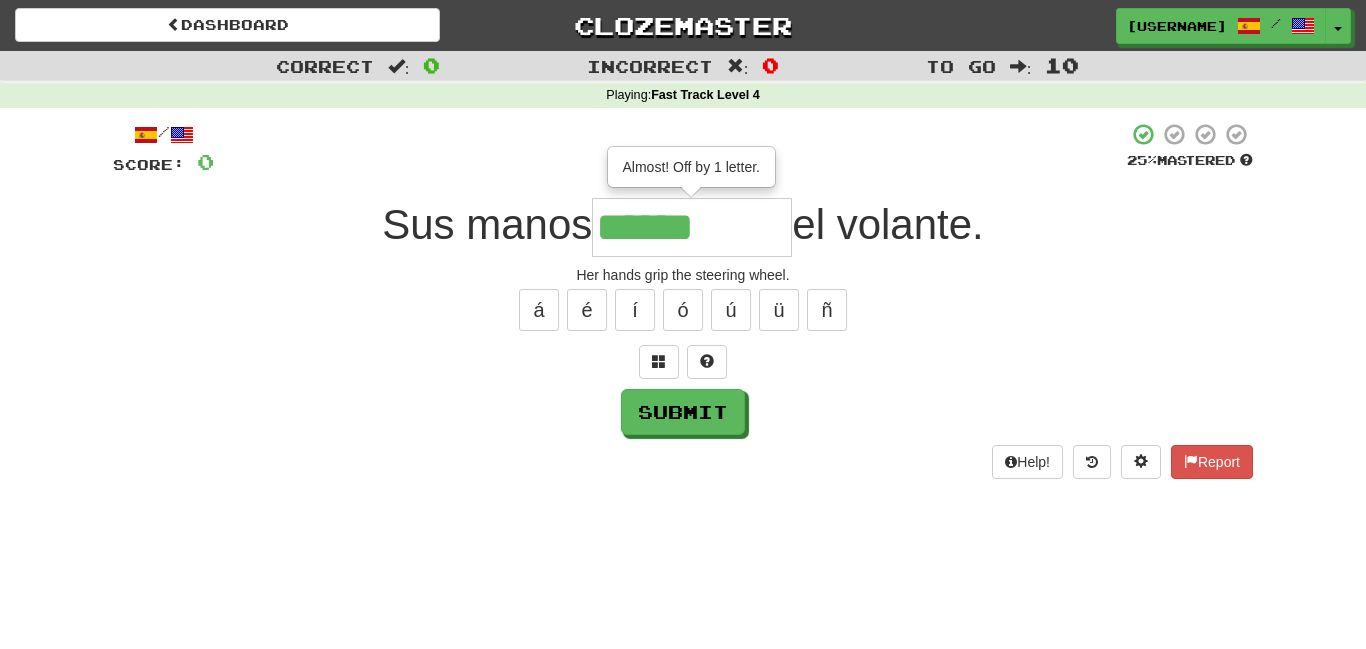 type on "*******" 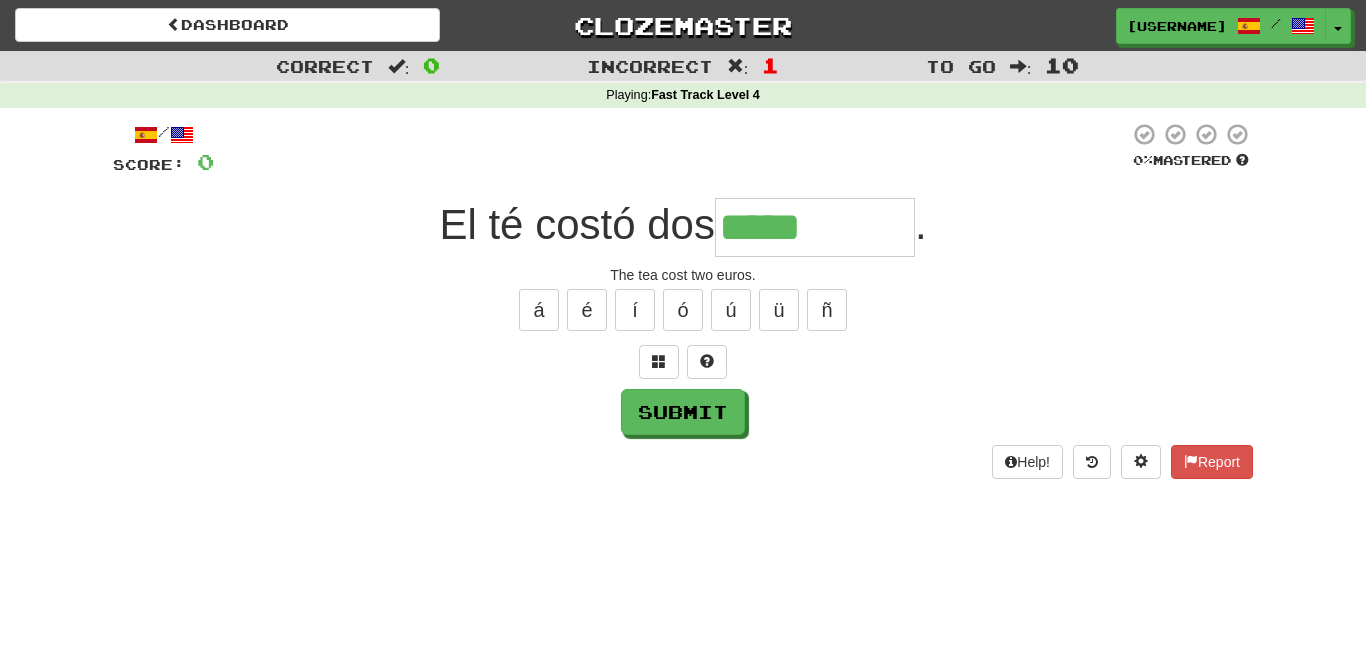 type on "*****" 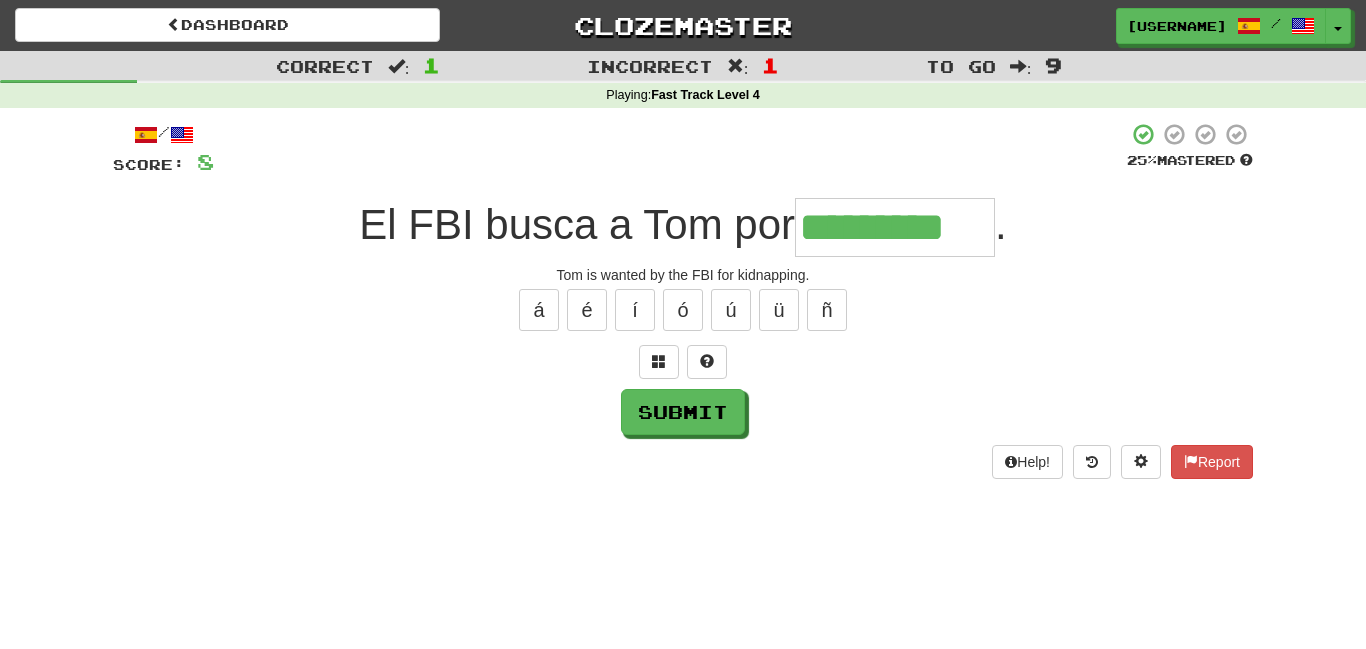 type on "*********" 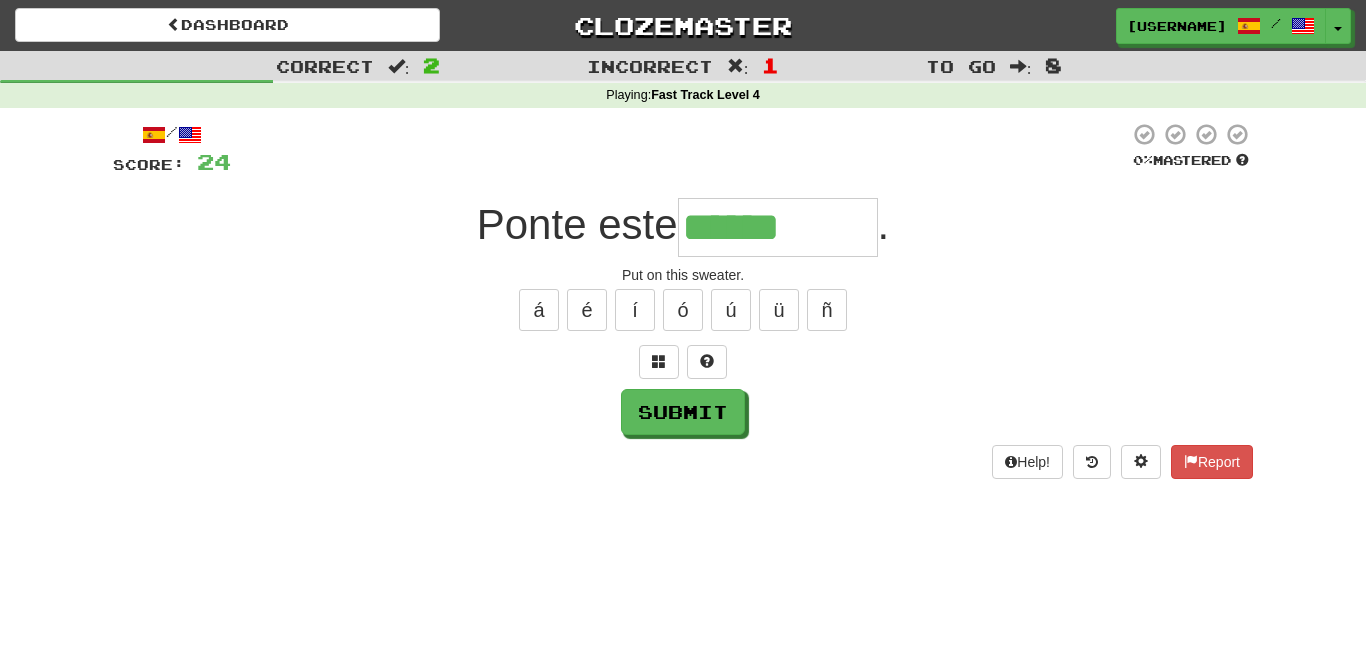 type on "******" 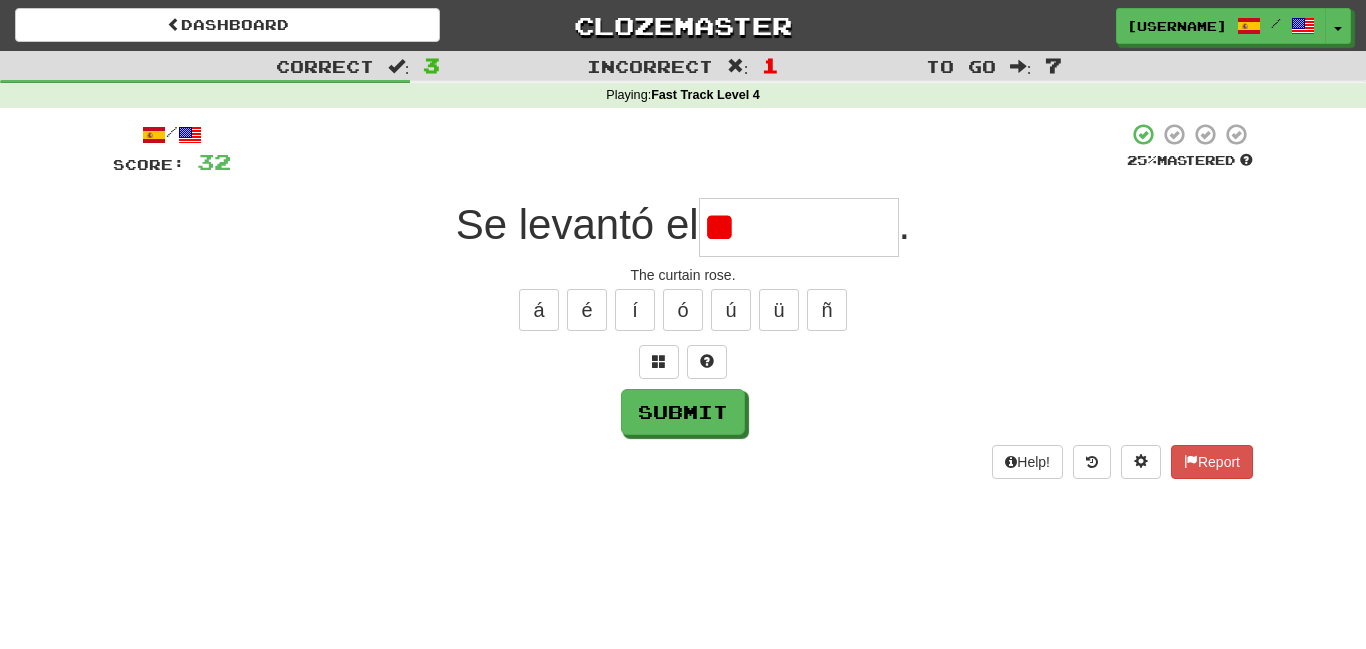 type on "*" 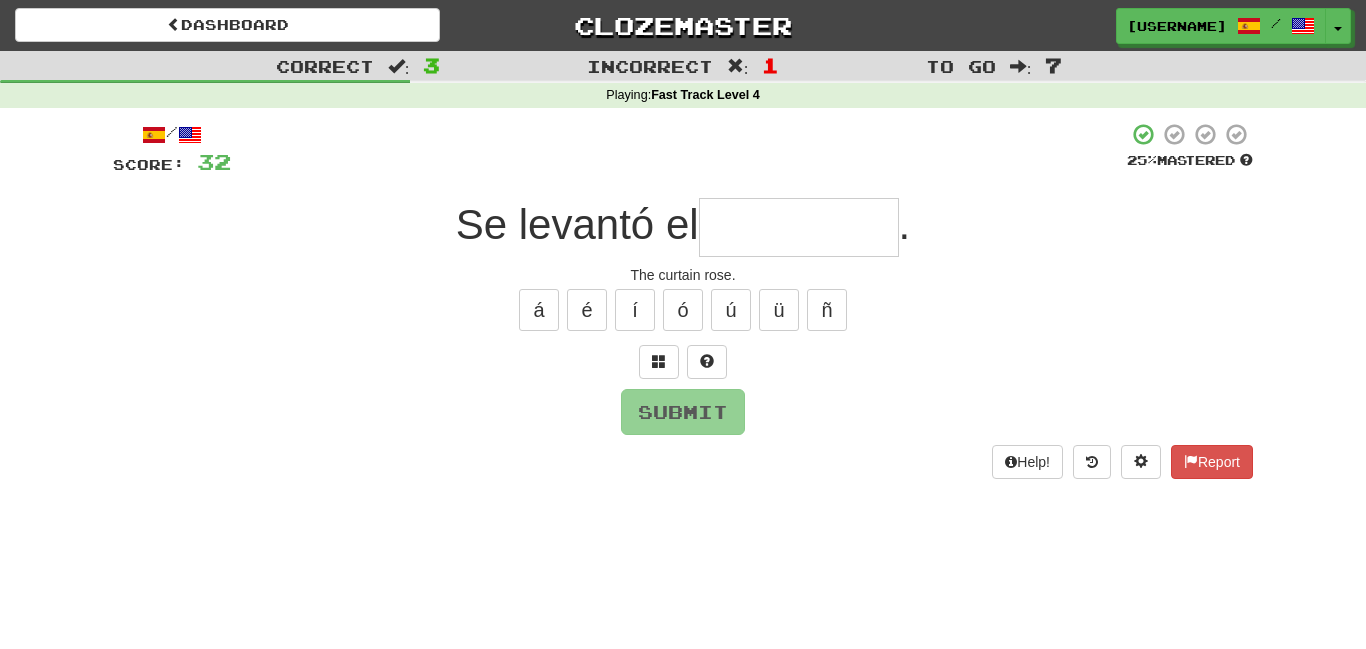 type on "*" 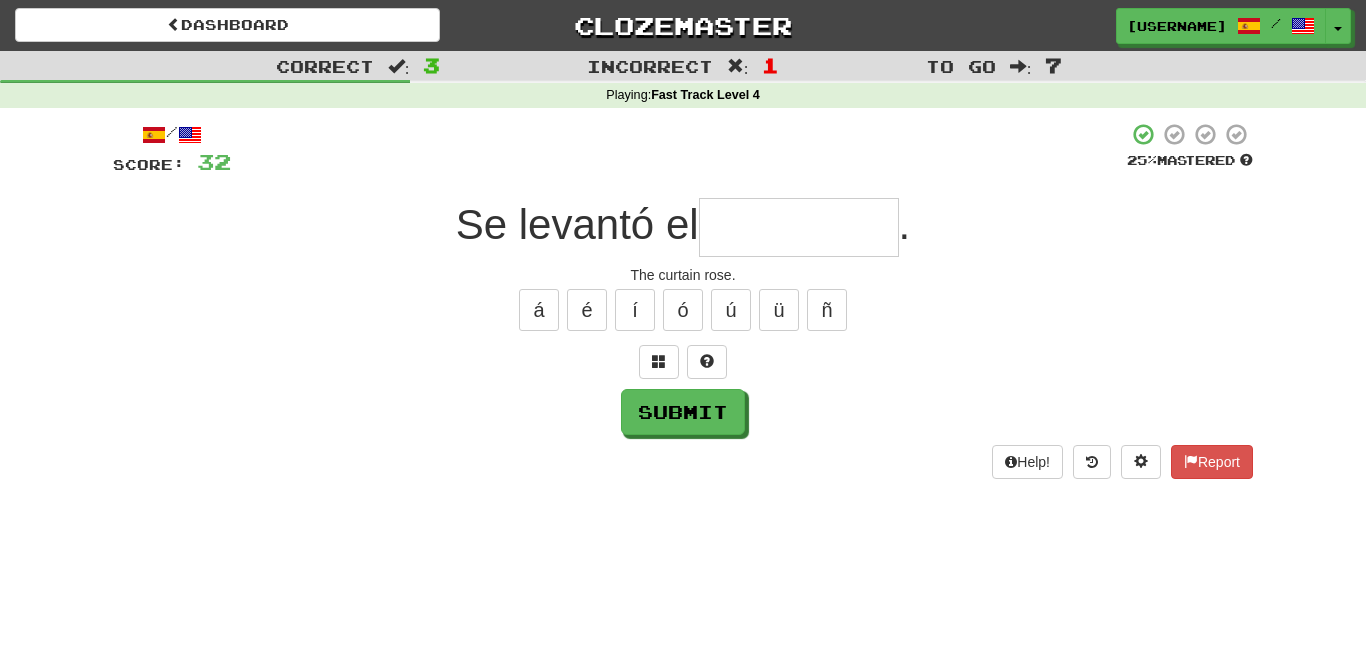 type on "*" 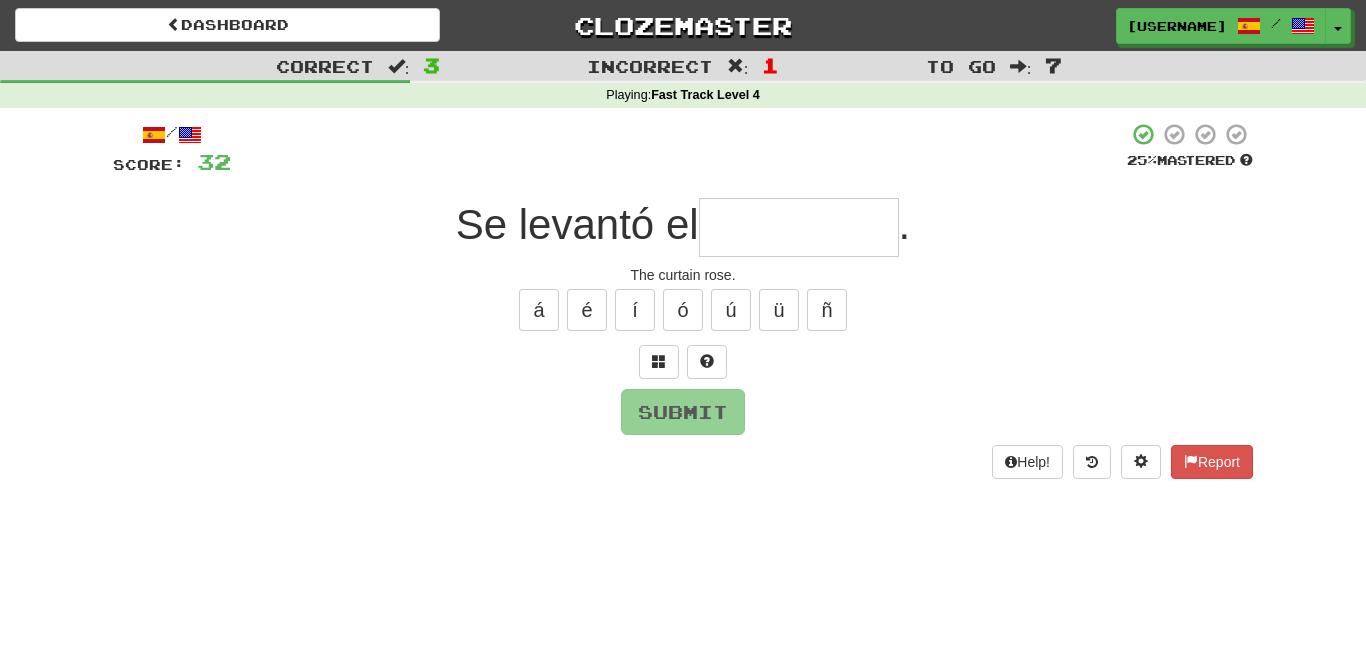 type on "*" 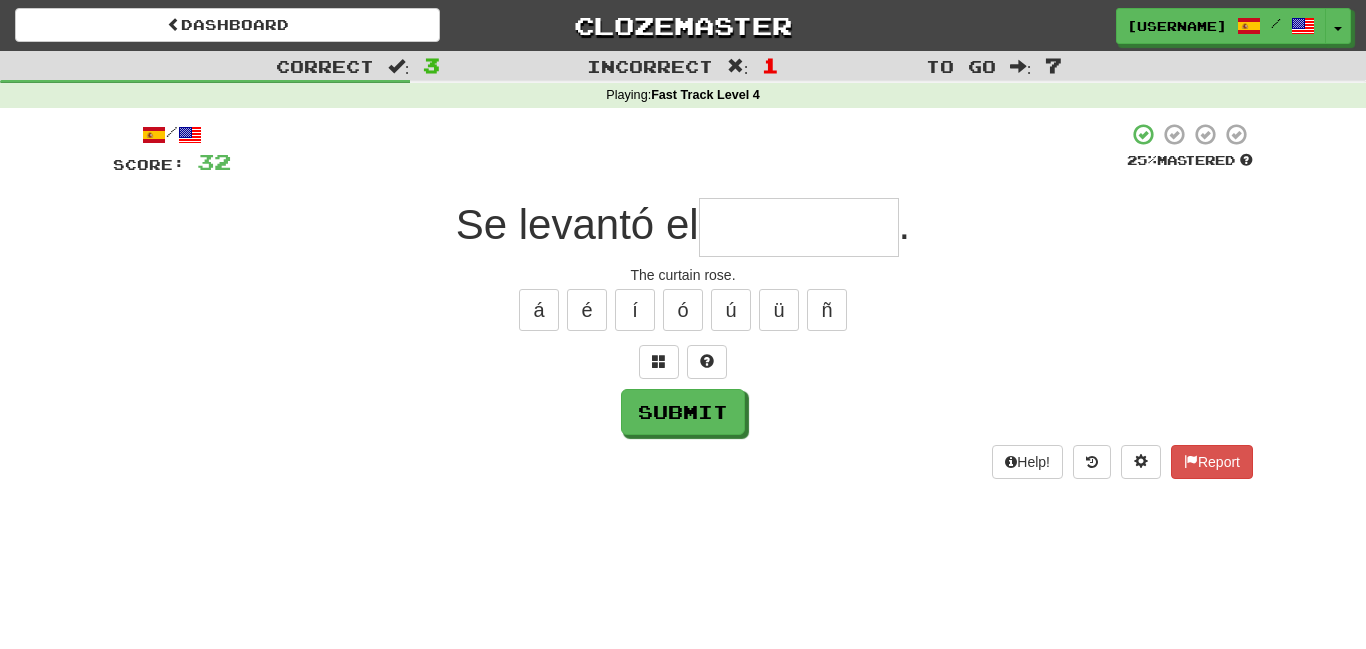 type on "*" 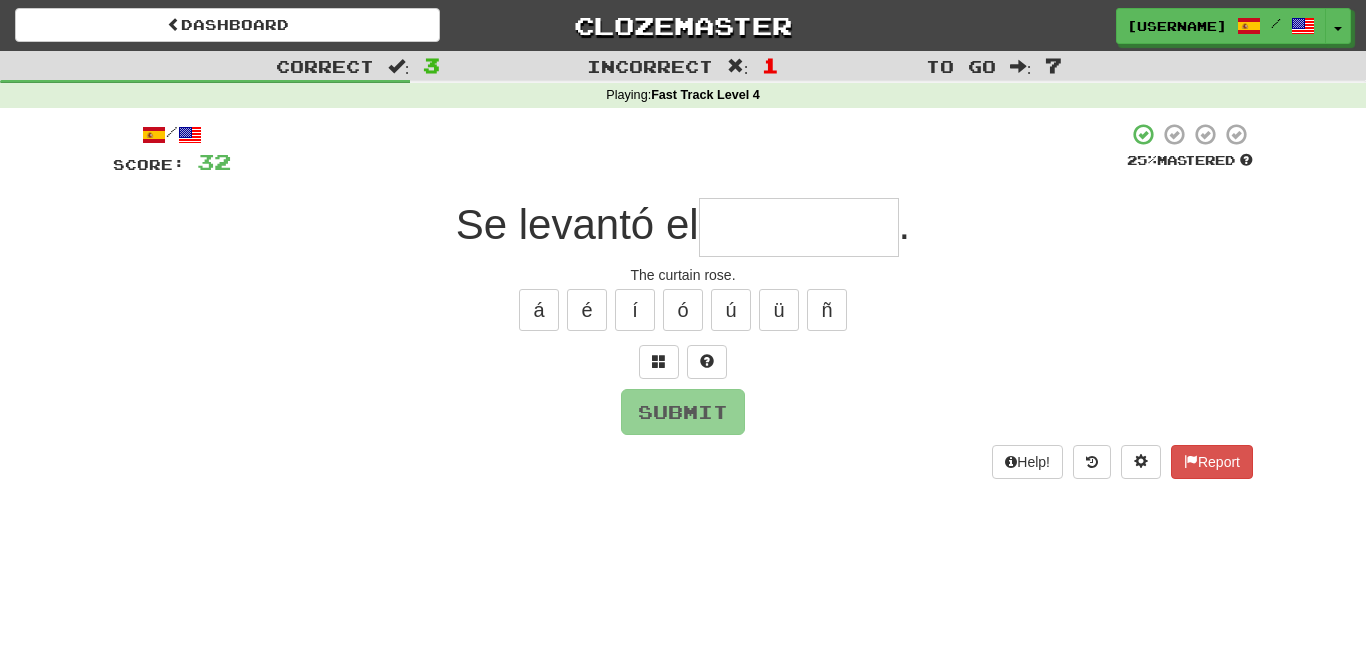 type on "*" 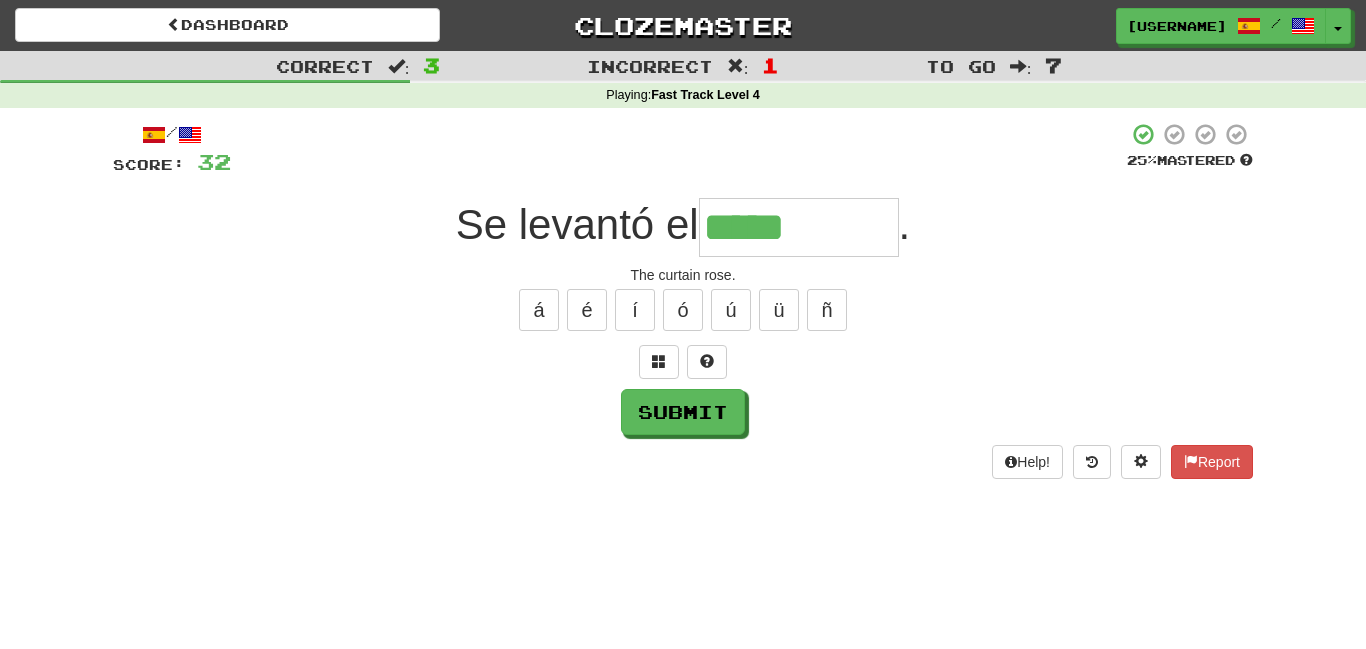 type on "*****" 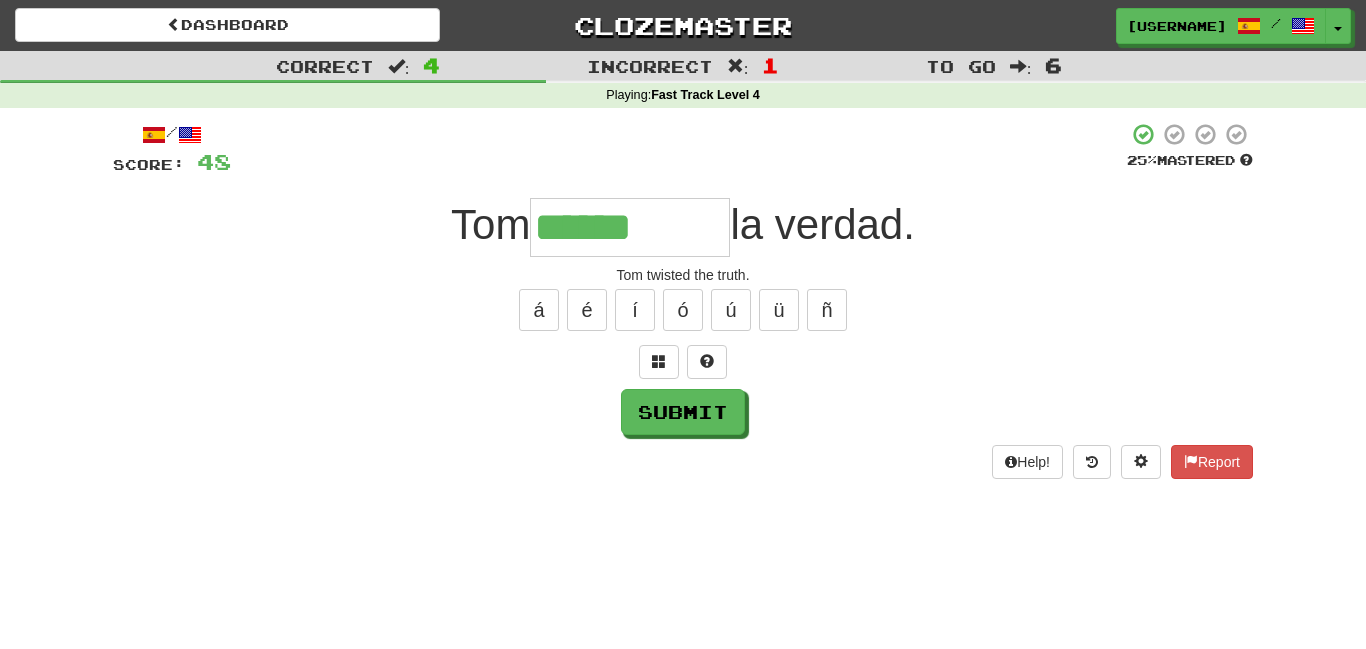 type on "******" 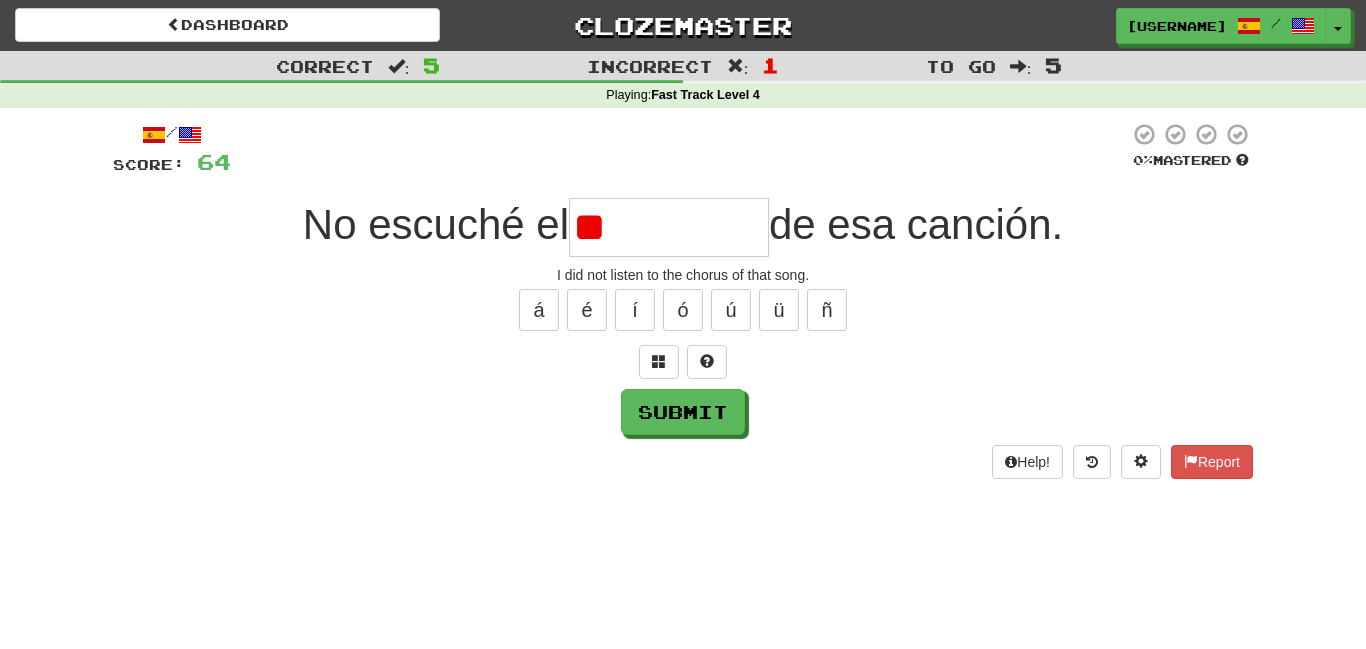 type on "*" 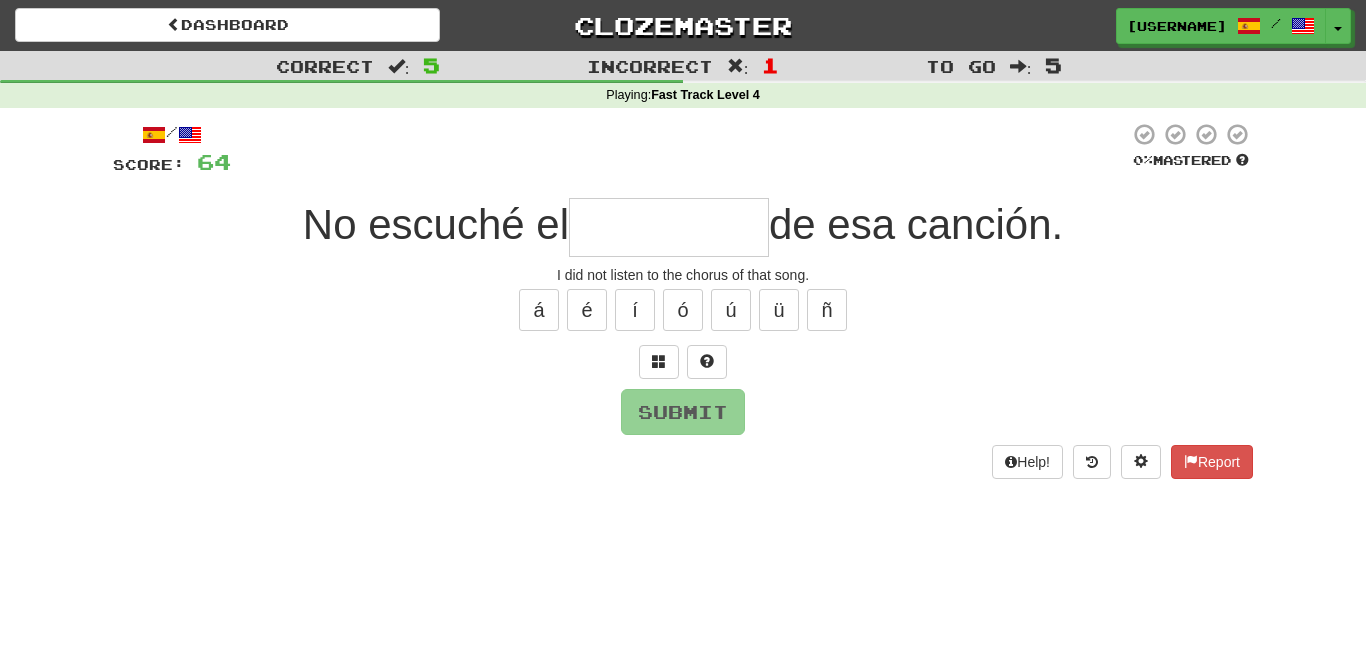 type on "*" 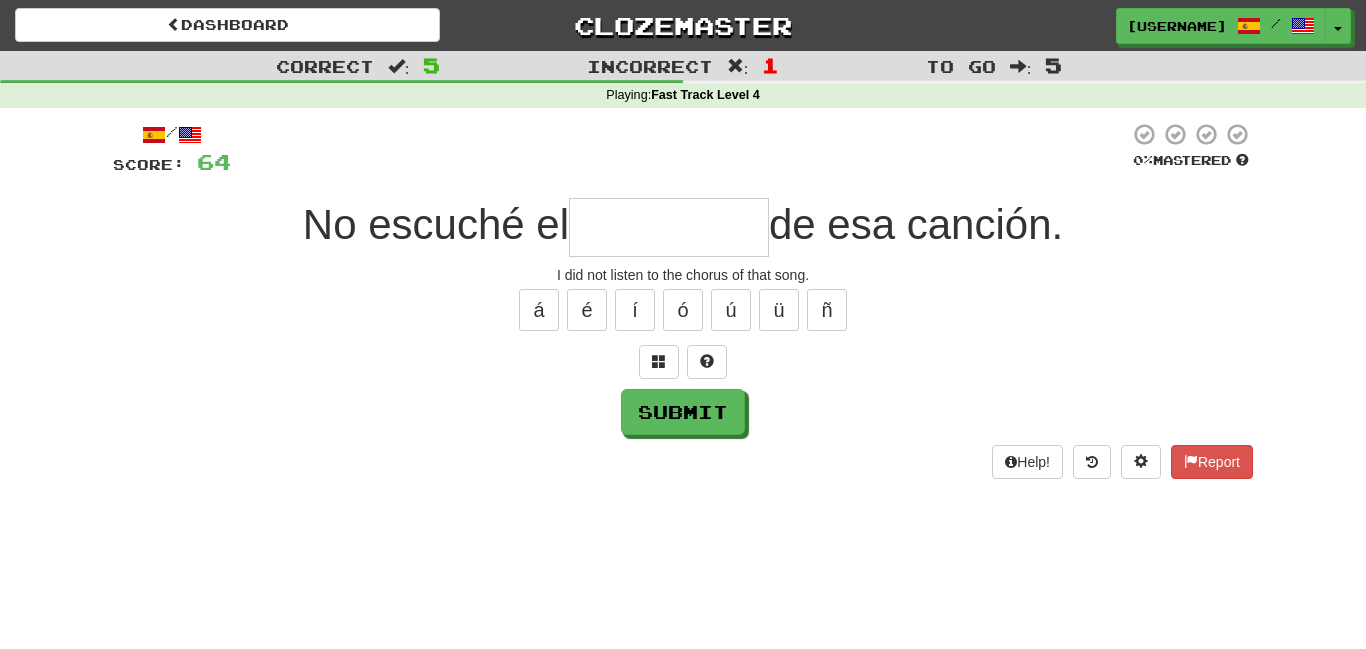 type on "*" 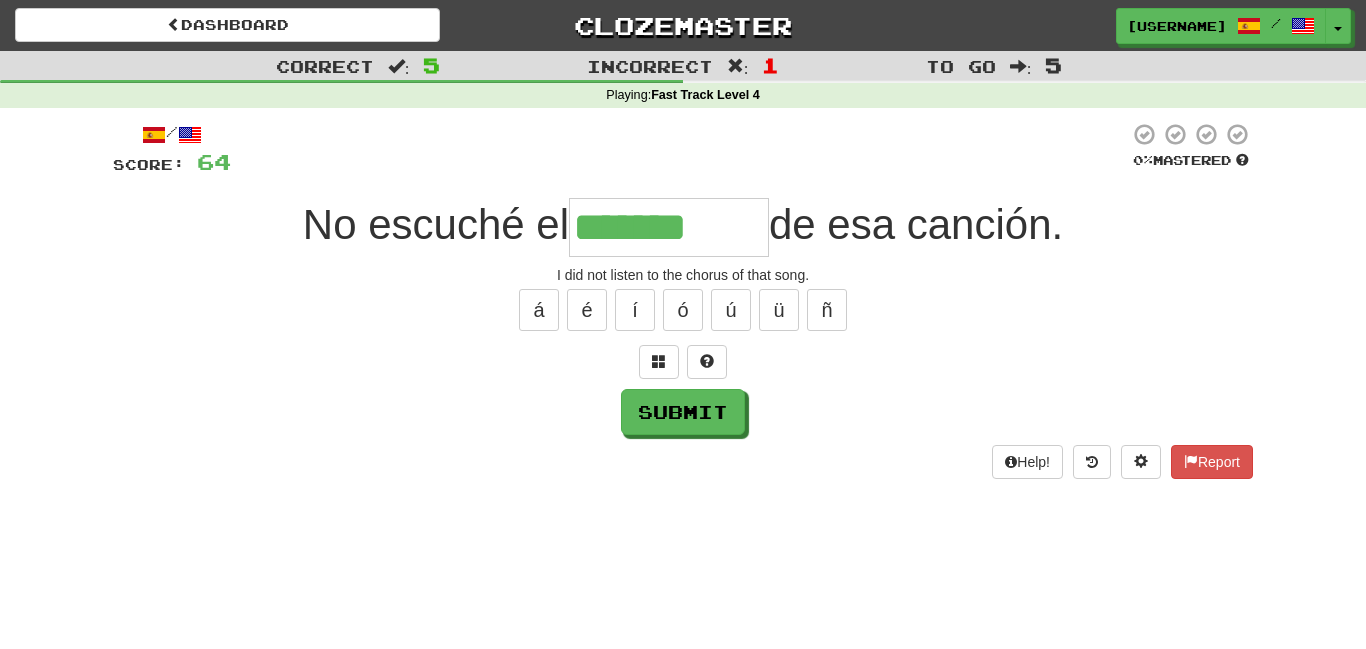 click on "*******" at bounding box center (669, 227) 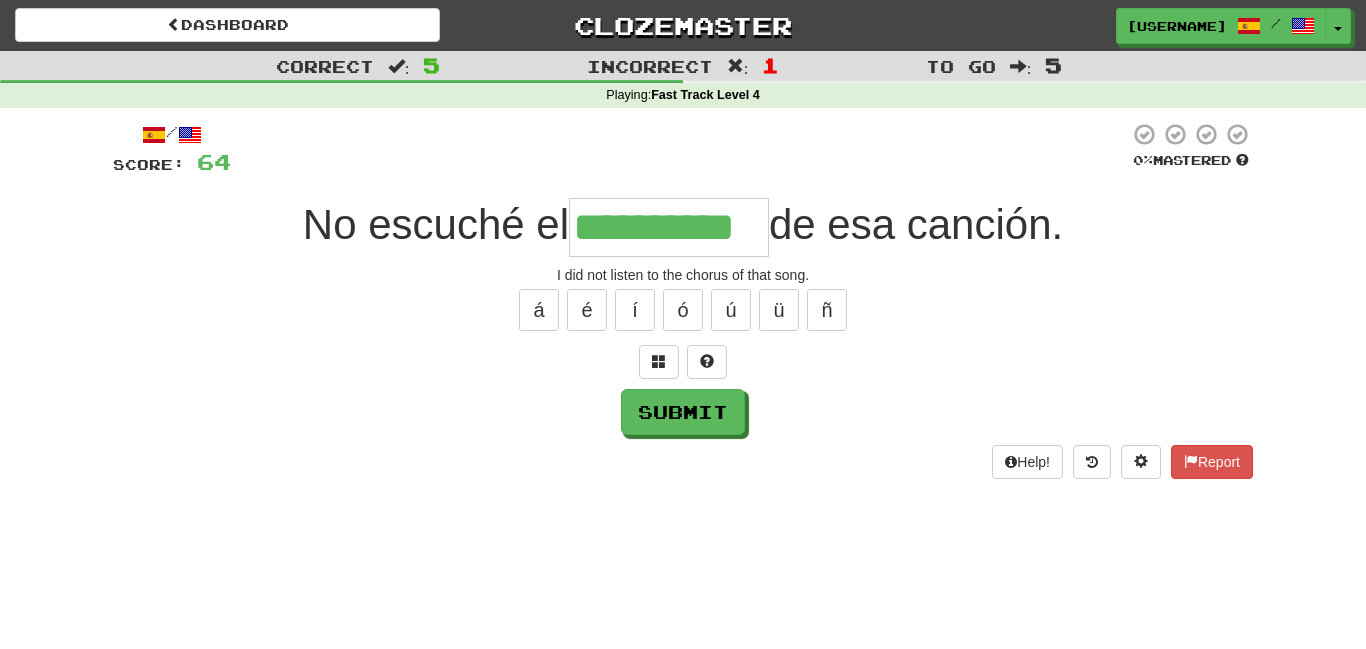 type on "**********" 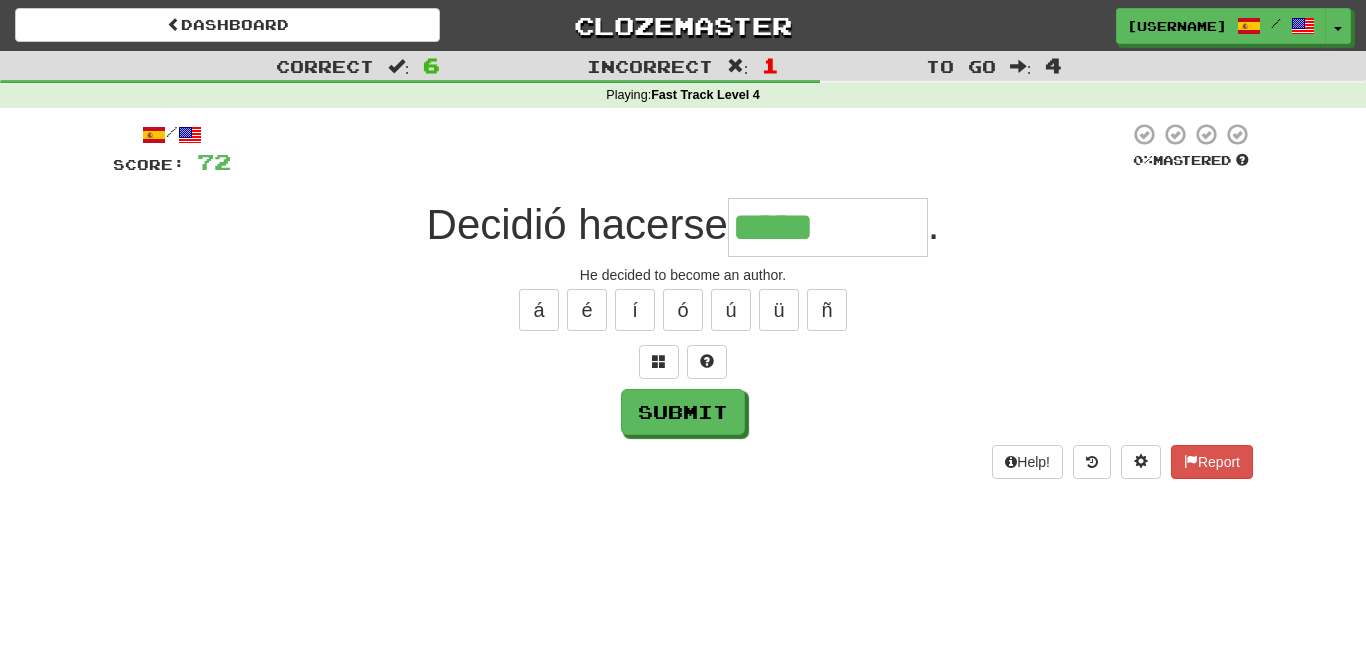 type on "*****" 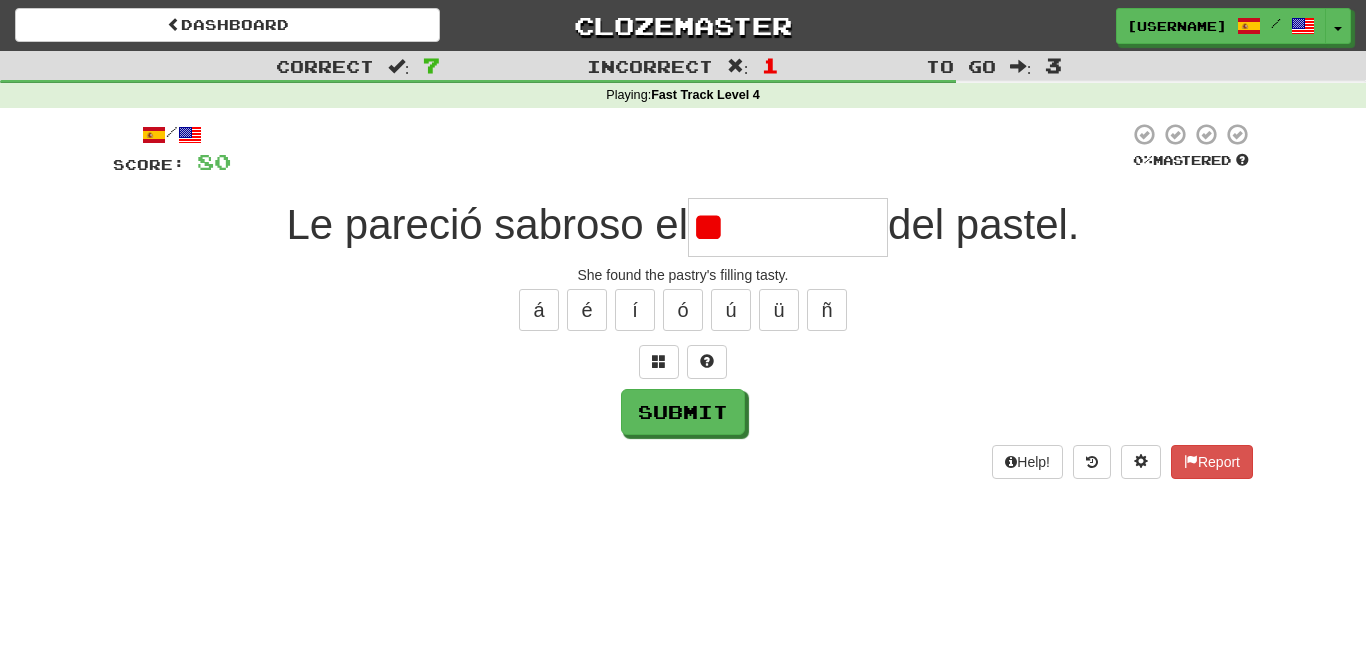 type on "*" 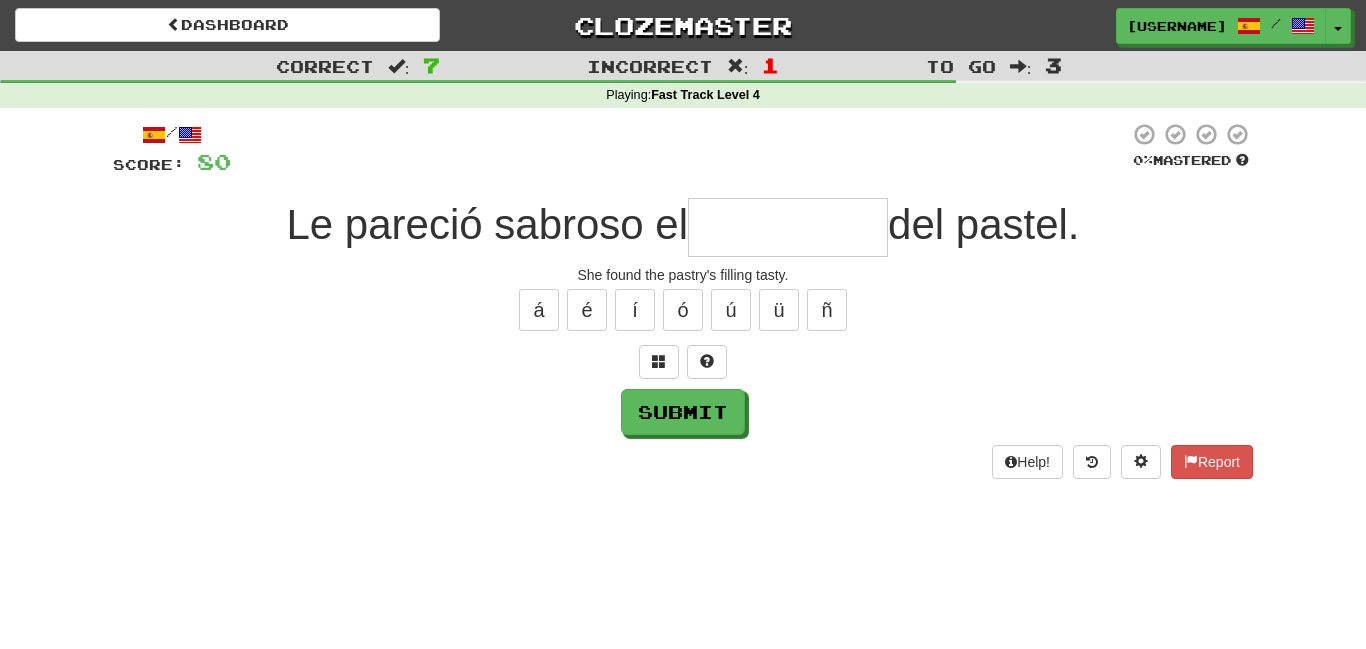 type on "*" 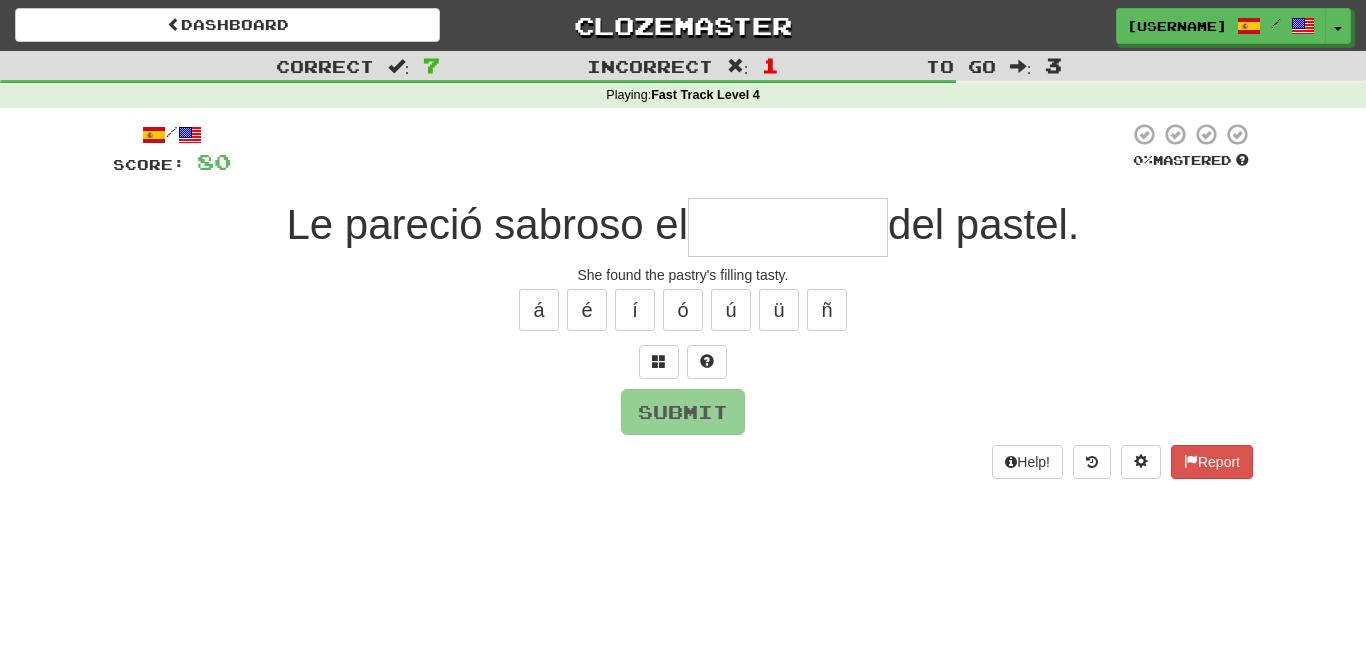 type on "*" 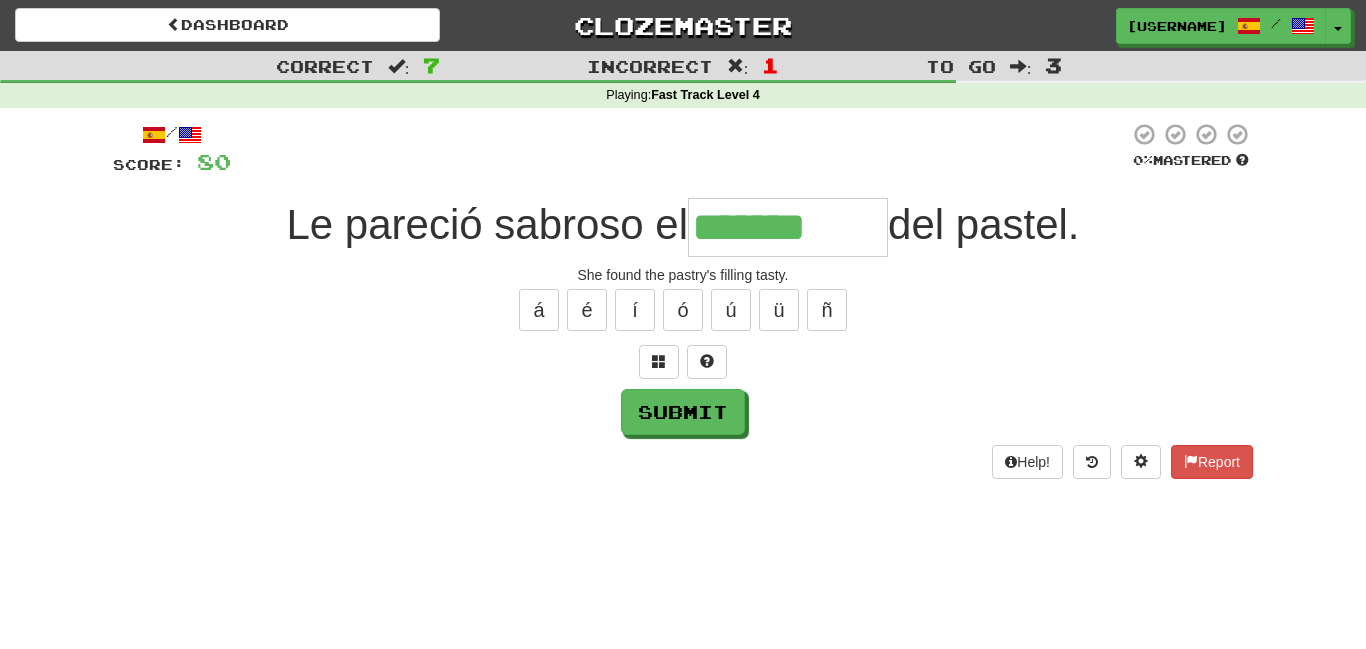 type on "*******" 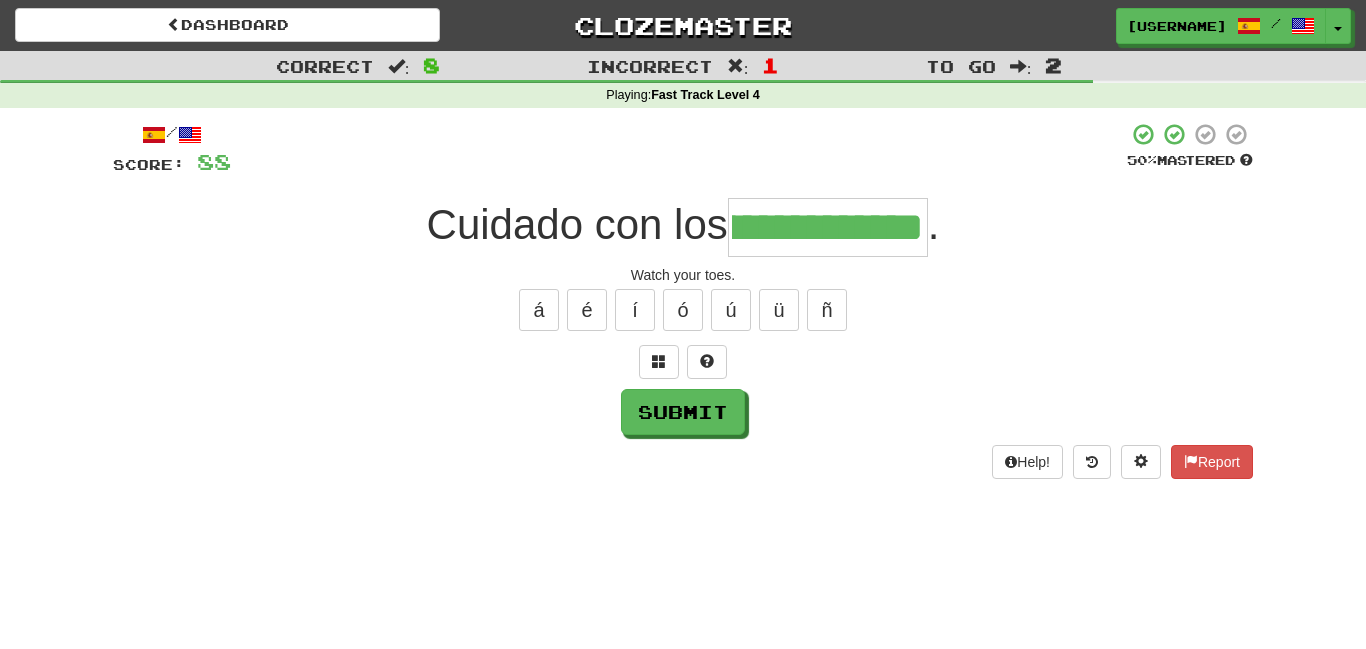 scroll, scrollTop: 0, scrollLeft: 132, axis: horizontal 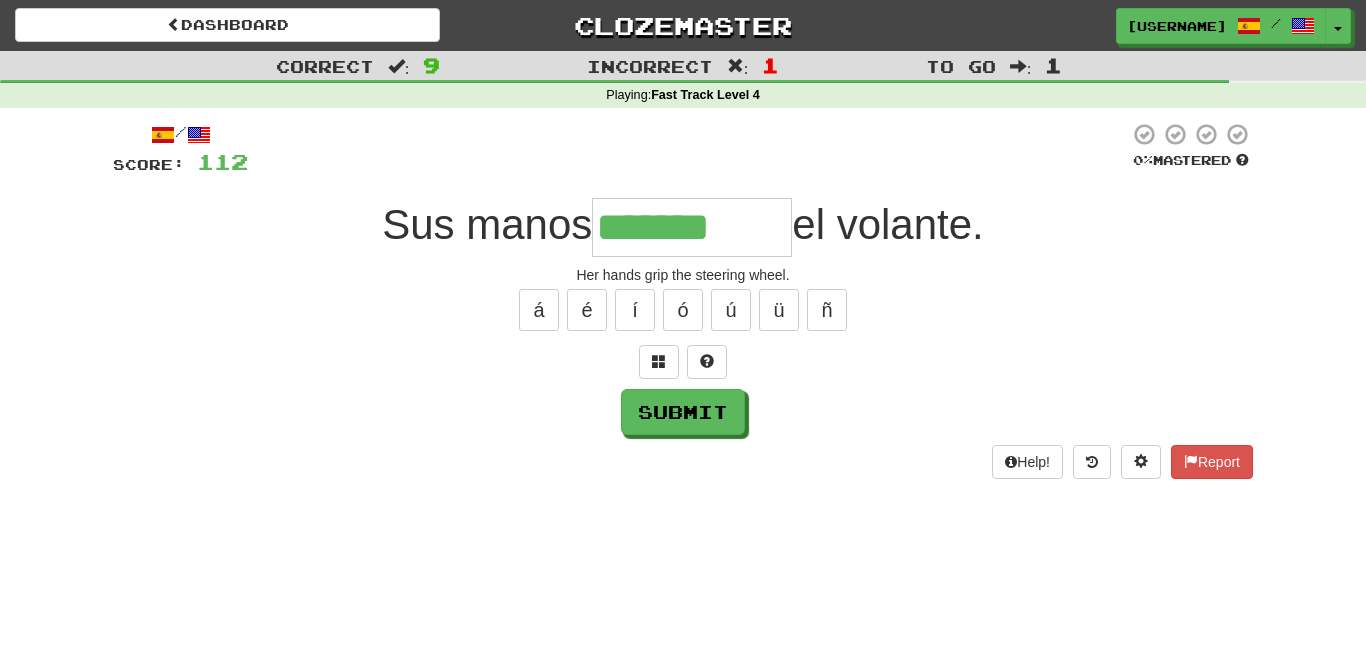 type on "*******" 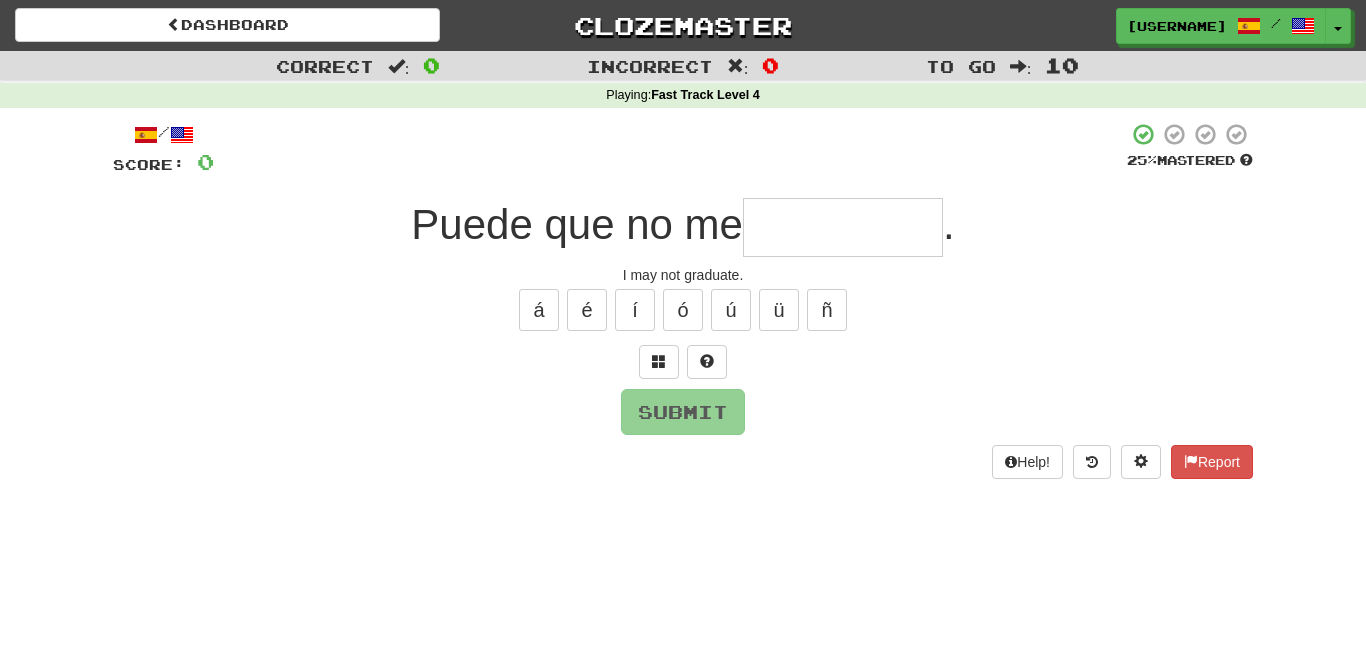 click at bounding box center (843, 227) 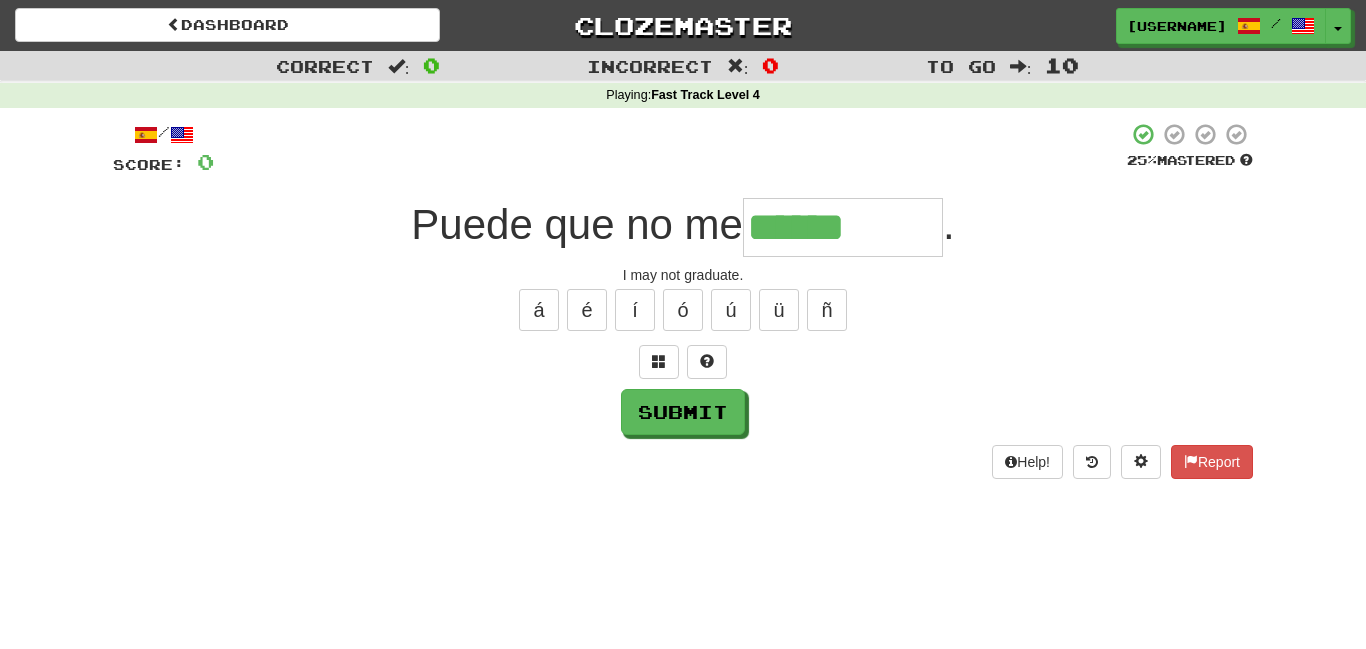 type on "******" 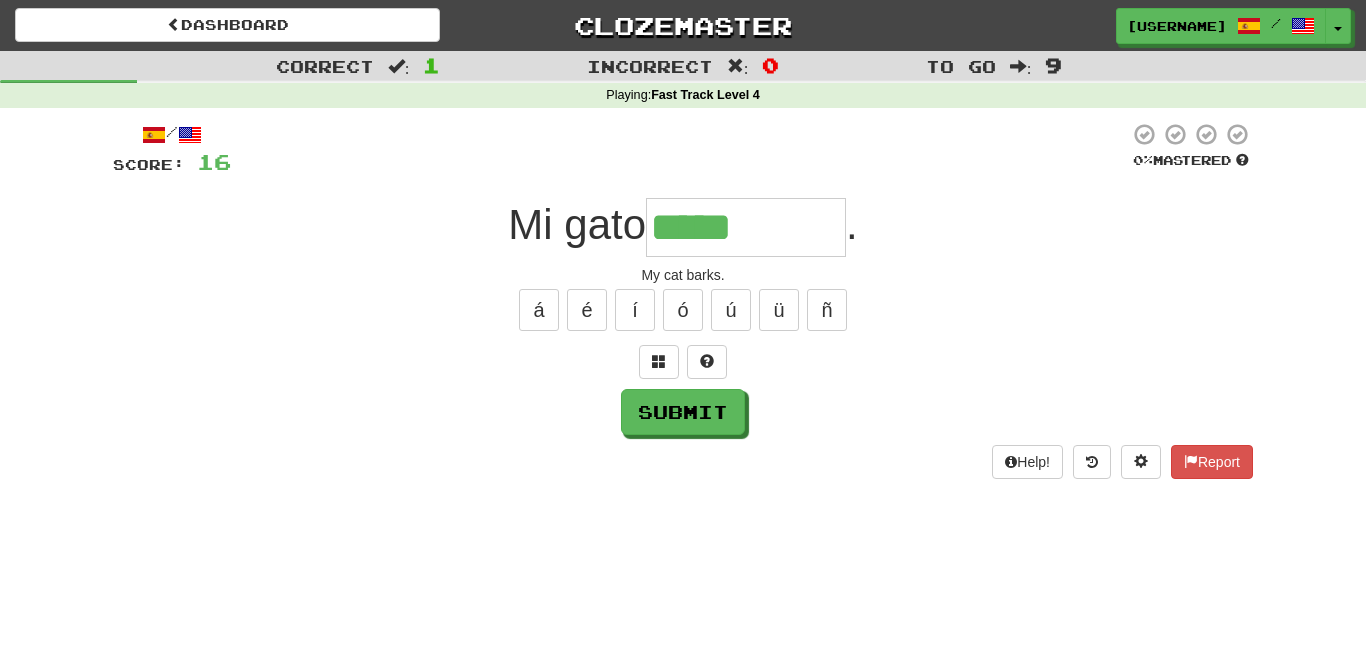 type on "*****" 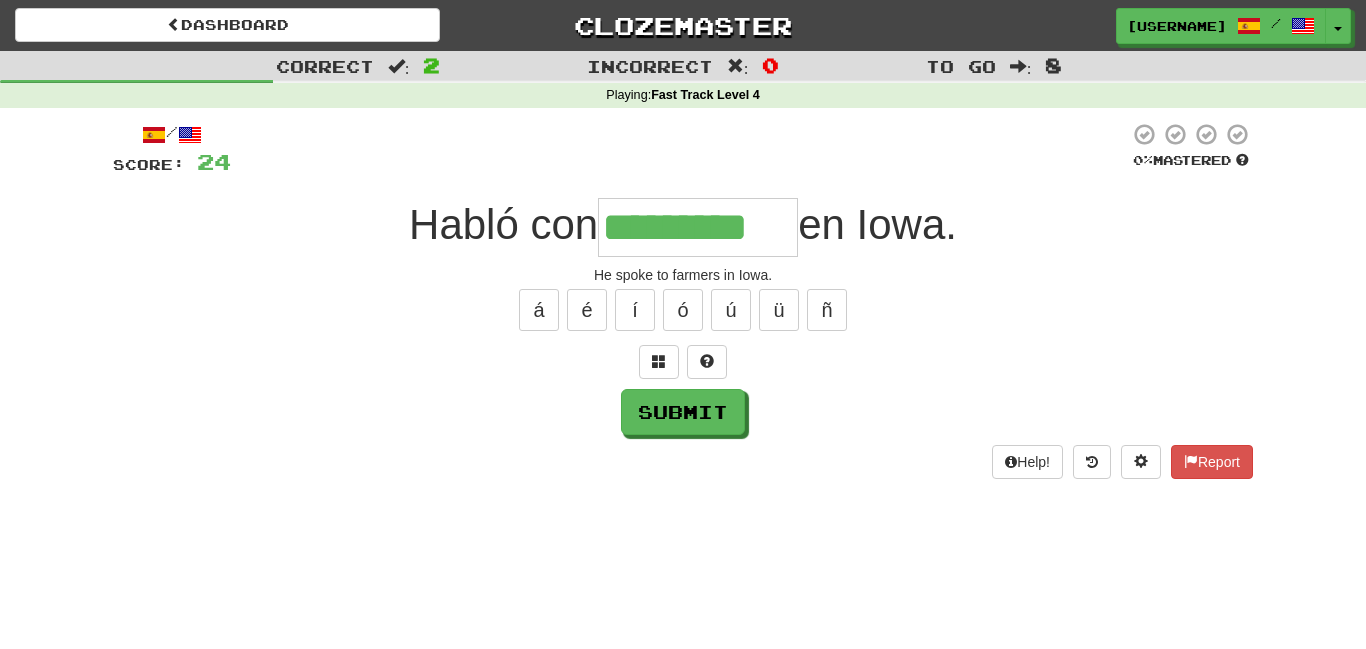 type on "*********" 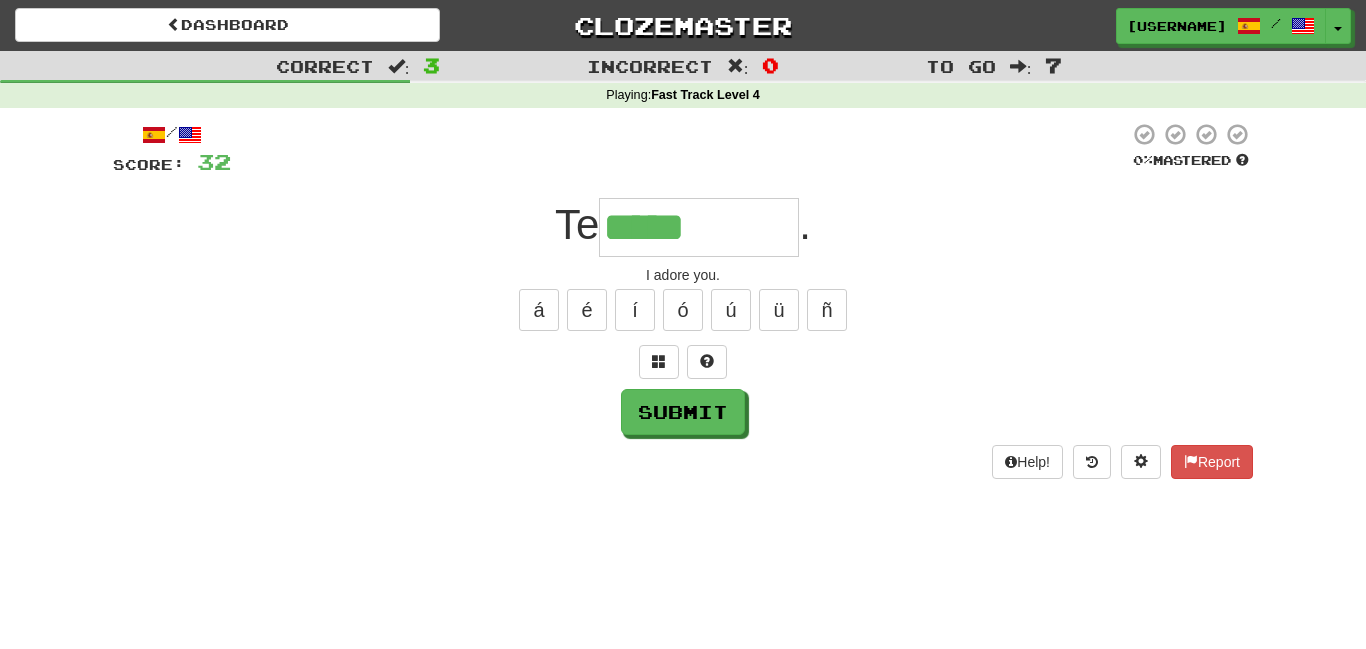 type on "*****" 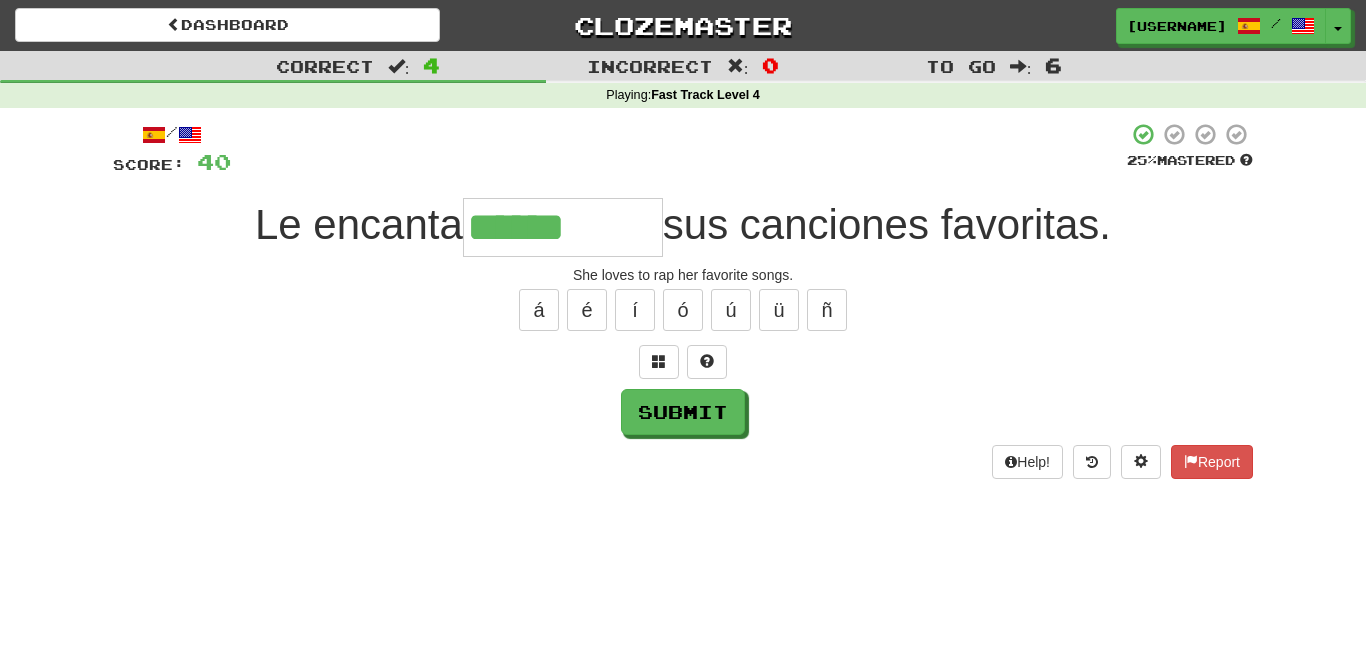 type on "******" 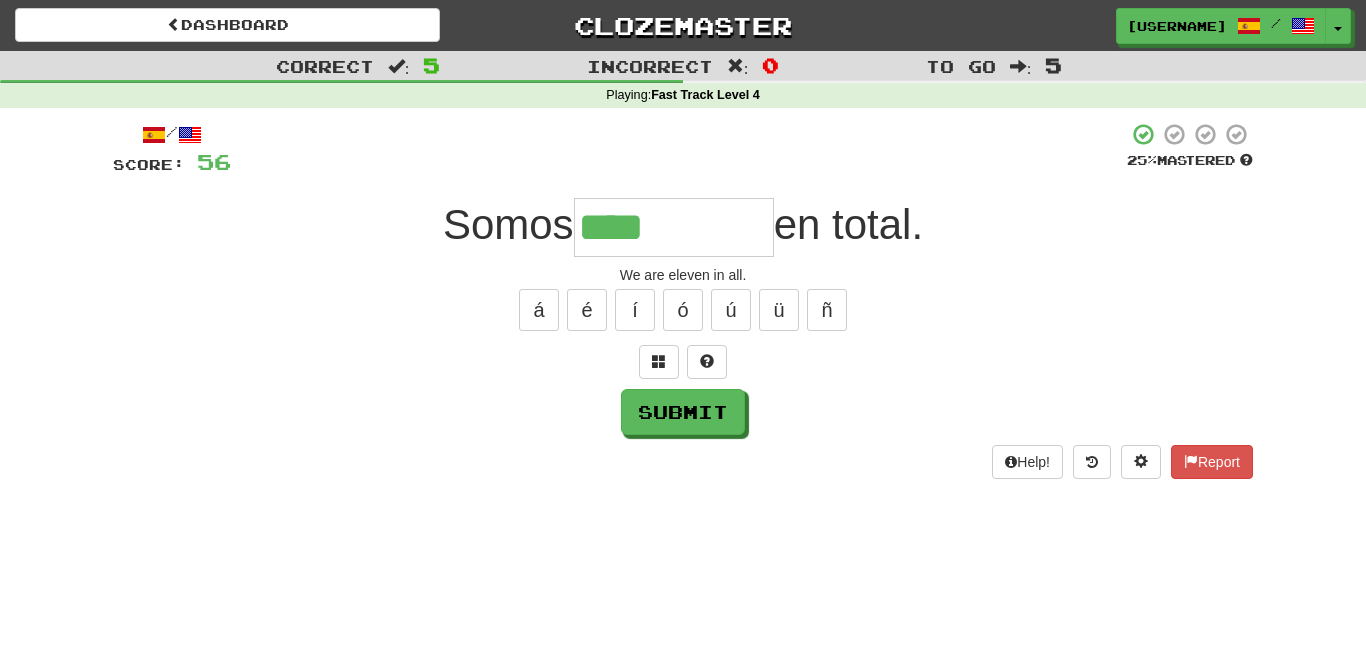 type on "****" 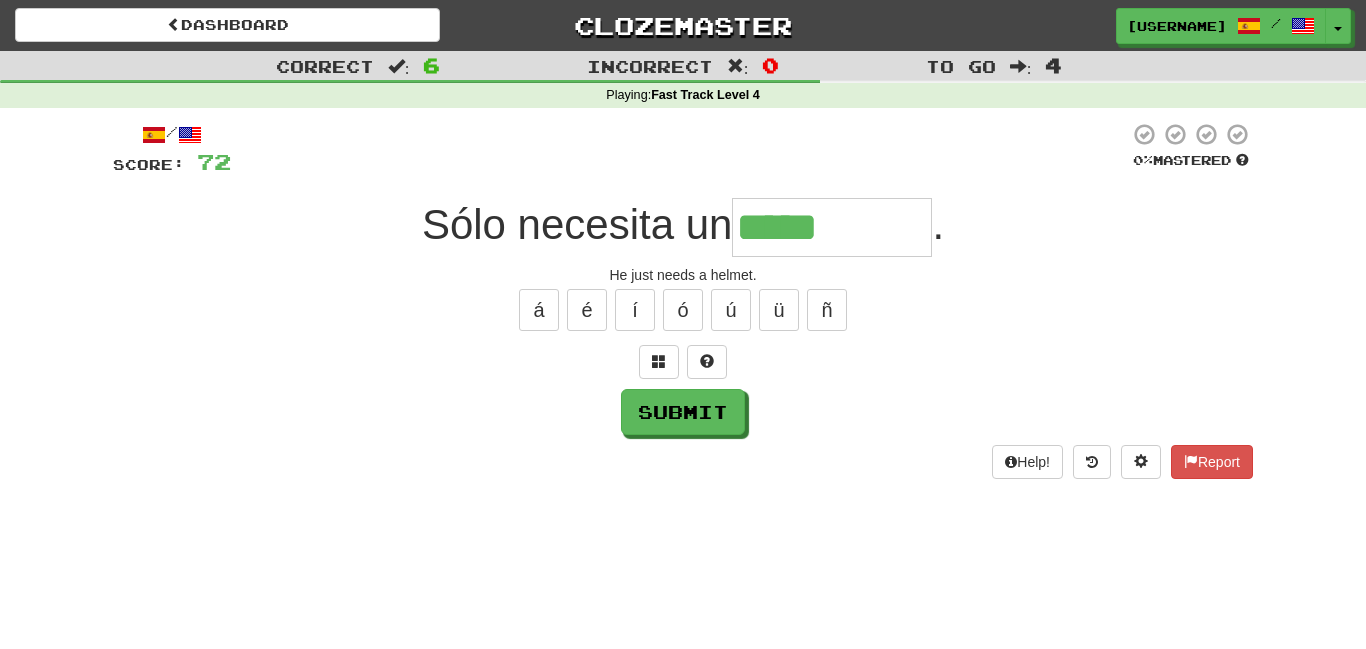 type on "*****" 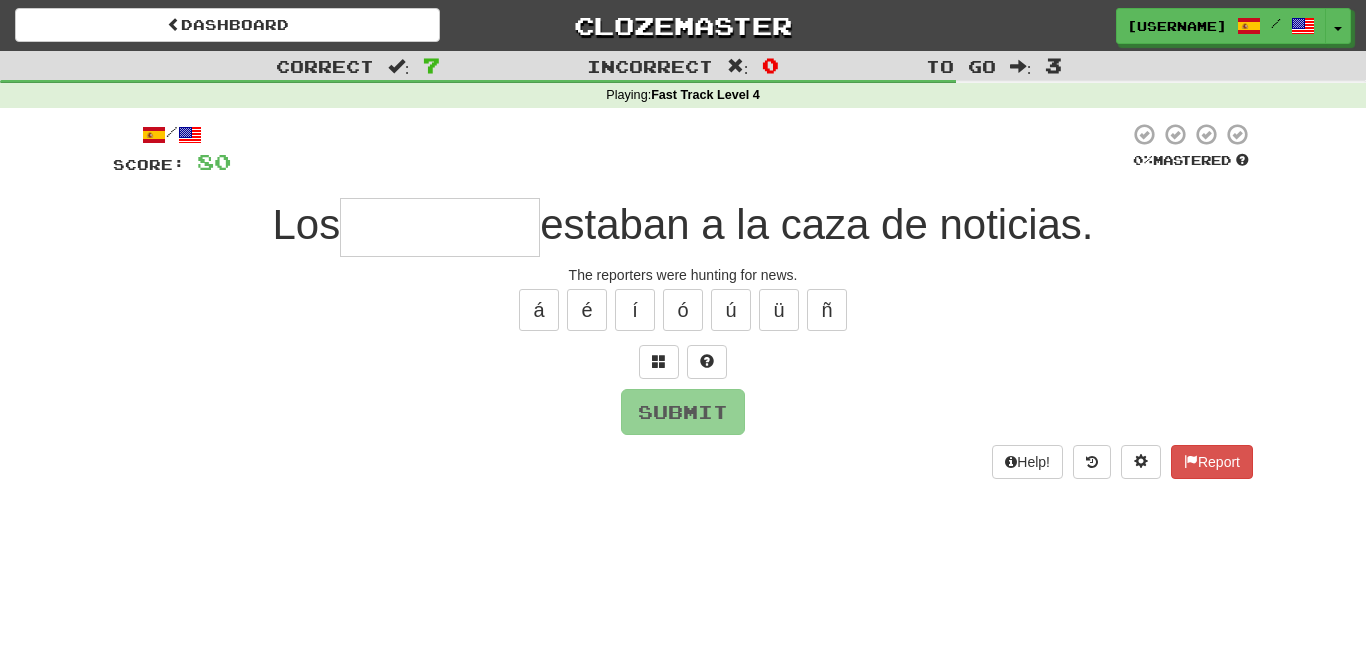 type on "*" 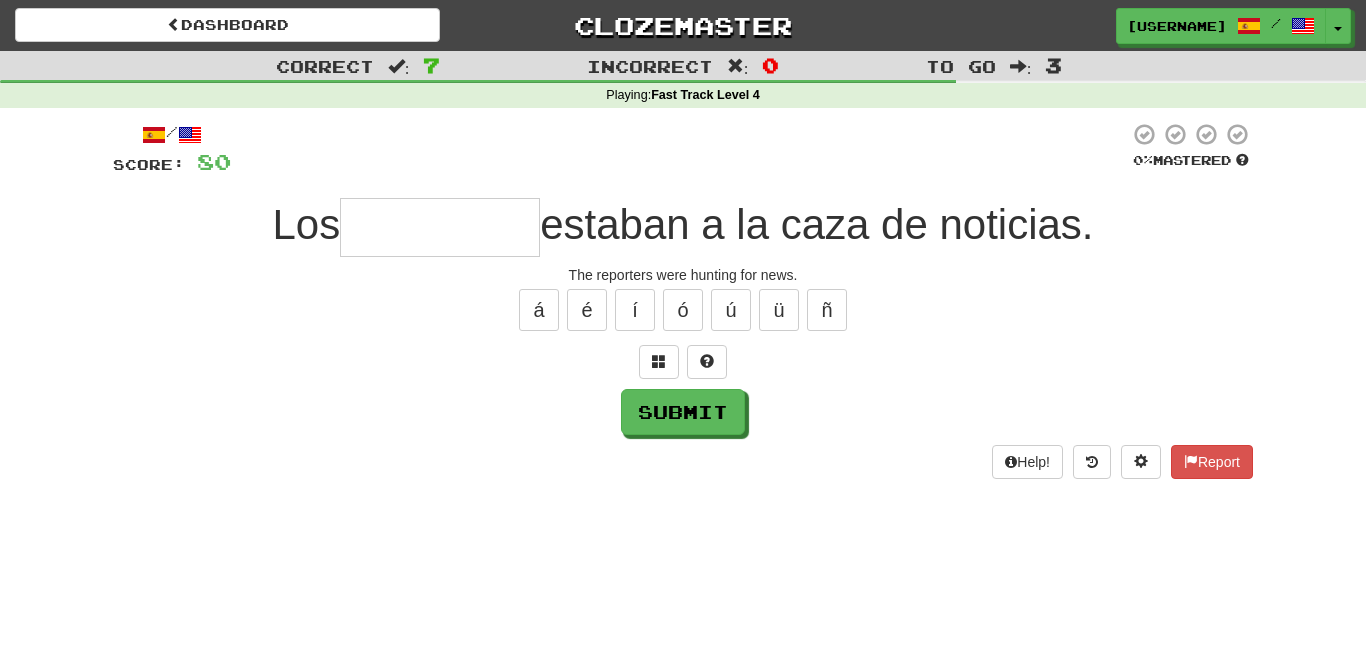type on "*" 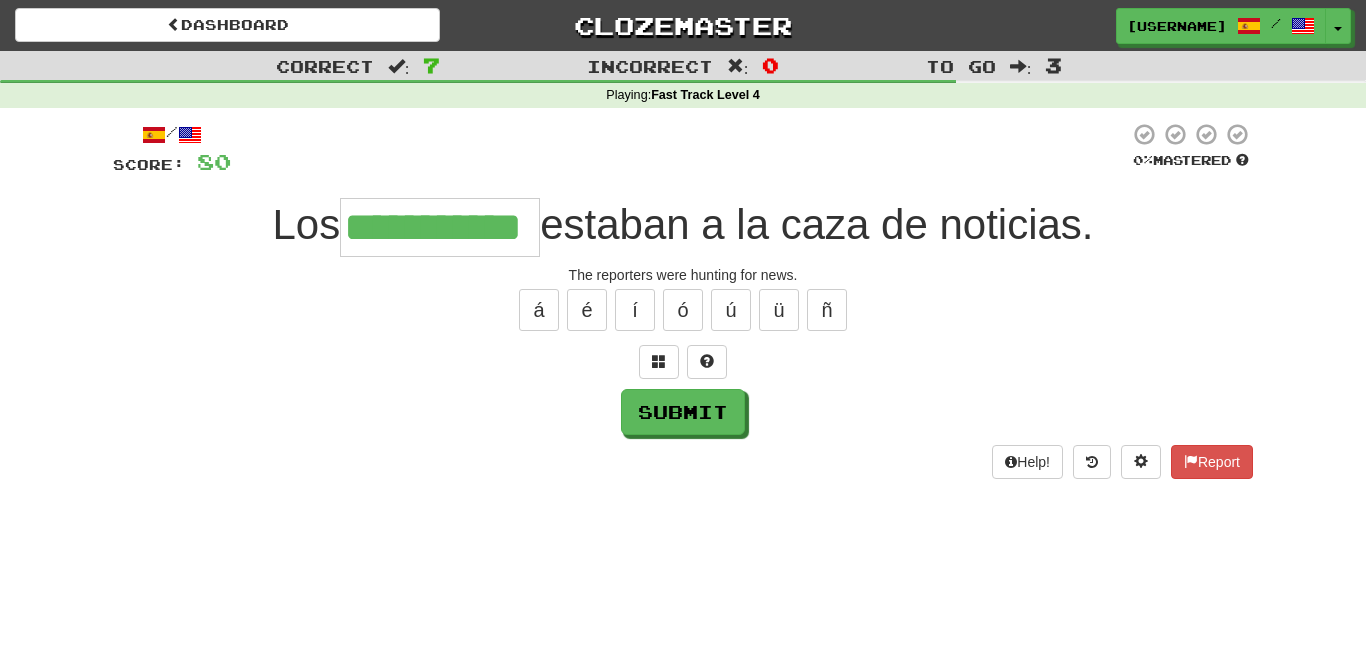 scroll, scrollTop: 0, scrollLeft: 9, axis: horizontal 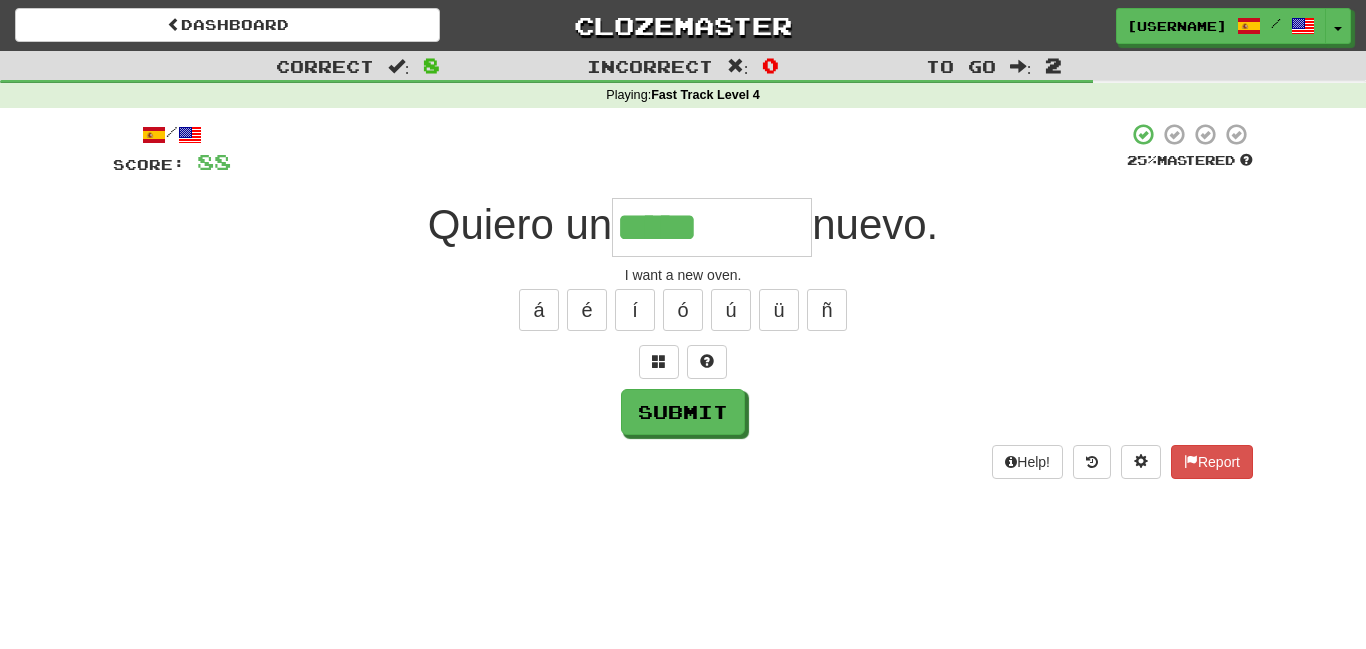 type on "*****" 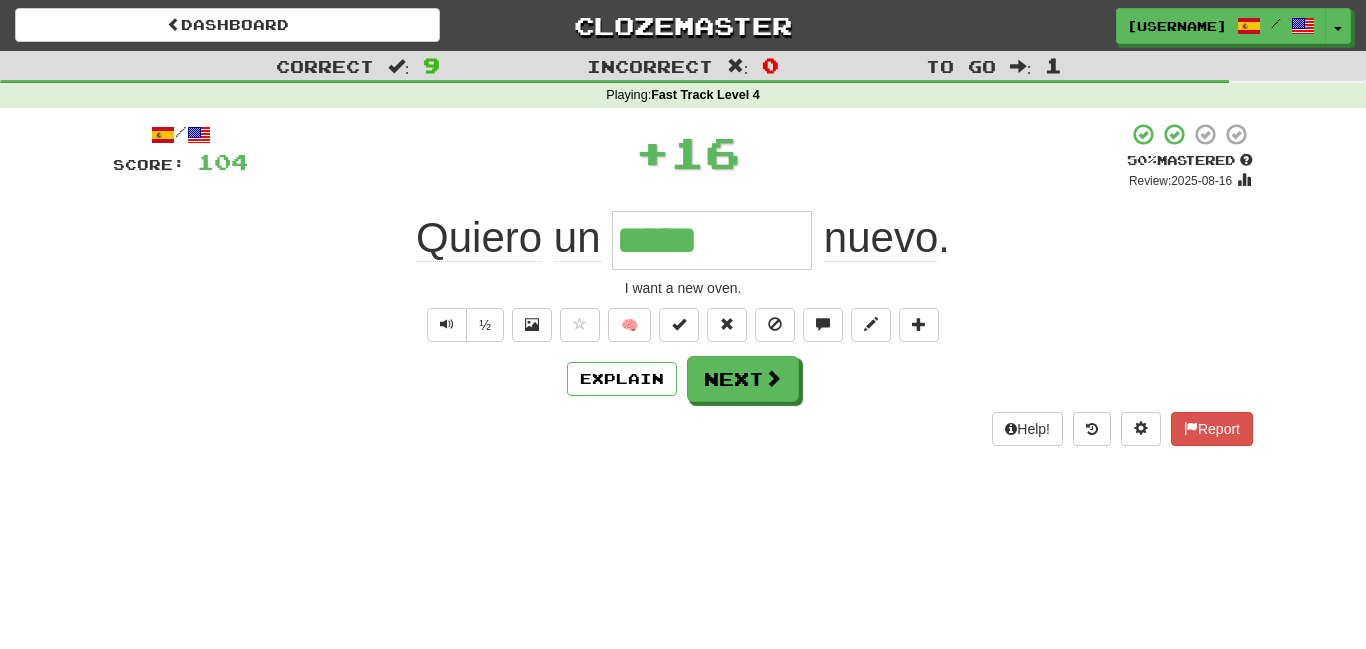type 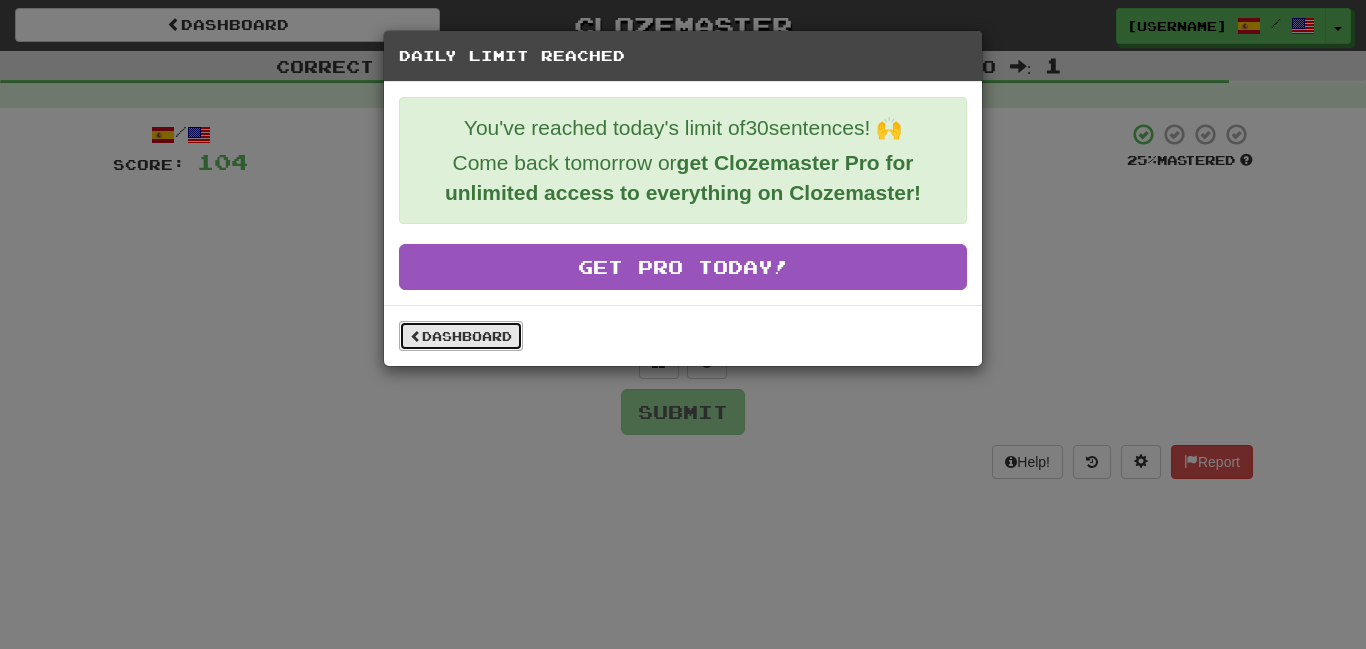 click on "Dashboard" at bounding box center [461, 336] 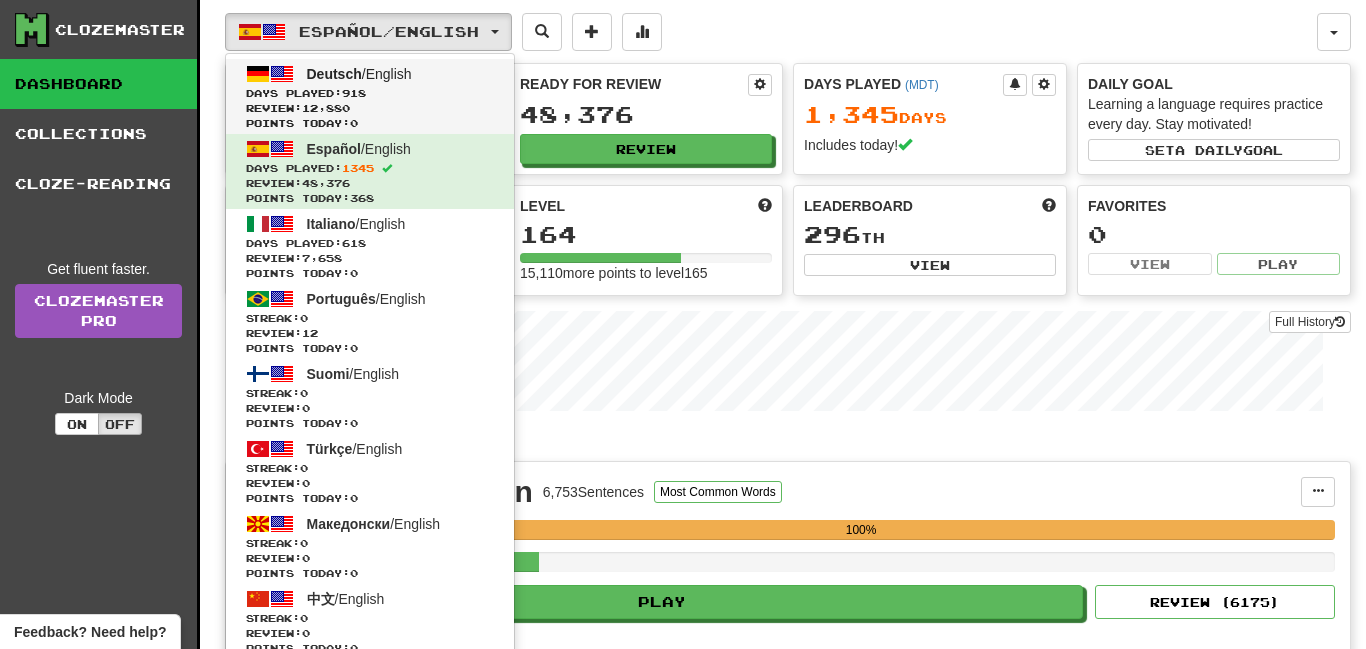 scroll, scrollTop: 0, scrollLeft: 0, axis: both 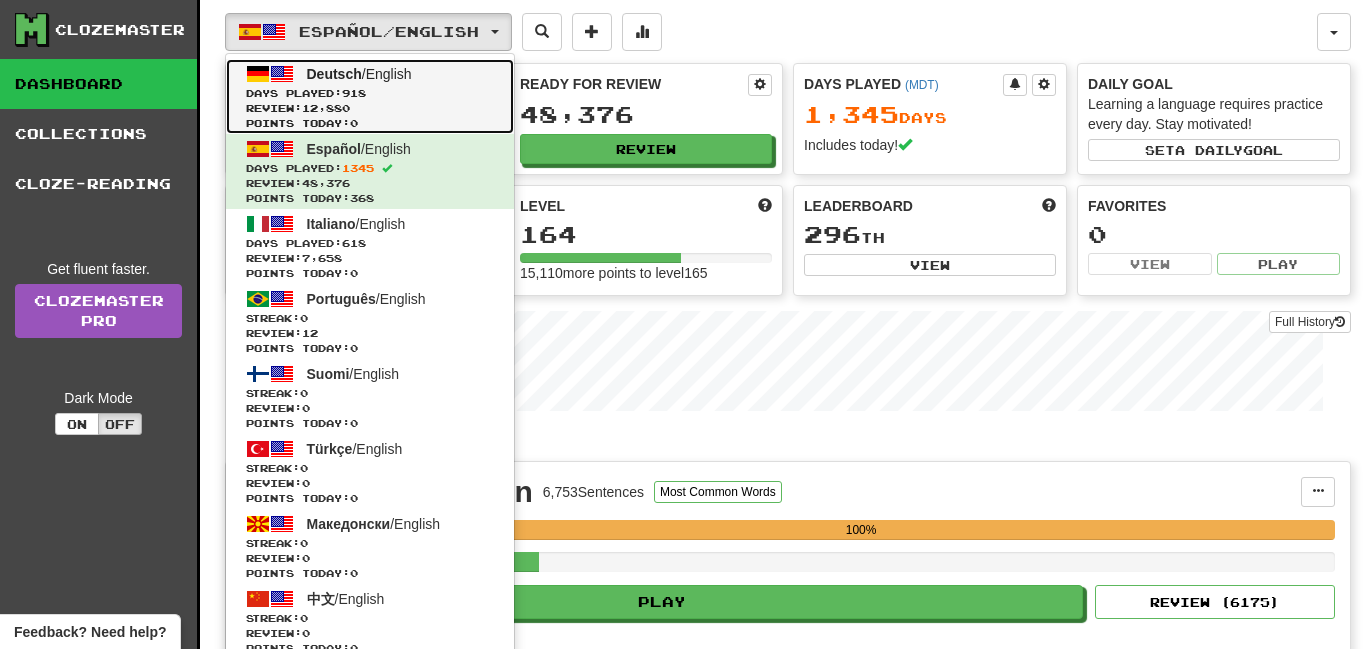 click on "Review:  12,880" at bounding box center (370, 108) 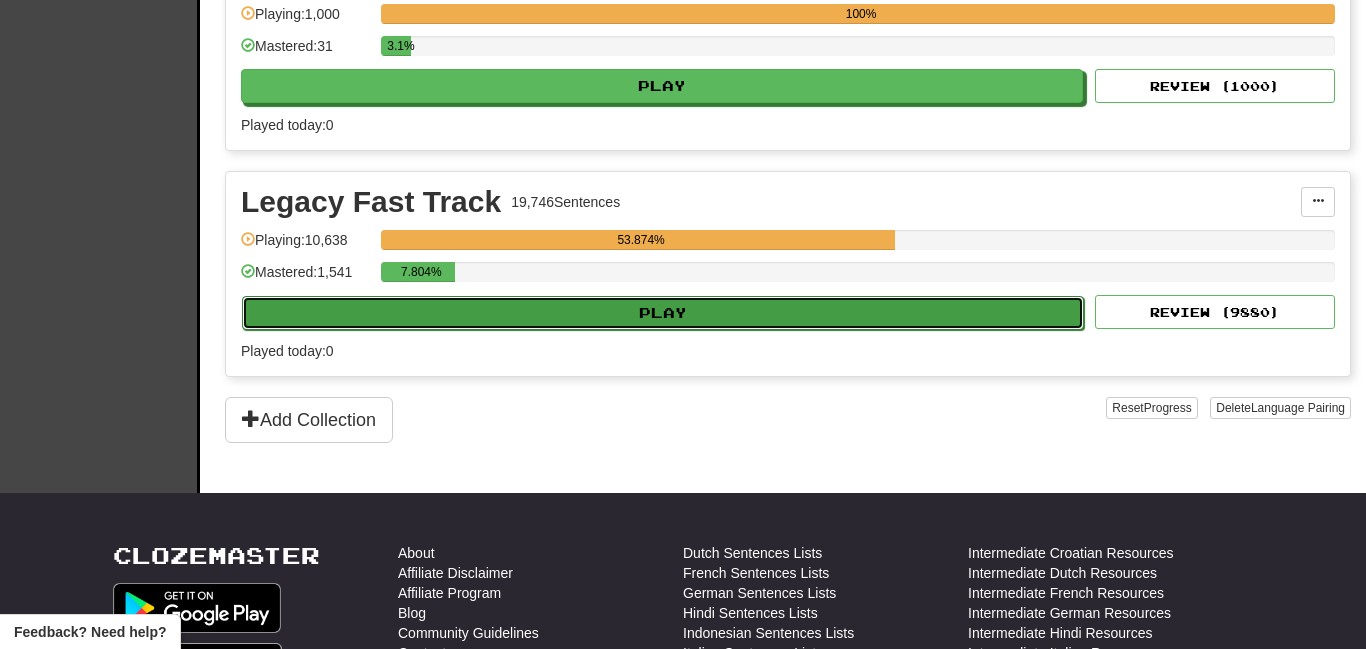 click on "Play" at bounding box center [663, 313] 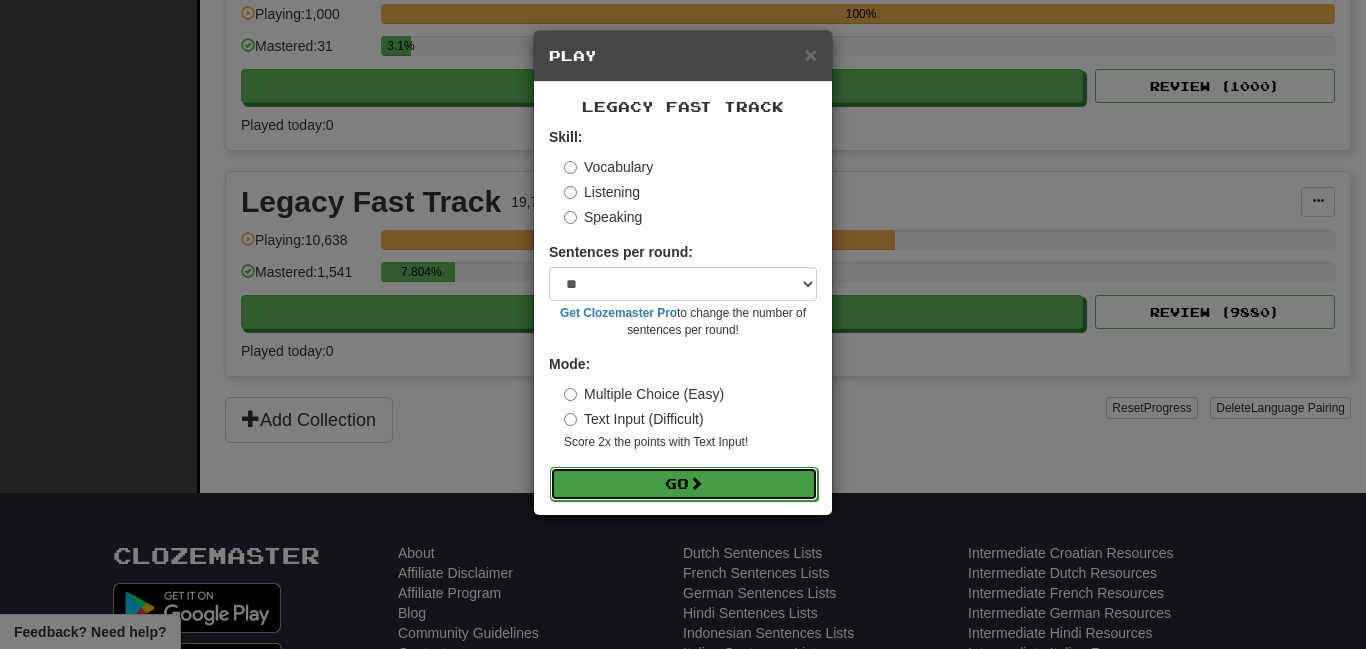 click on "Go" at bounding box center [684, 484] 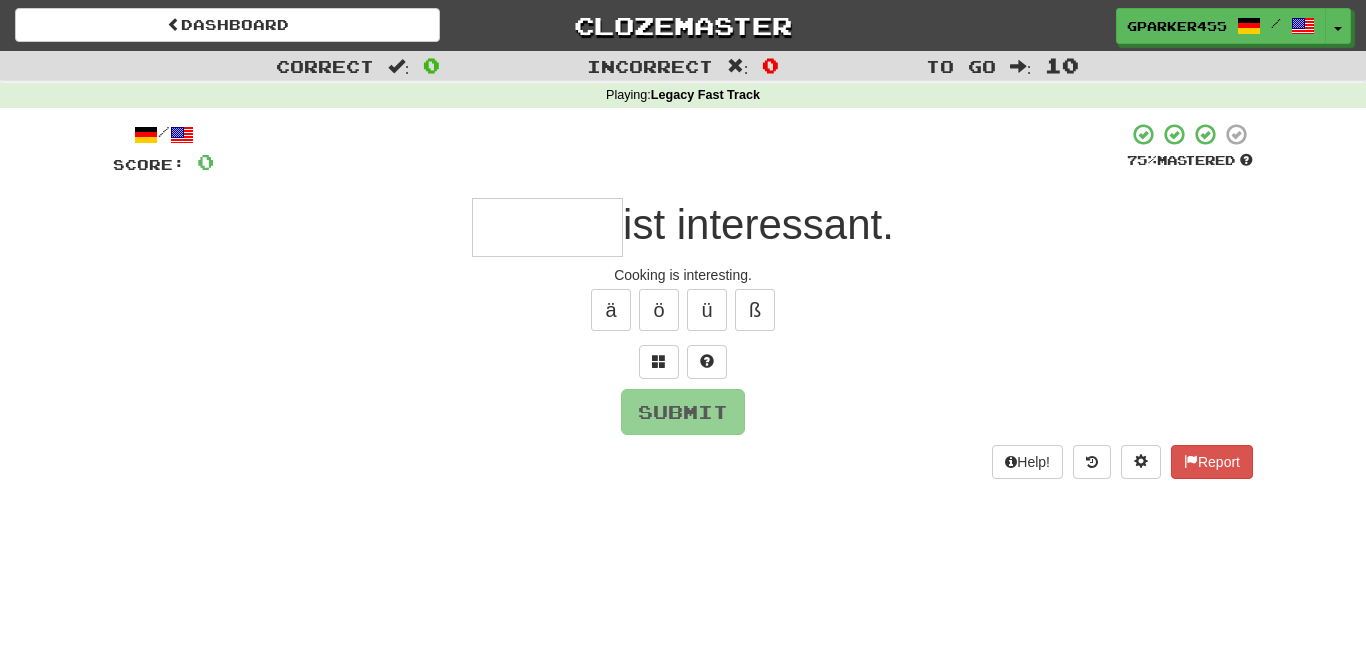 scroll, scrollTop: 0, scrollLeft: 0, axis: both 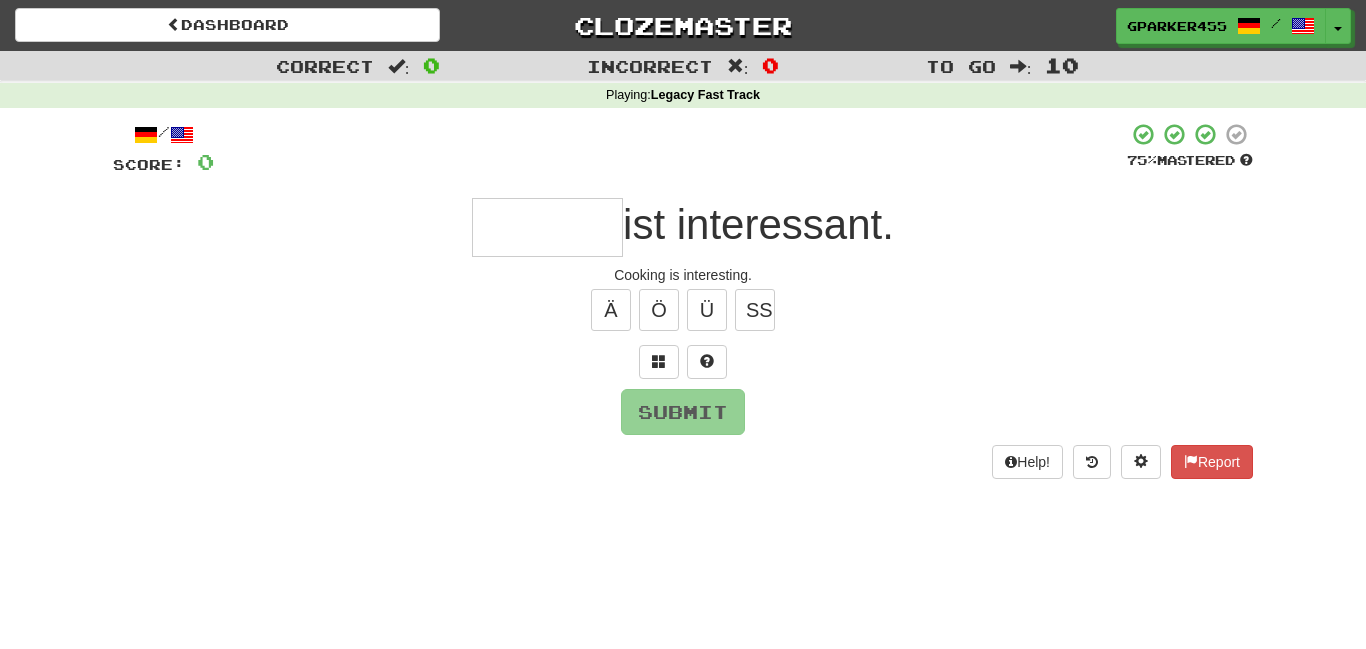 type on "*" 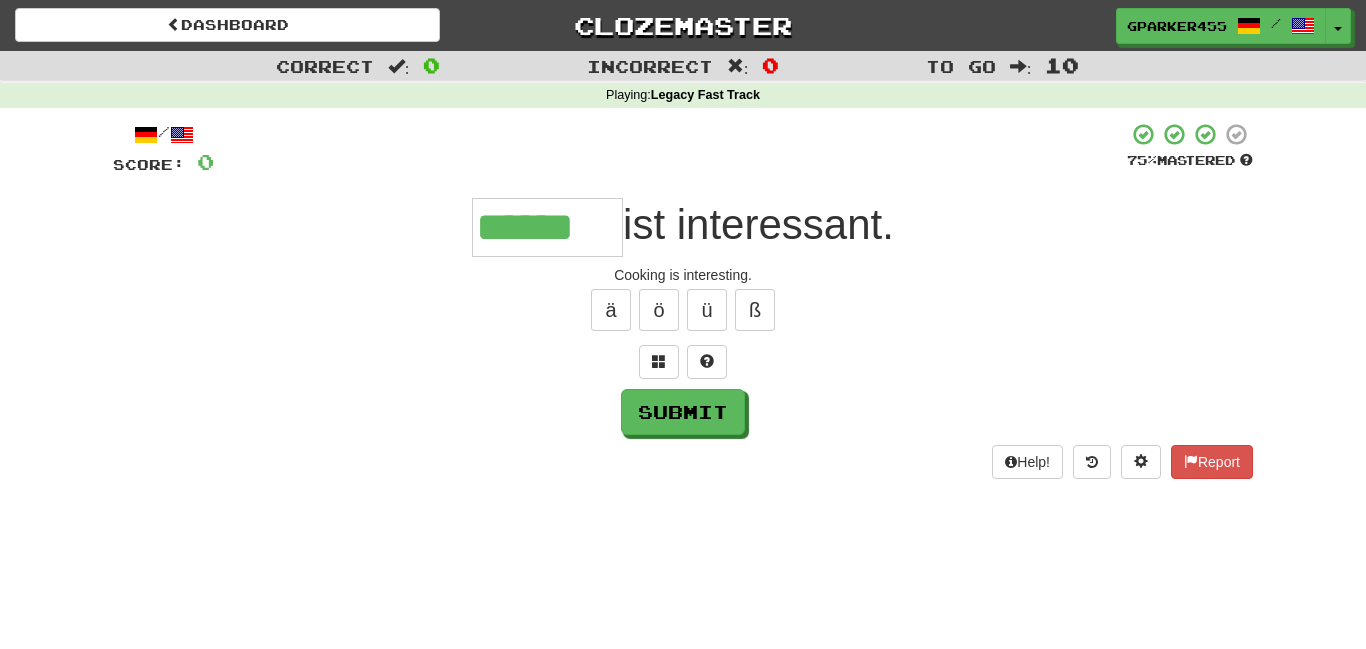 type on "******" 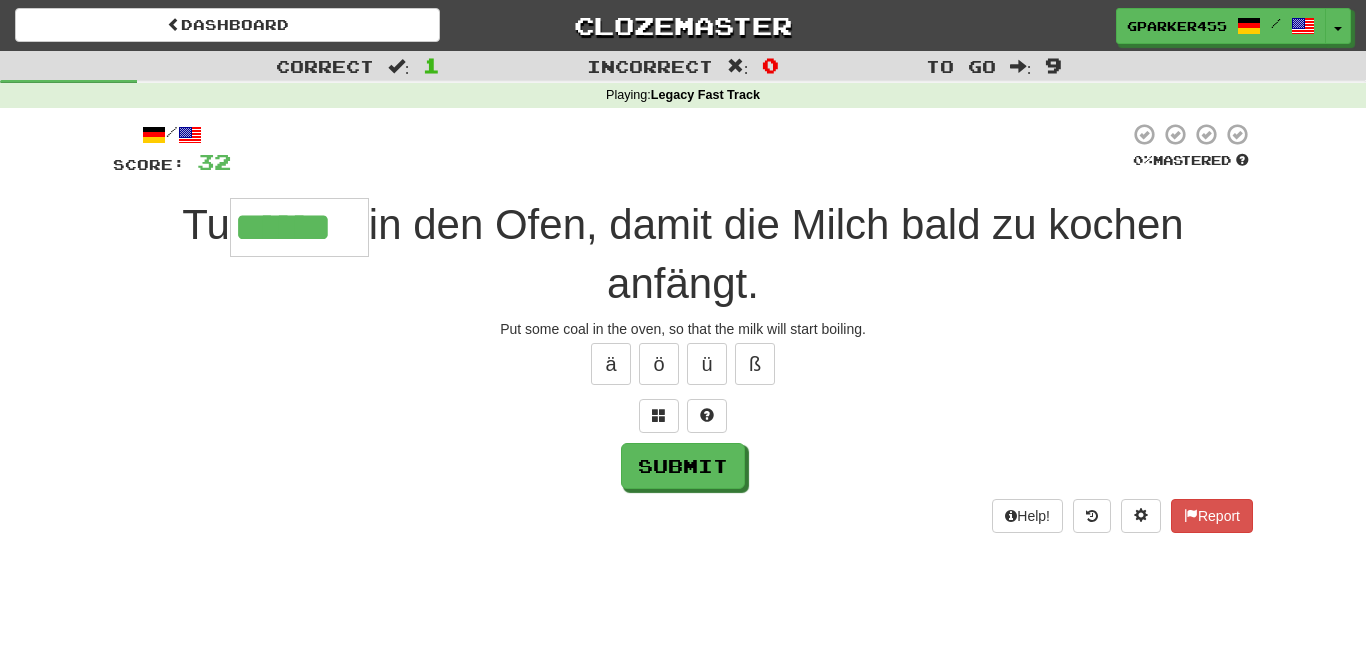 type on "******" 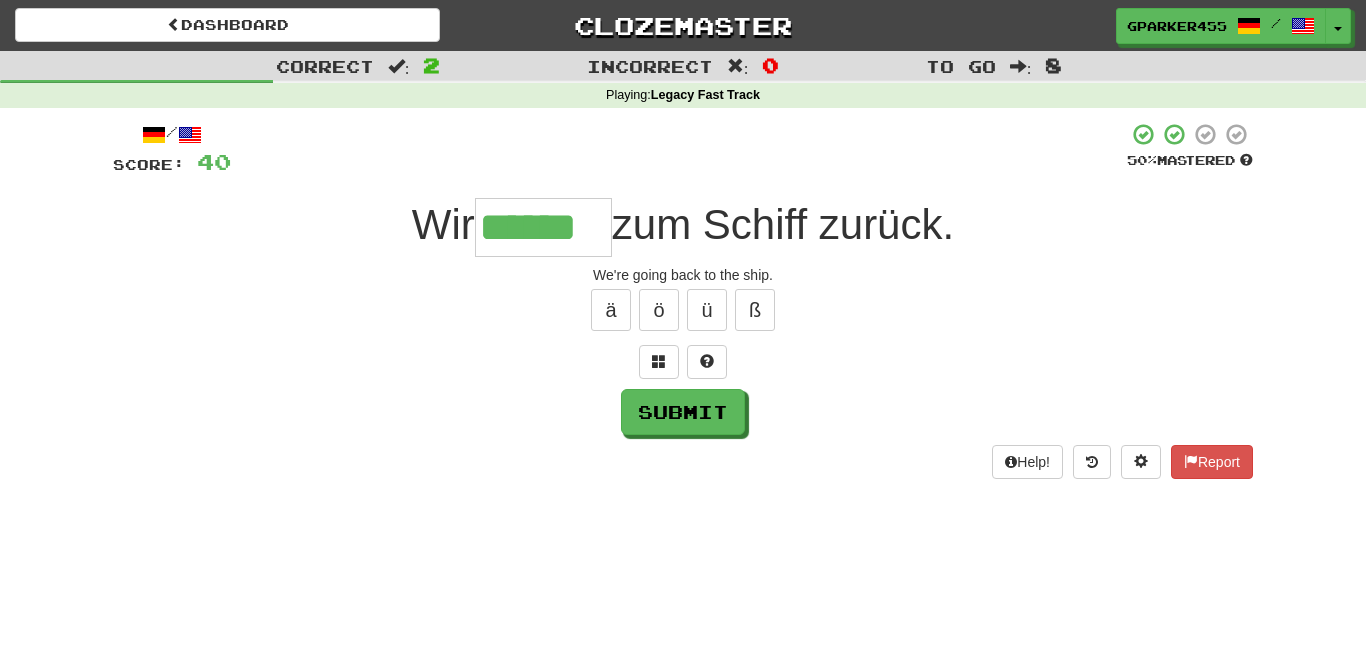type on "******" 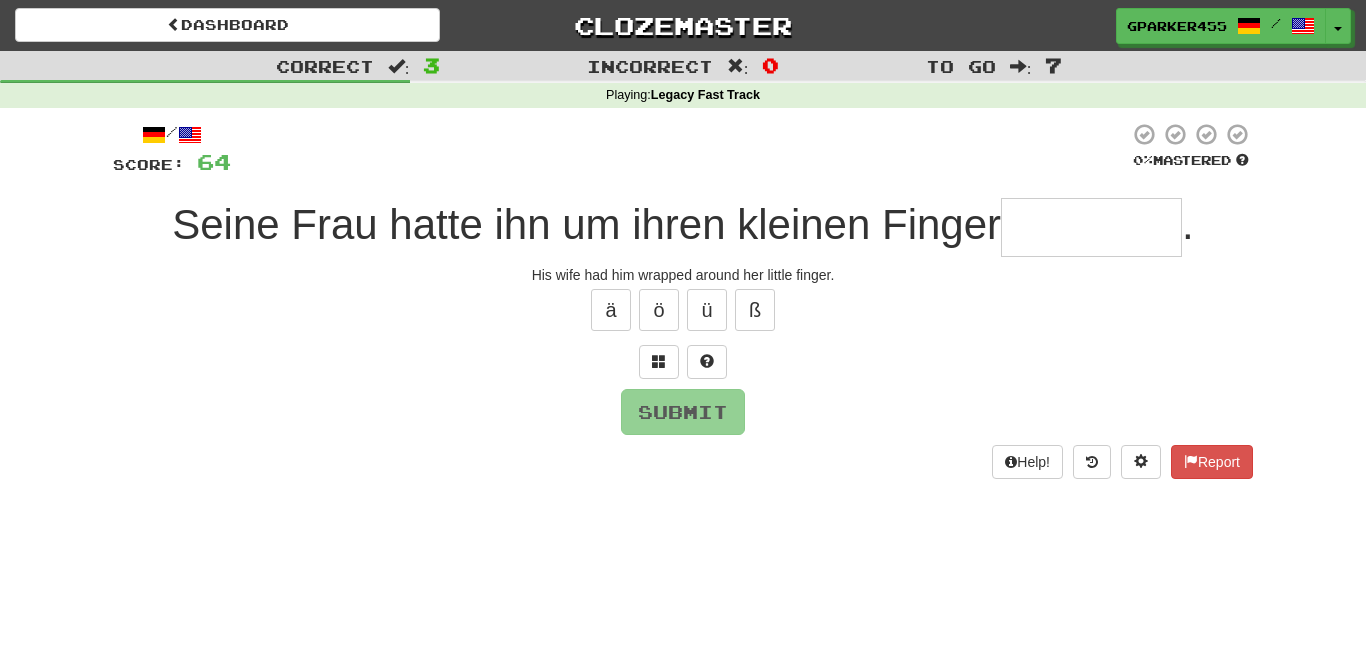 type on "*" 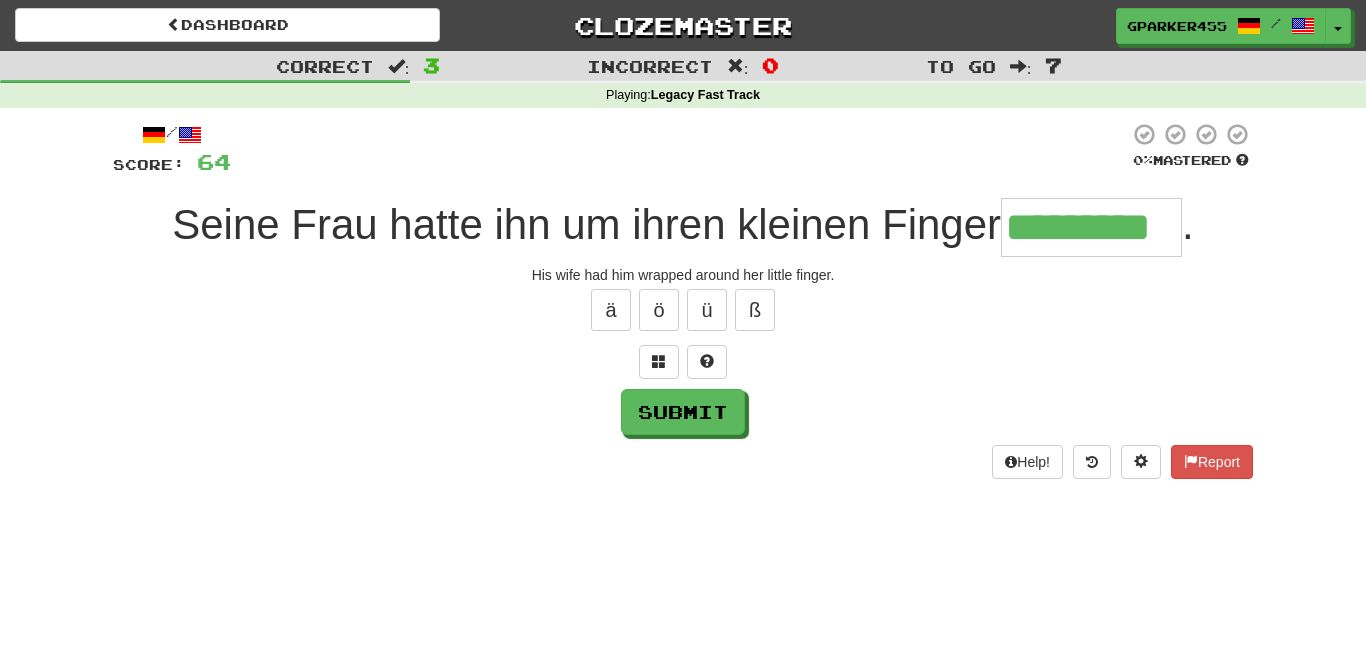 type on "*********" 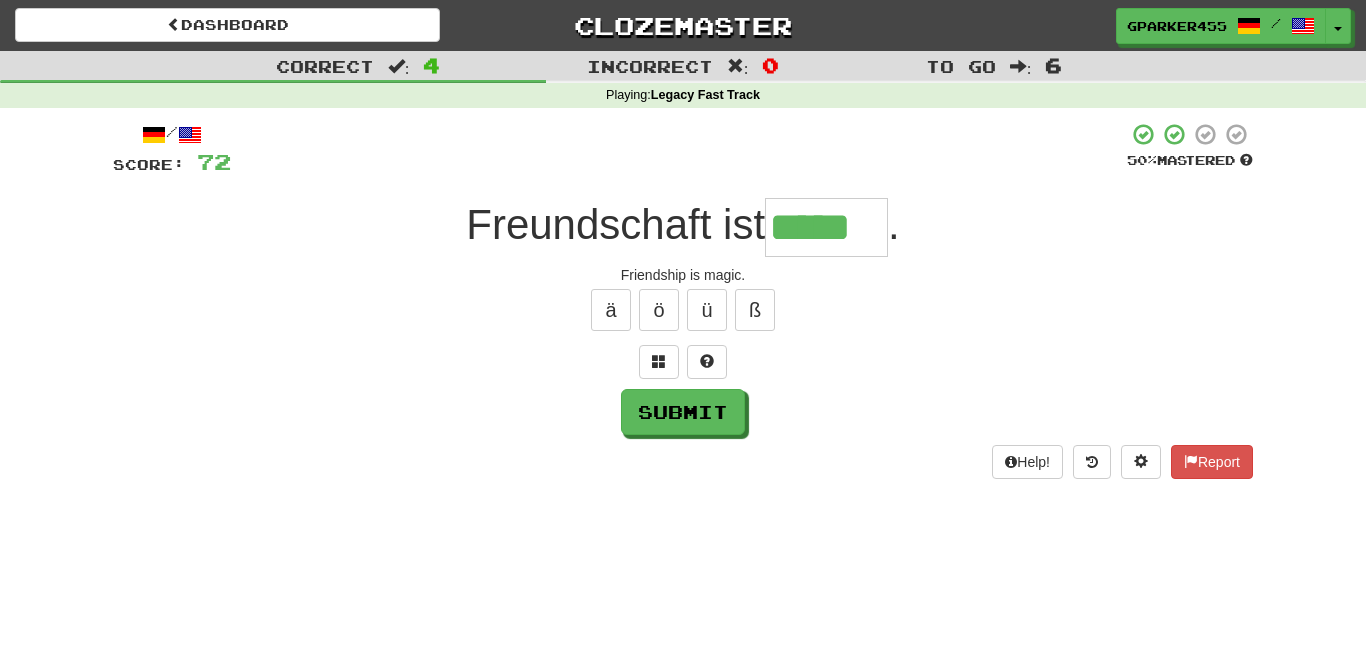 scroll, scrollTop: 0, scrollLeft: 0, axis: both 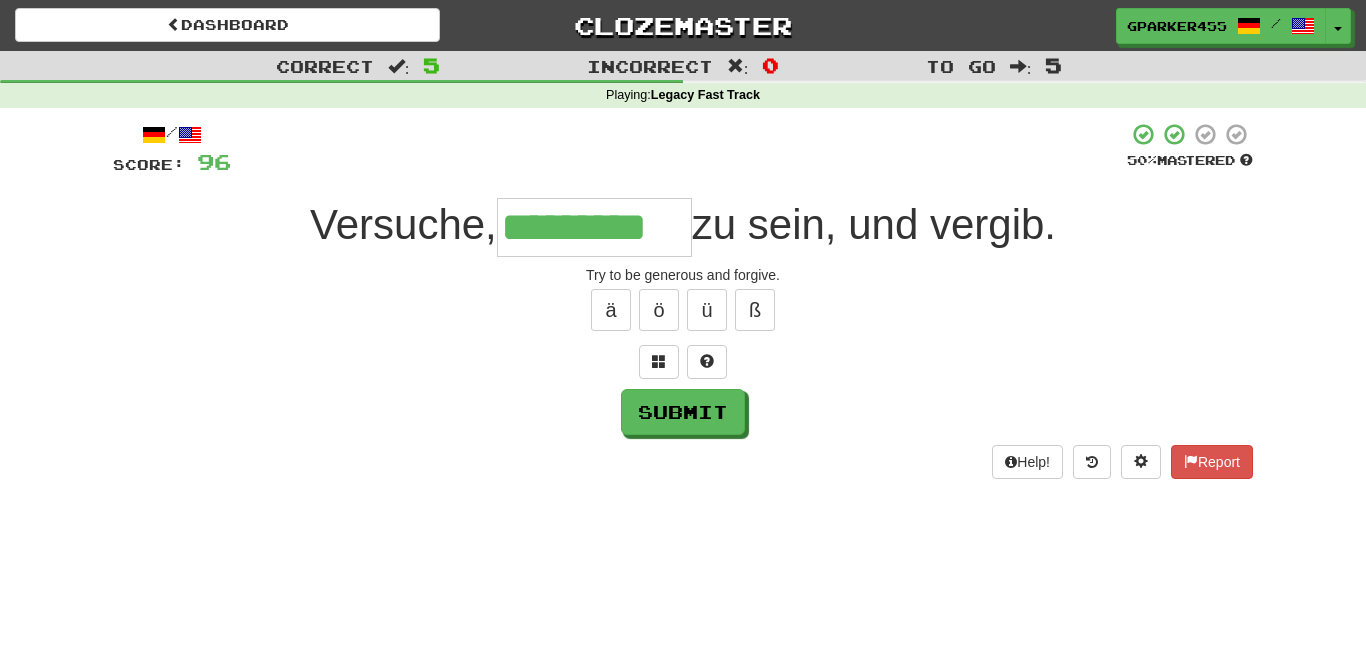 type on "*********" 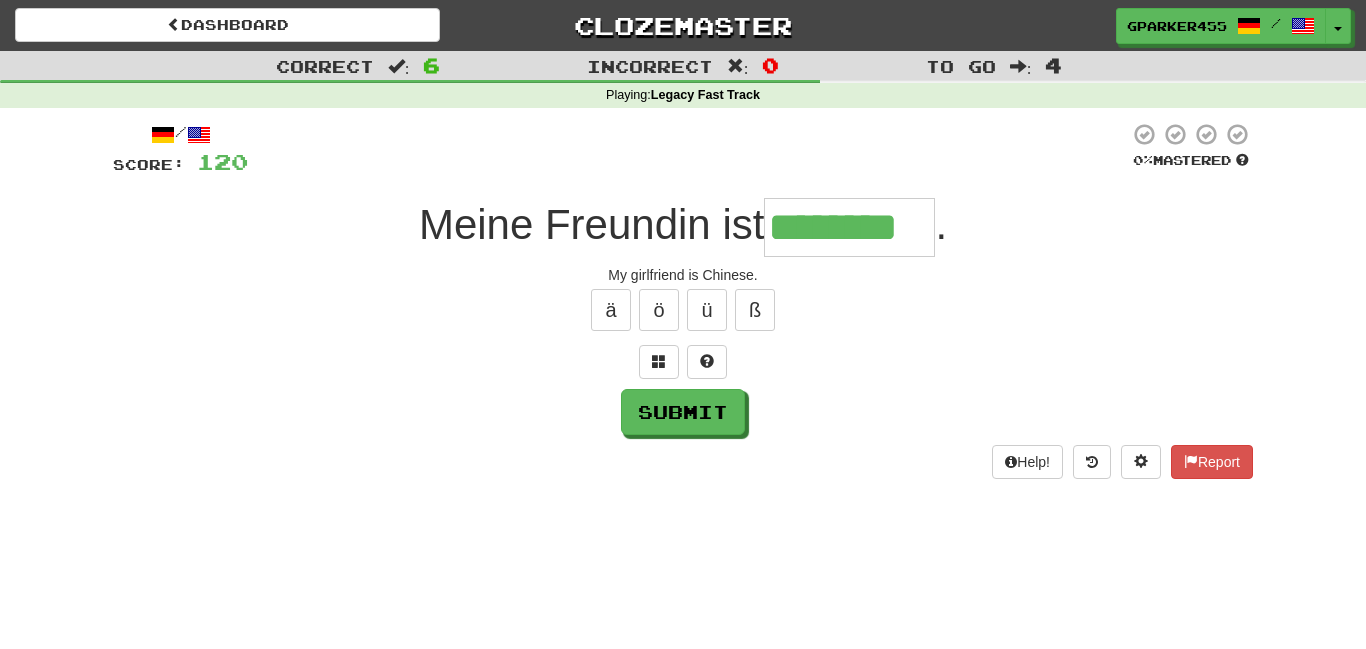 type on "********" 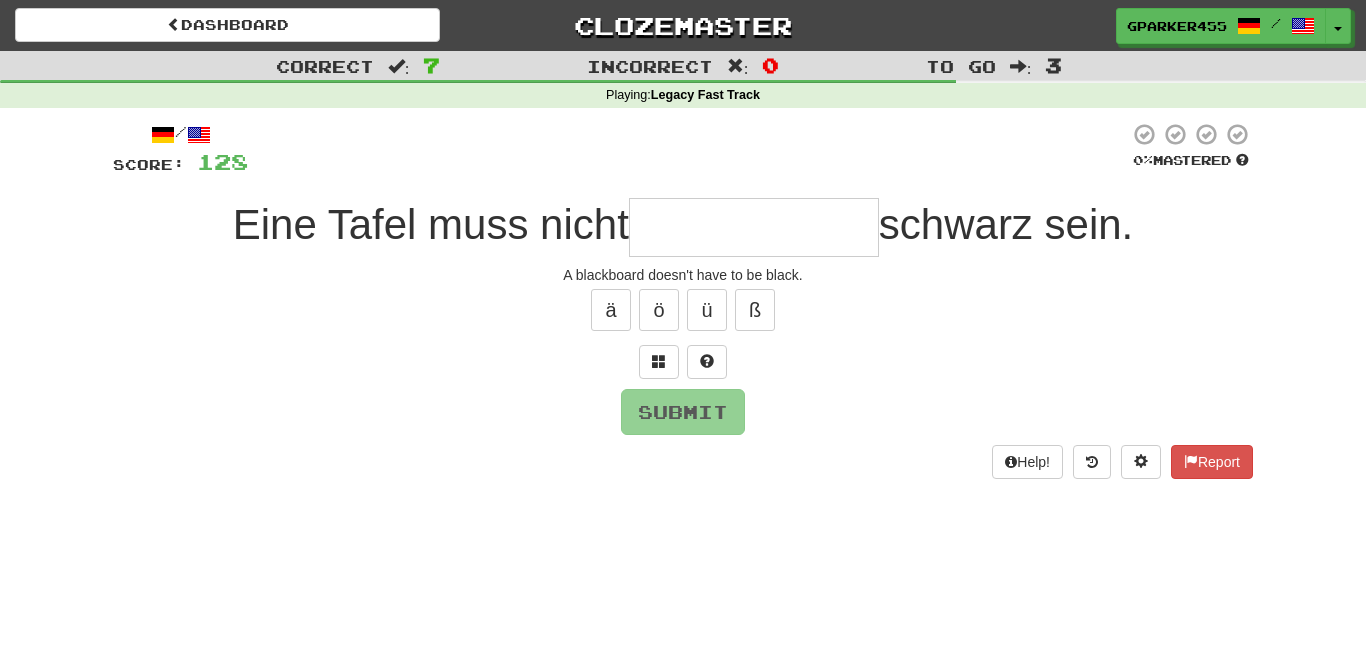 type on "*" 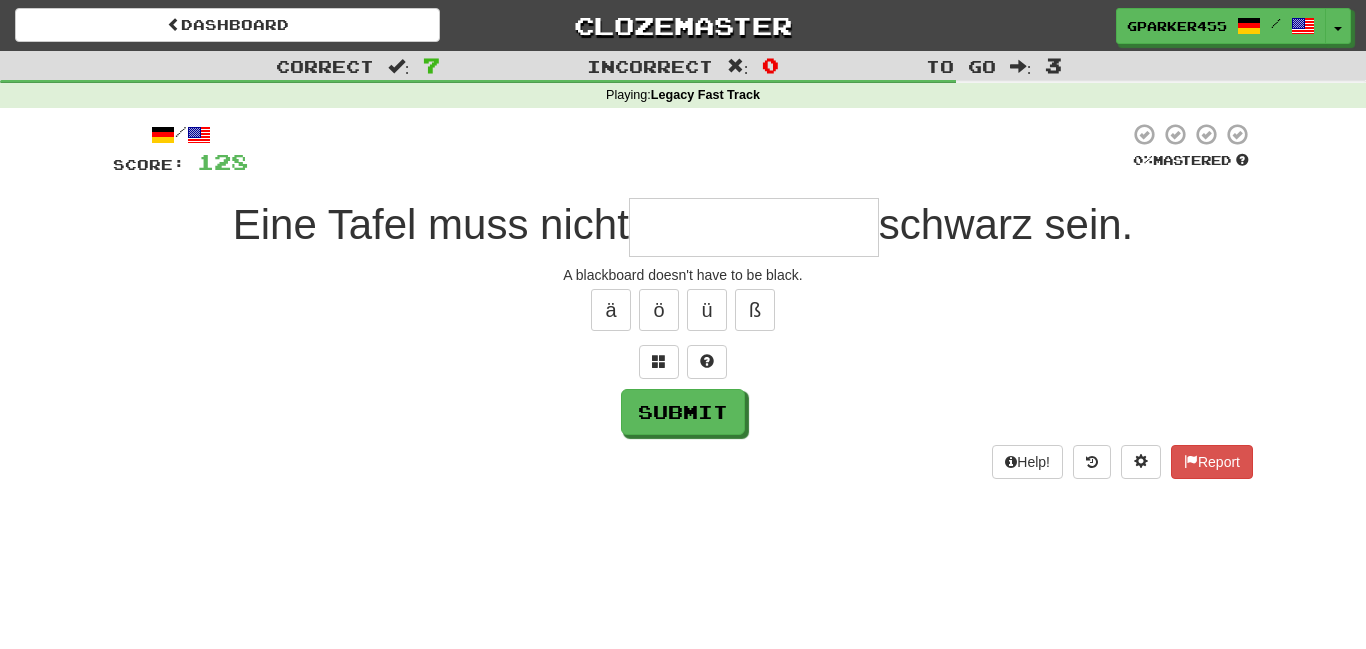 type on "*" 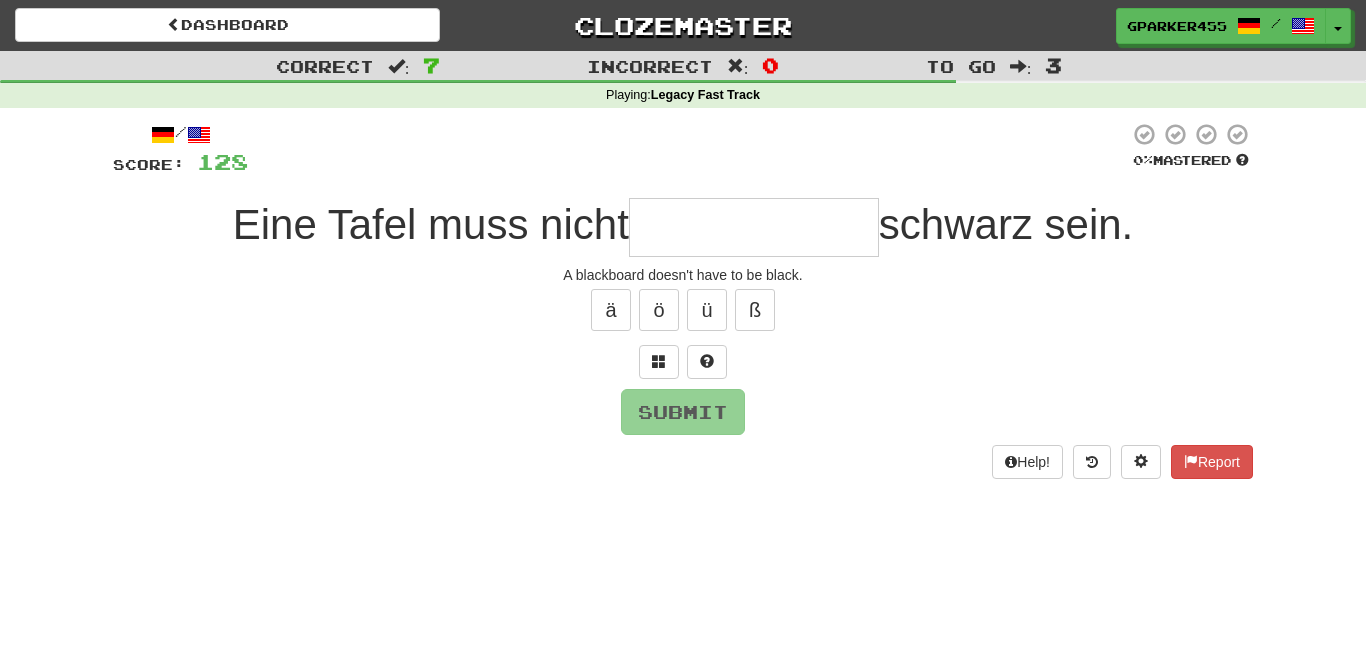 type on "*" 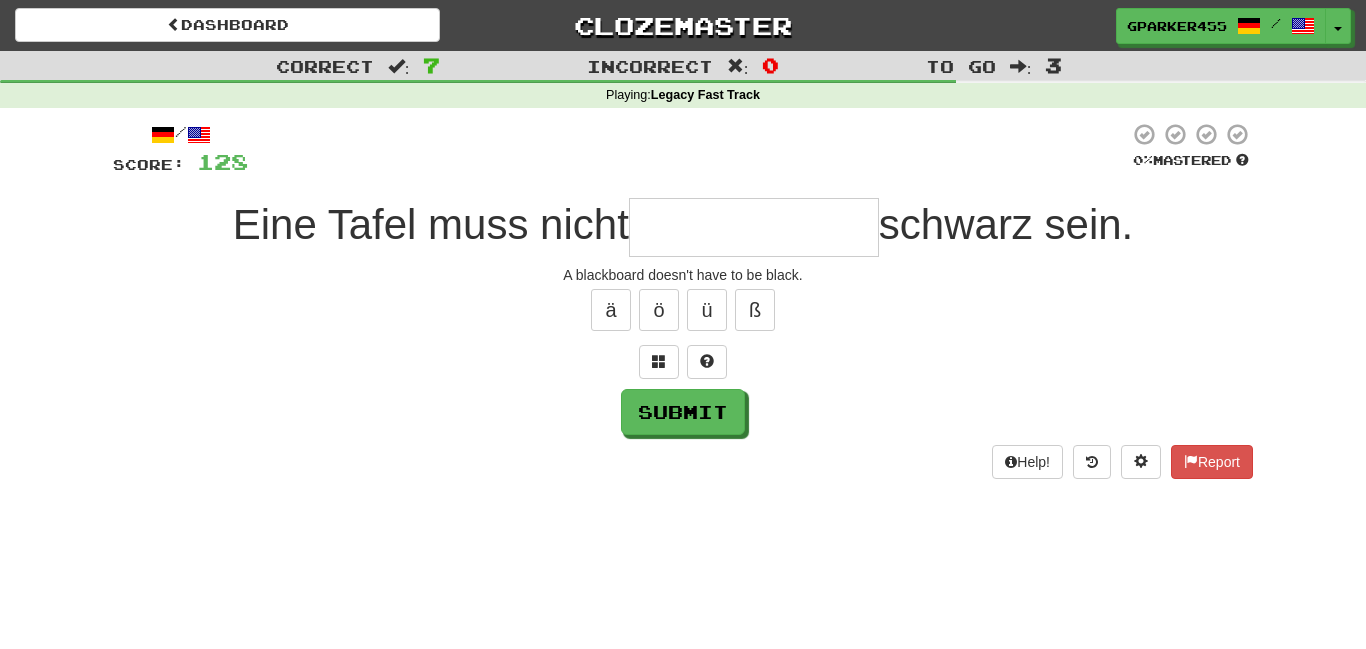 type on "*" 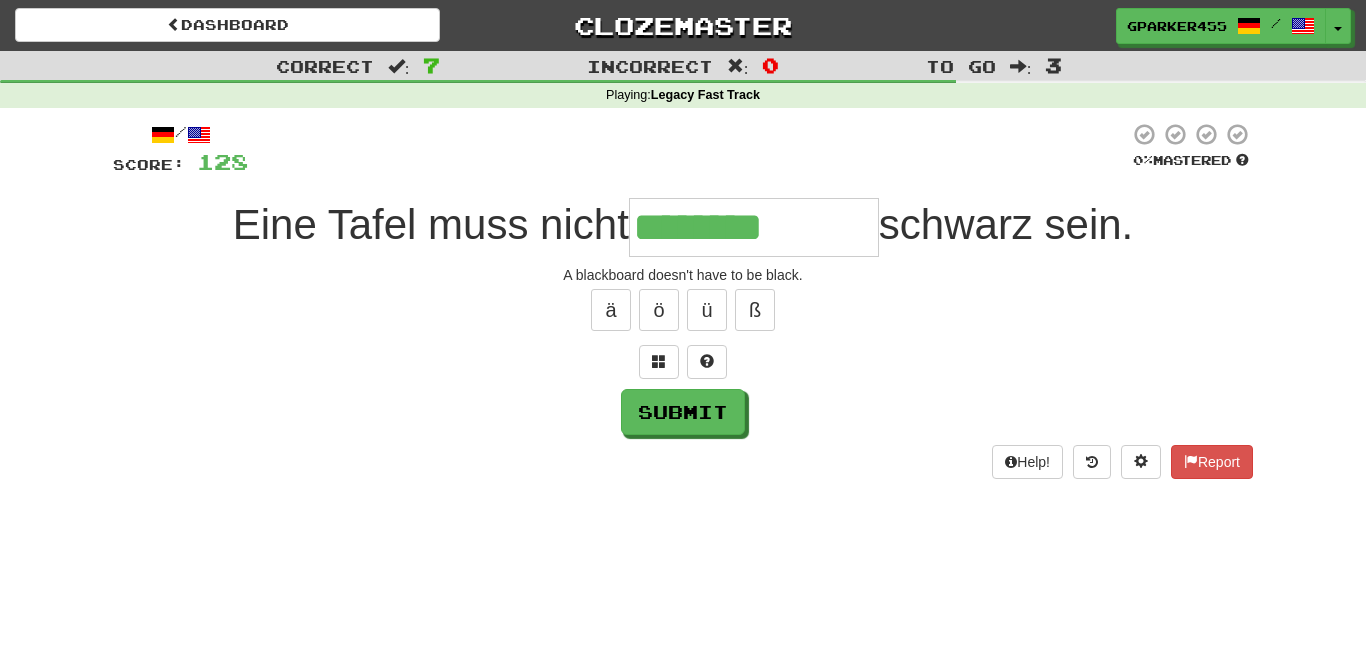 click on "********" at bounding box center (754, 227) 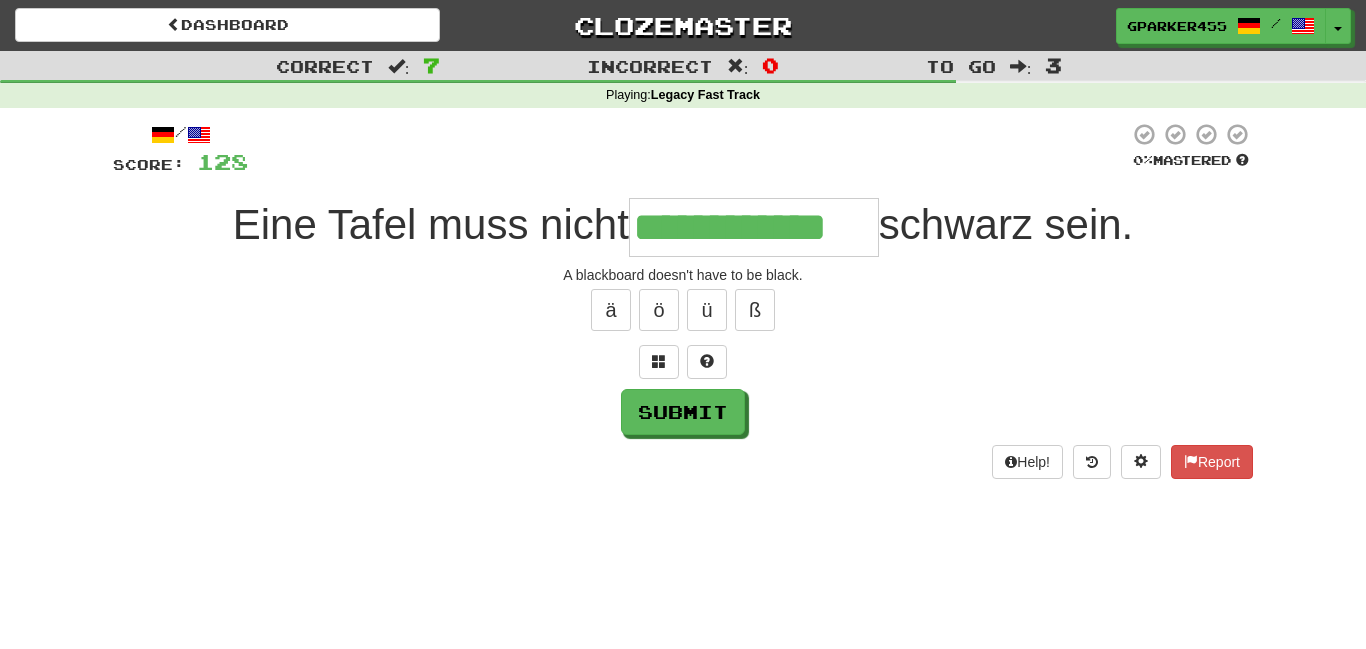 type on "**********" 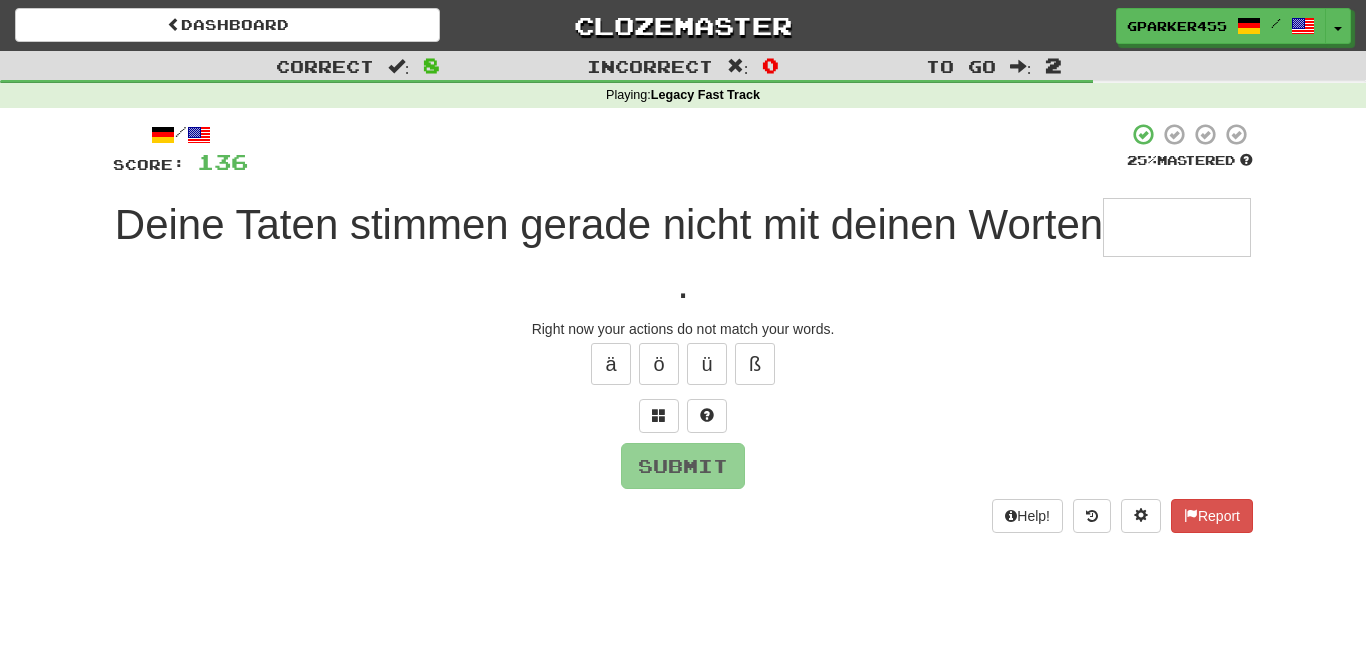 click at bounding box center (1177, 227) 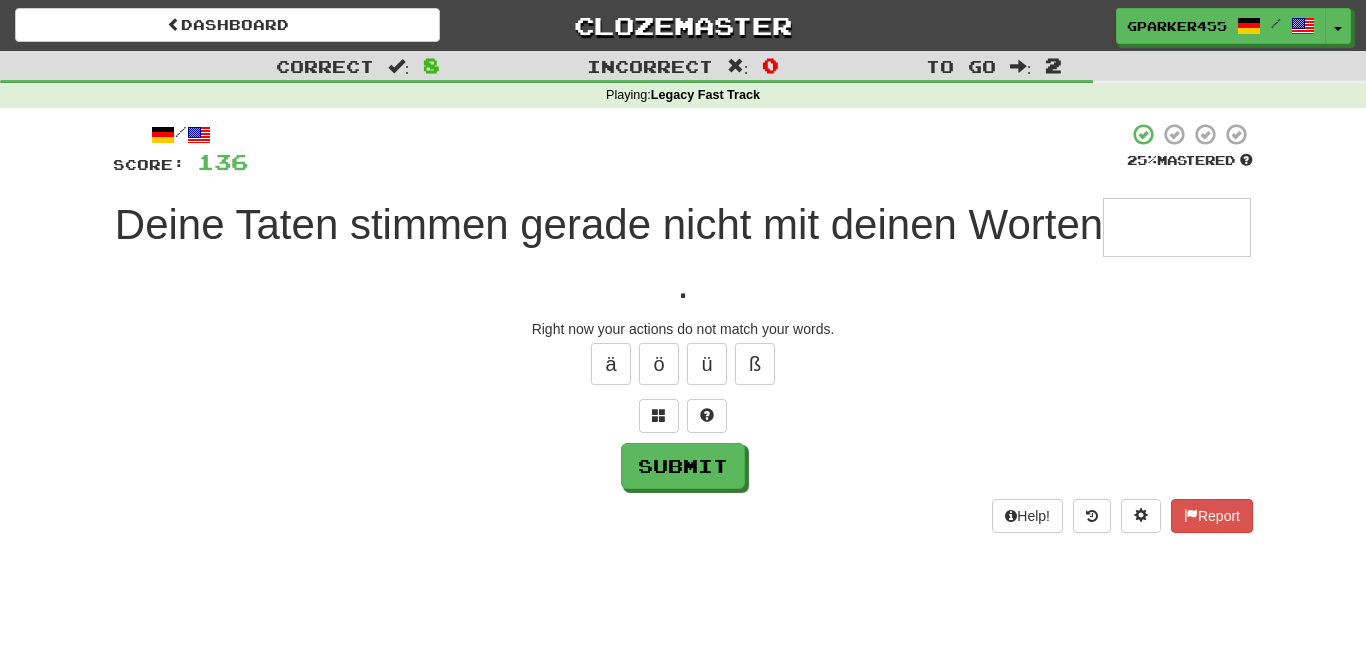 type on "*" 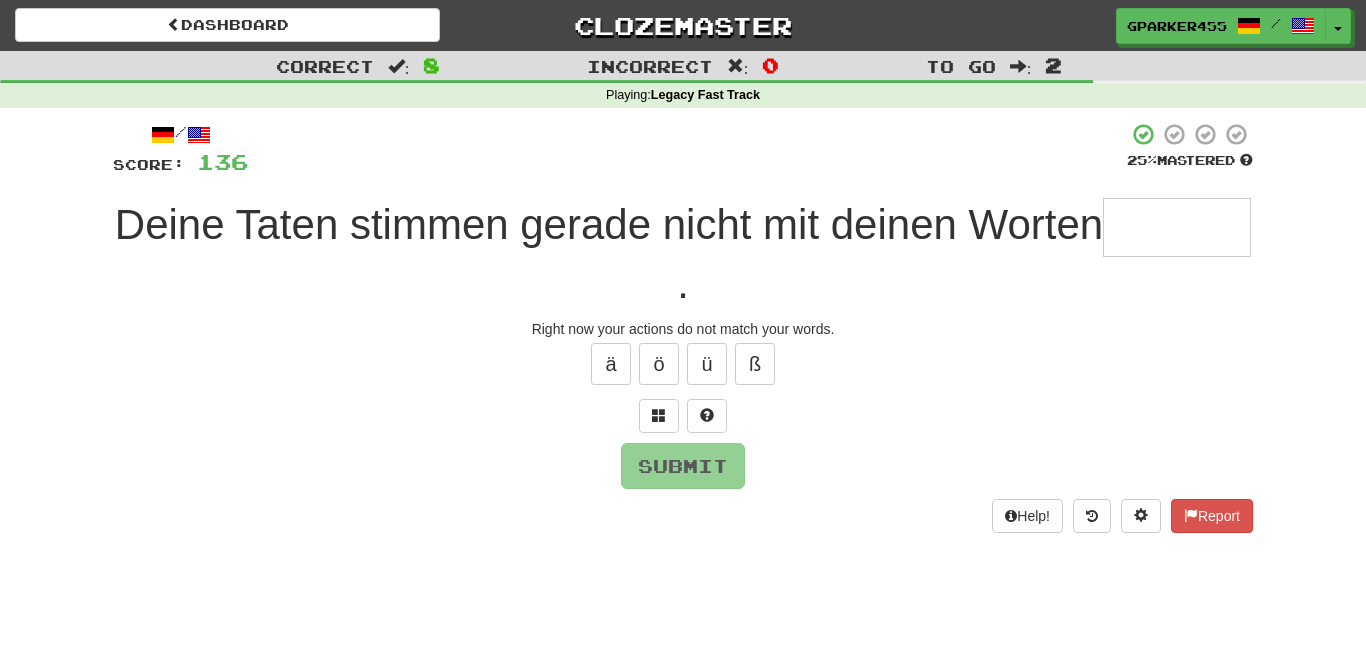 type on "*" 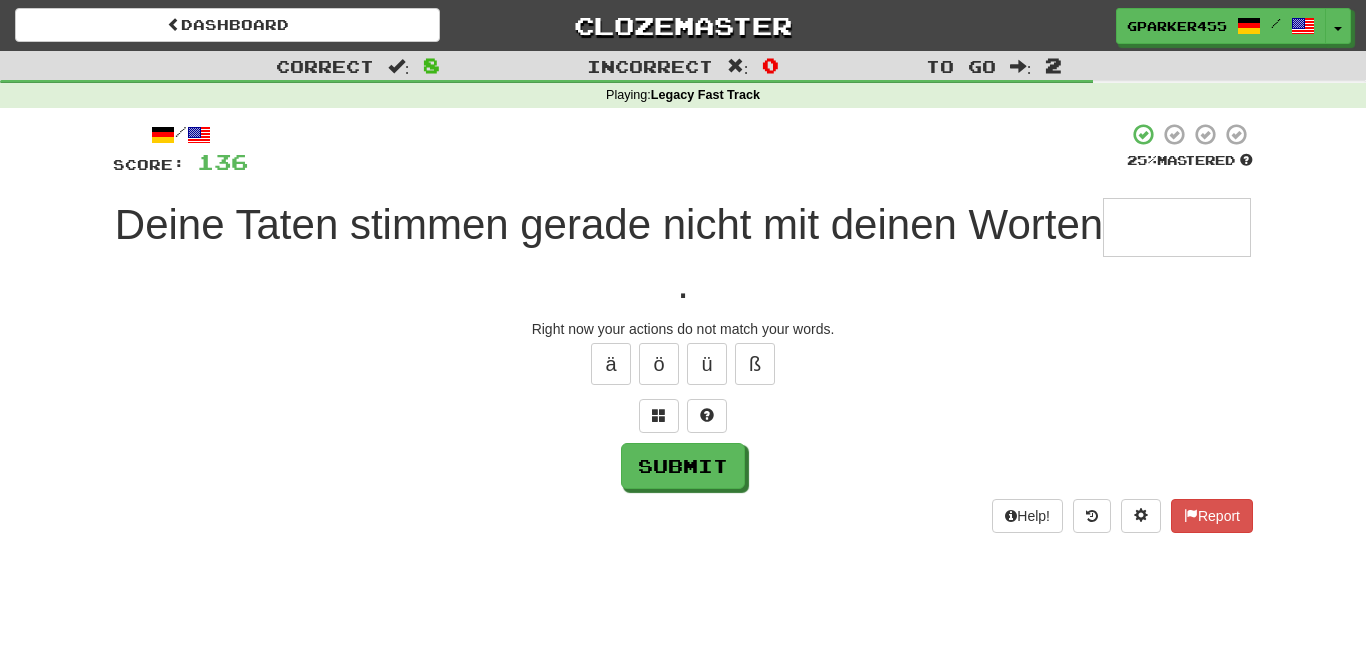 type on "*" 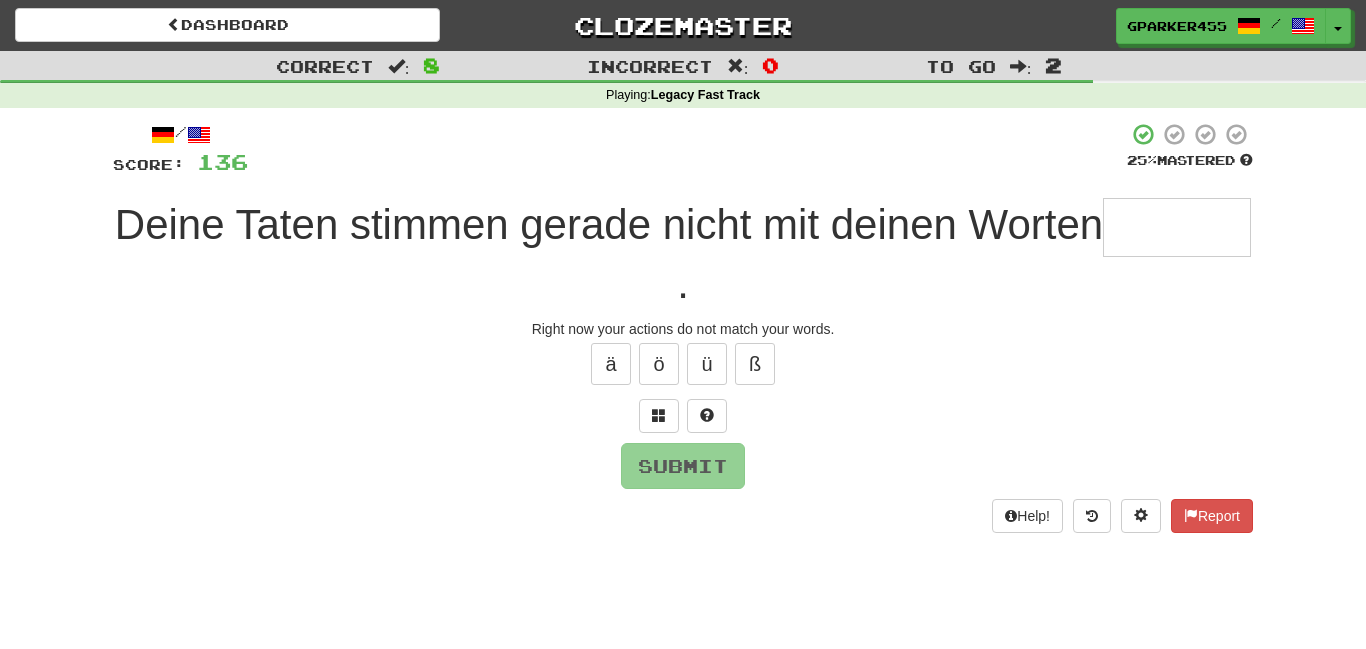 type on "*" 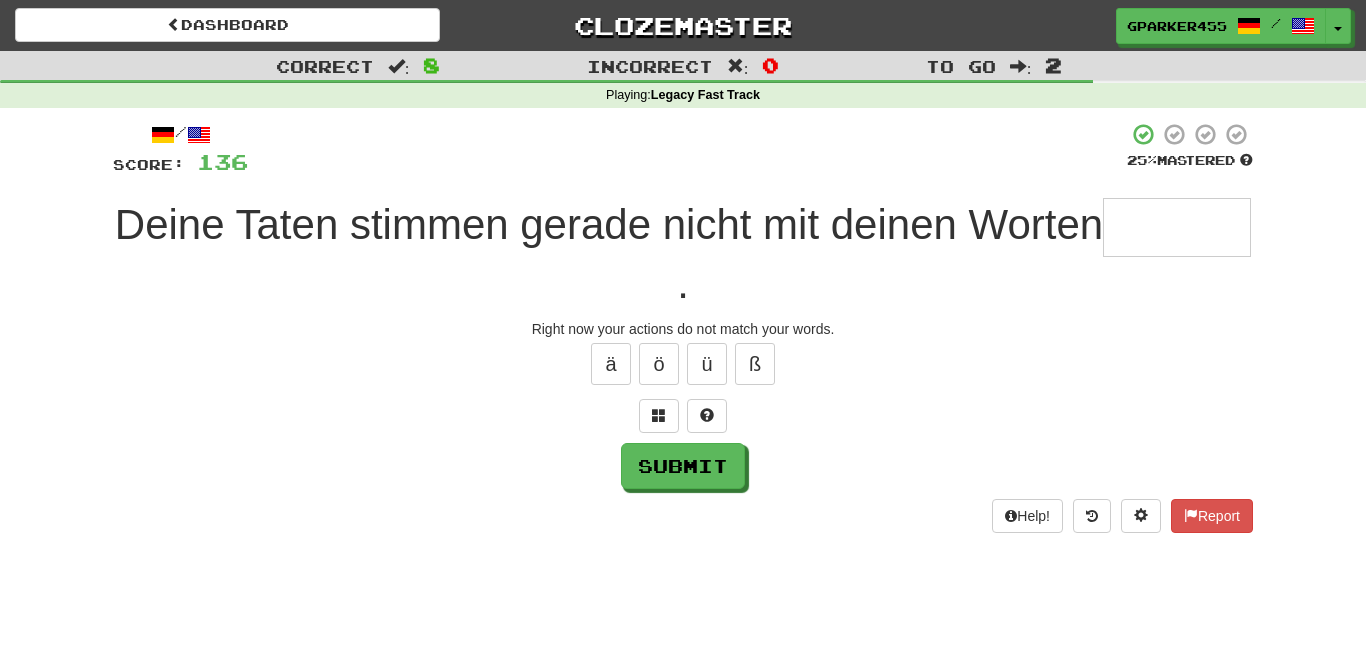type on "*" 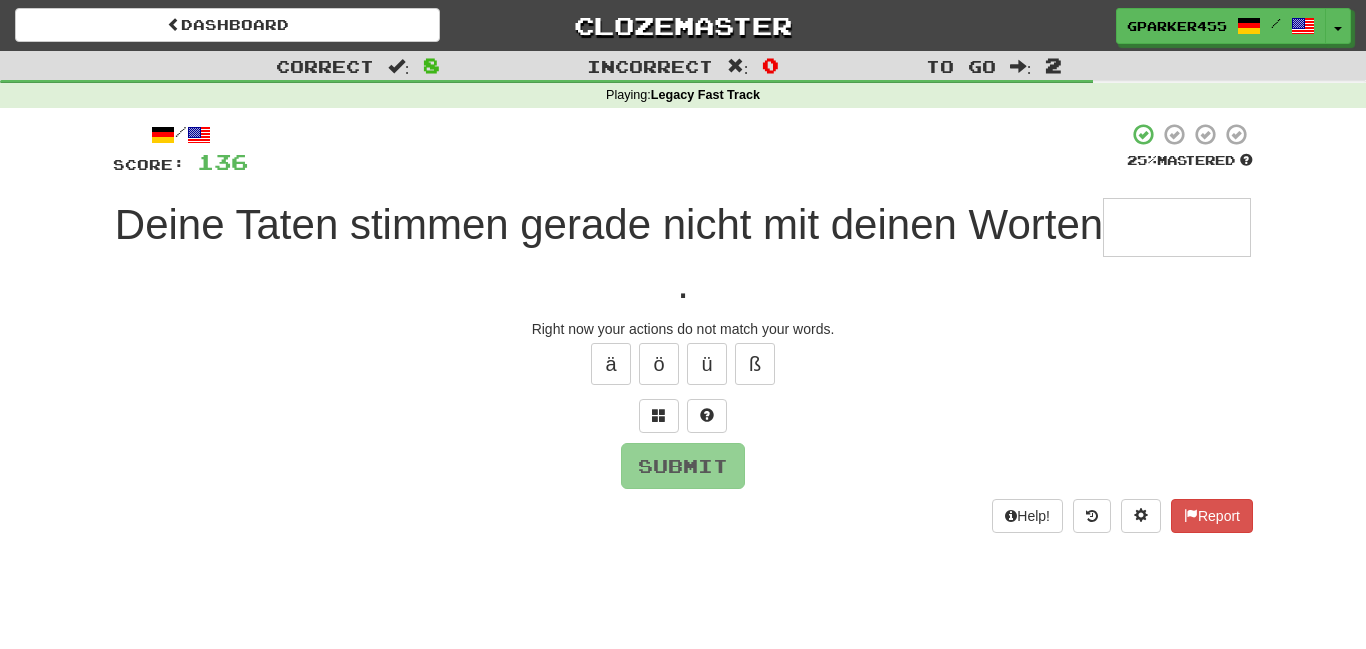 type on "*" 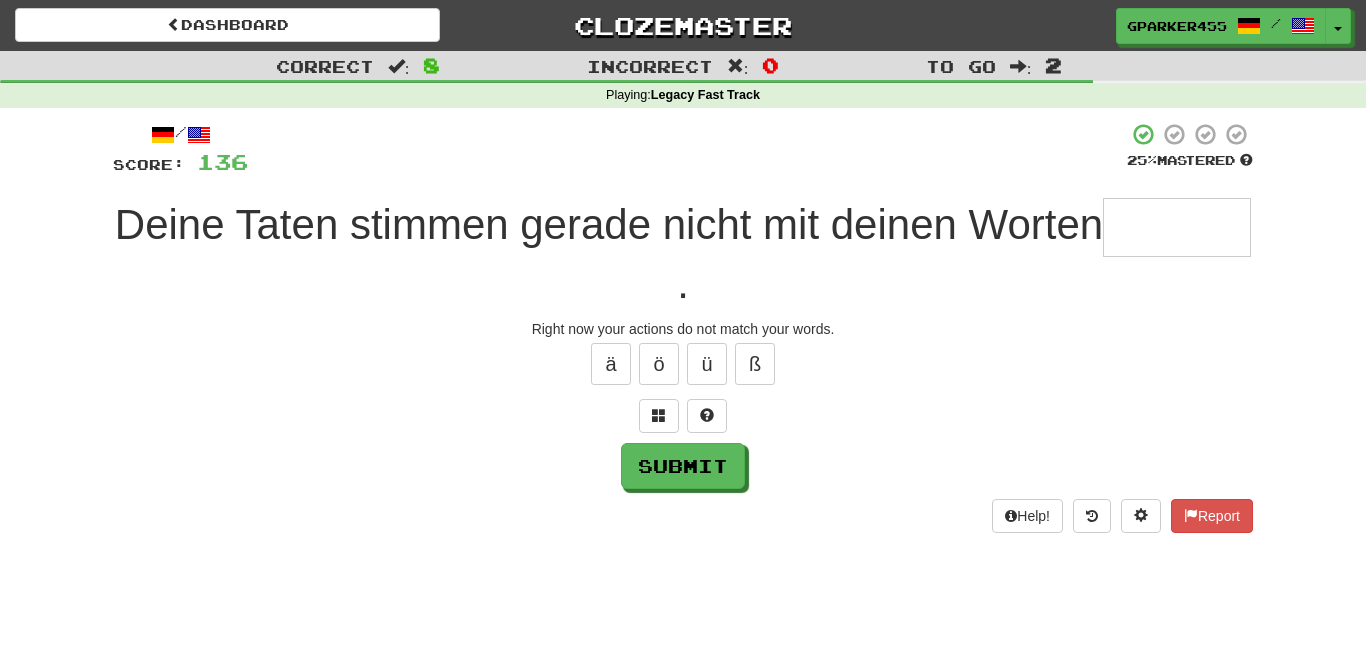 type on "*" 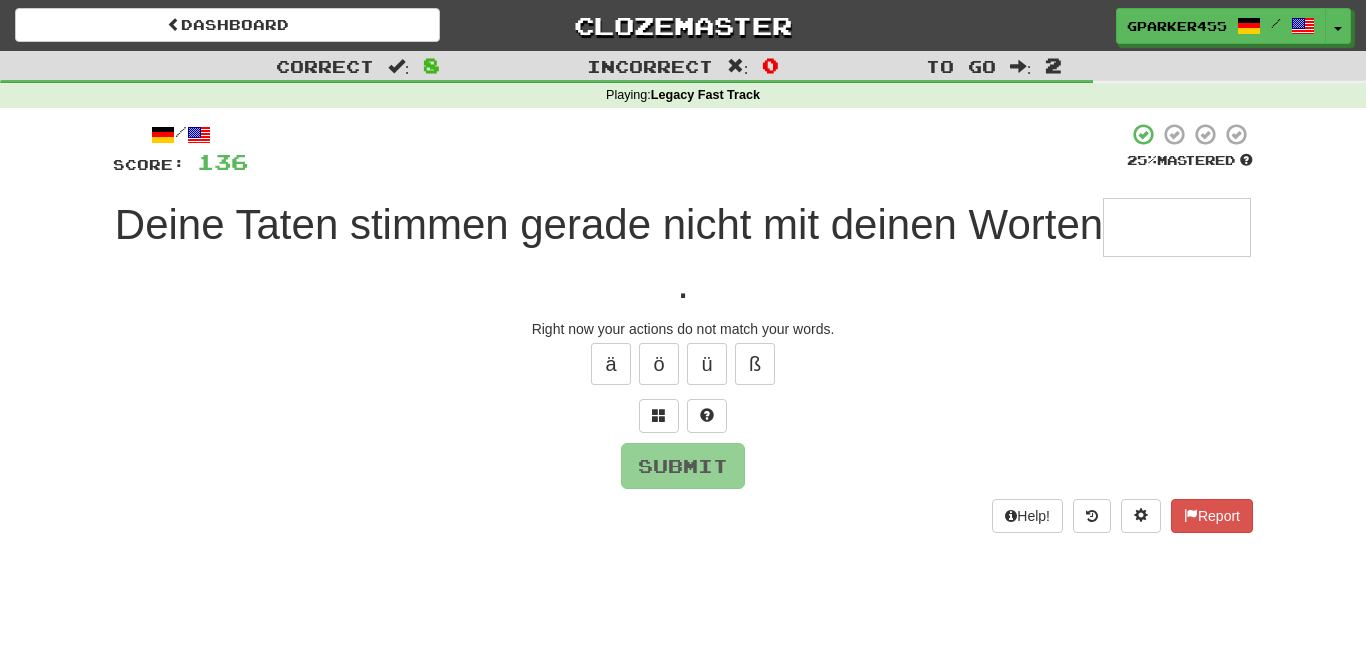 type on "*" 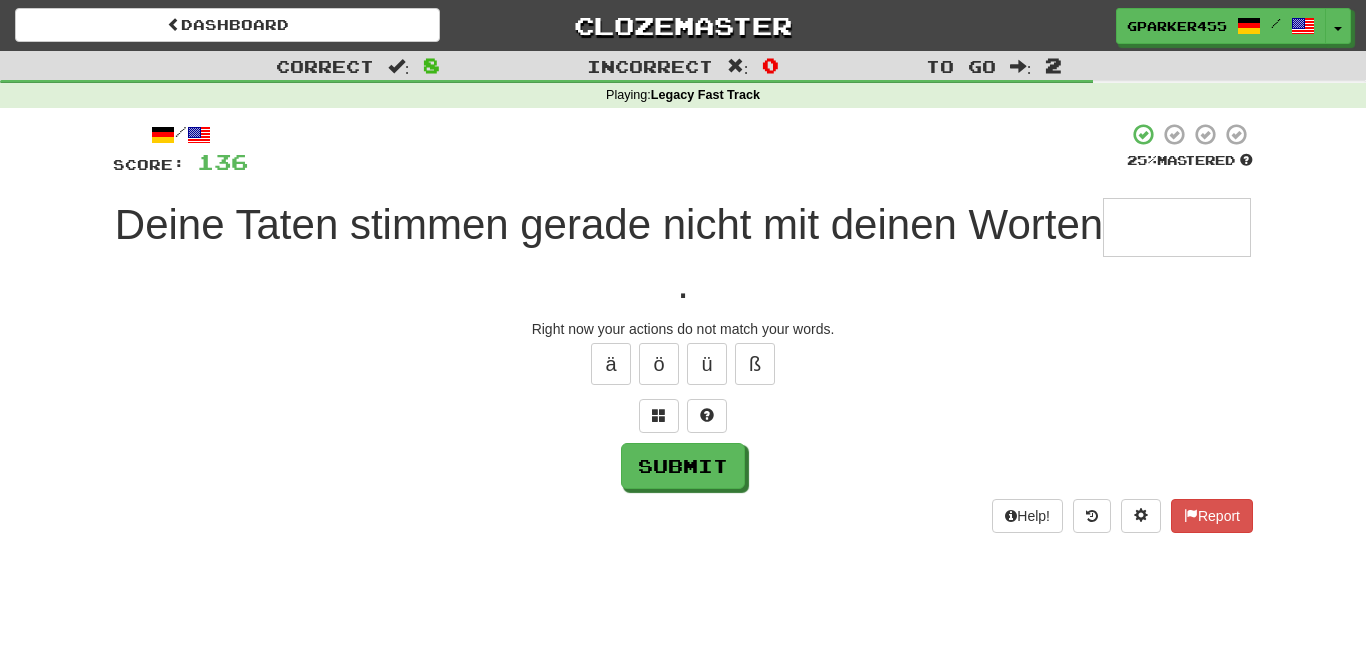 type on "*" 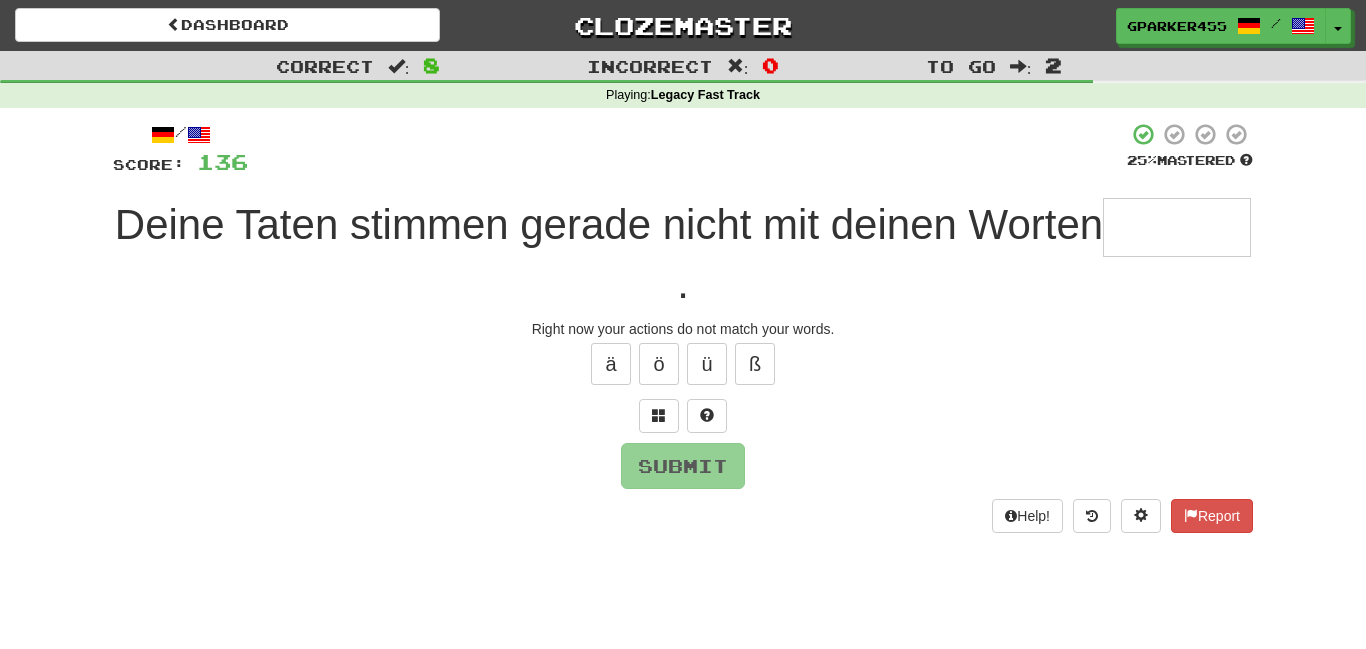 type on "*" 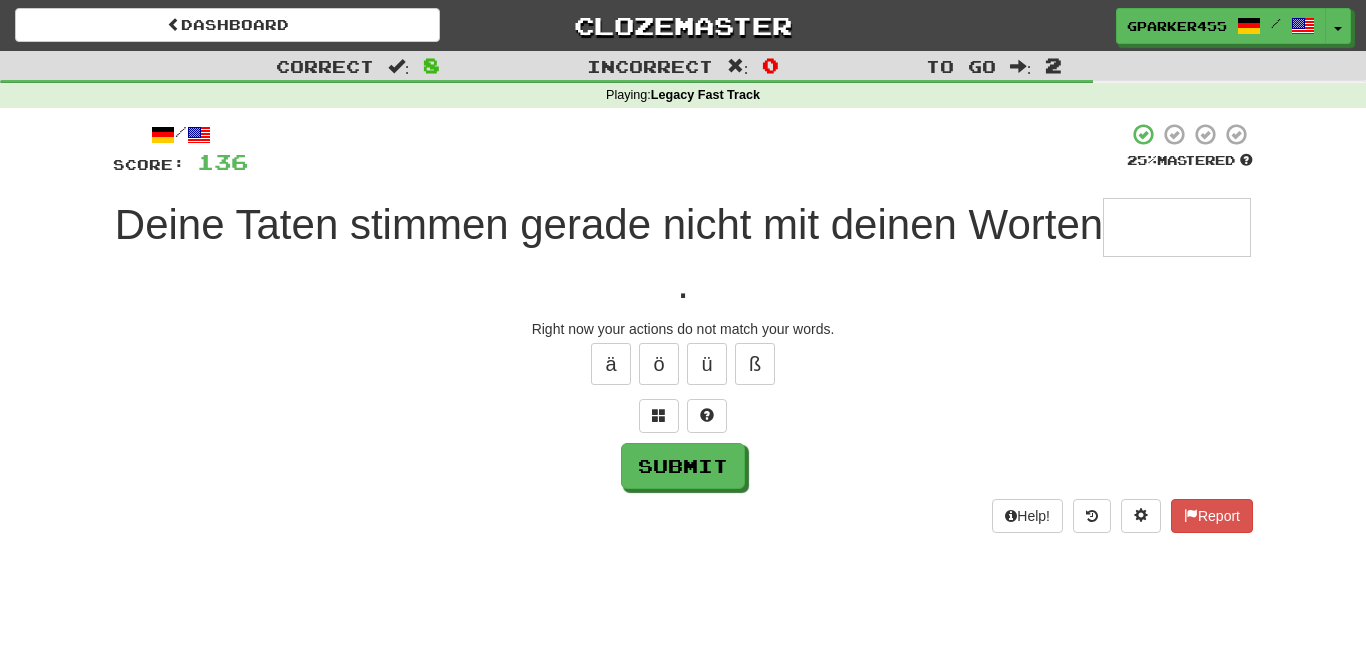 type on "*" 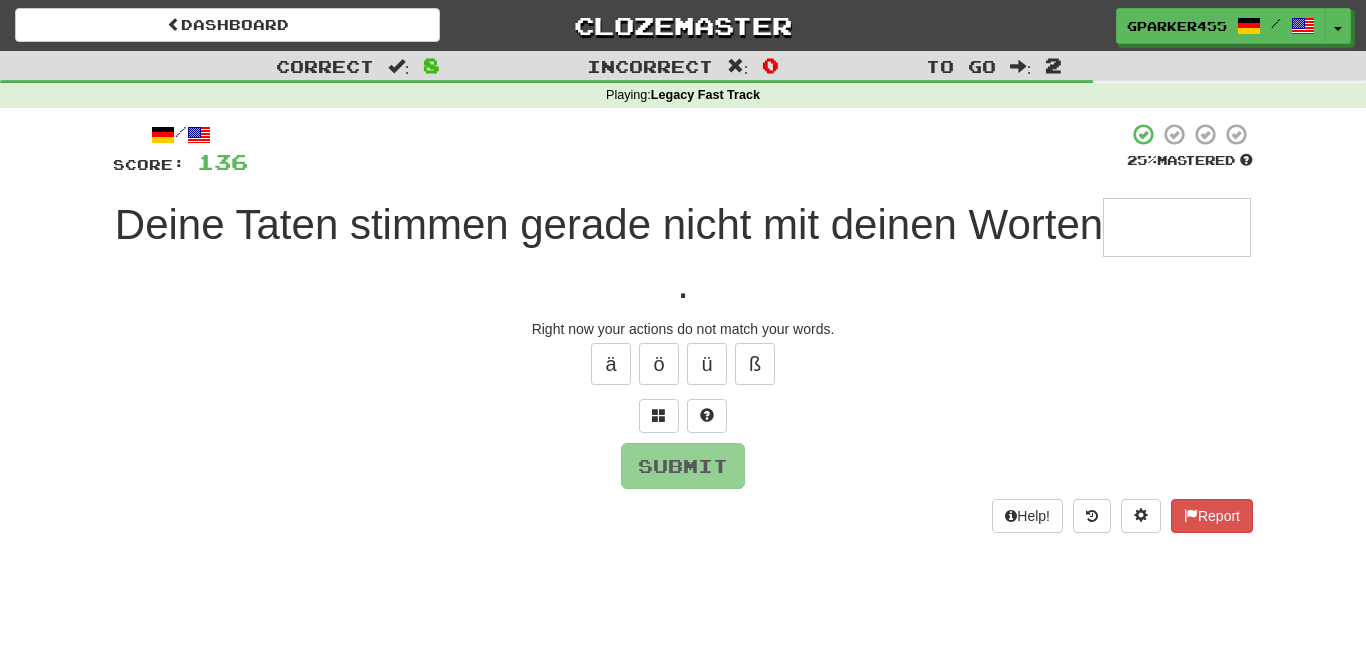 type on "*" 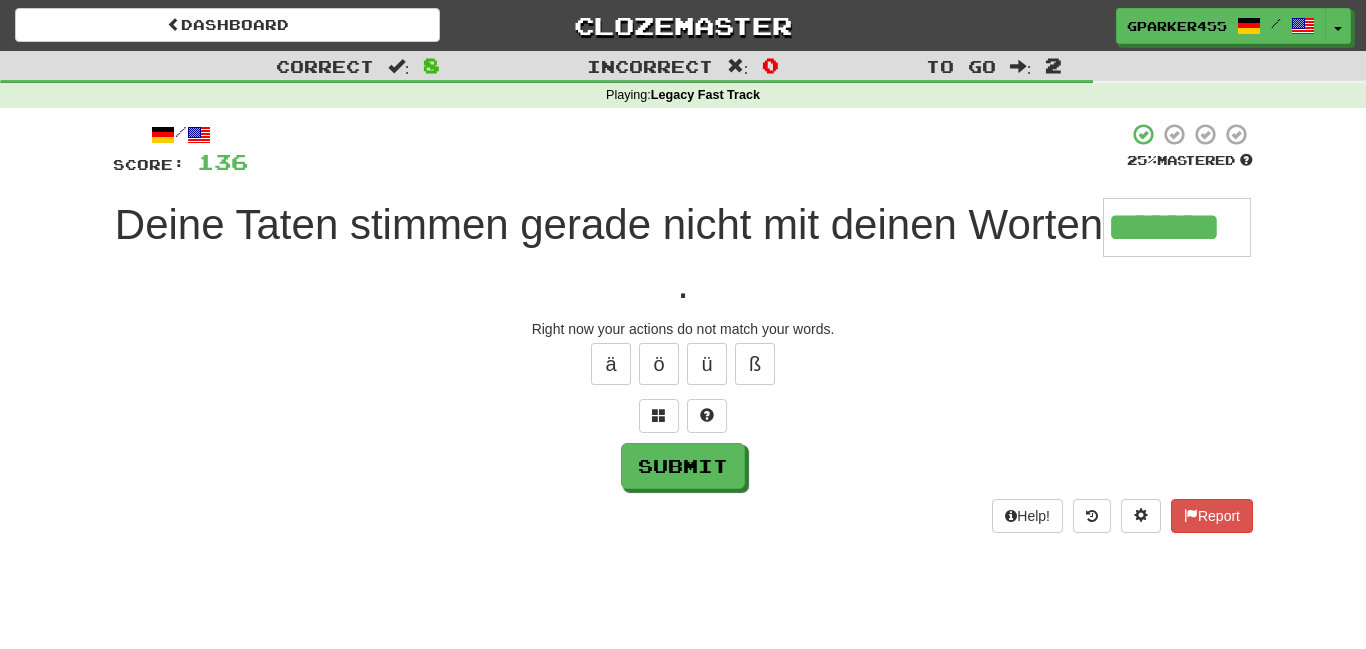 type on "*******" 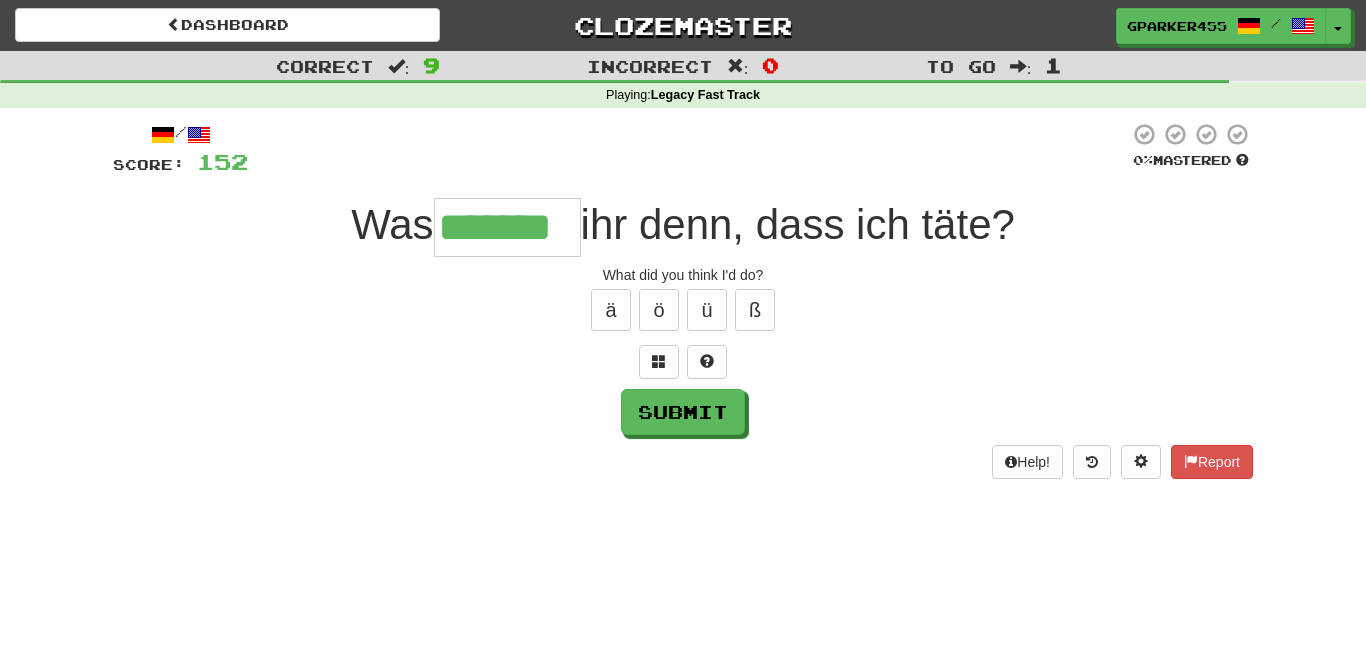 type on "*******" 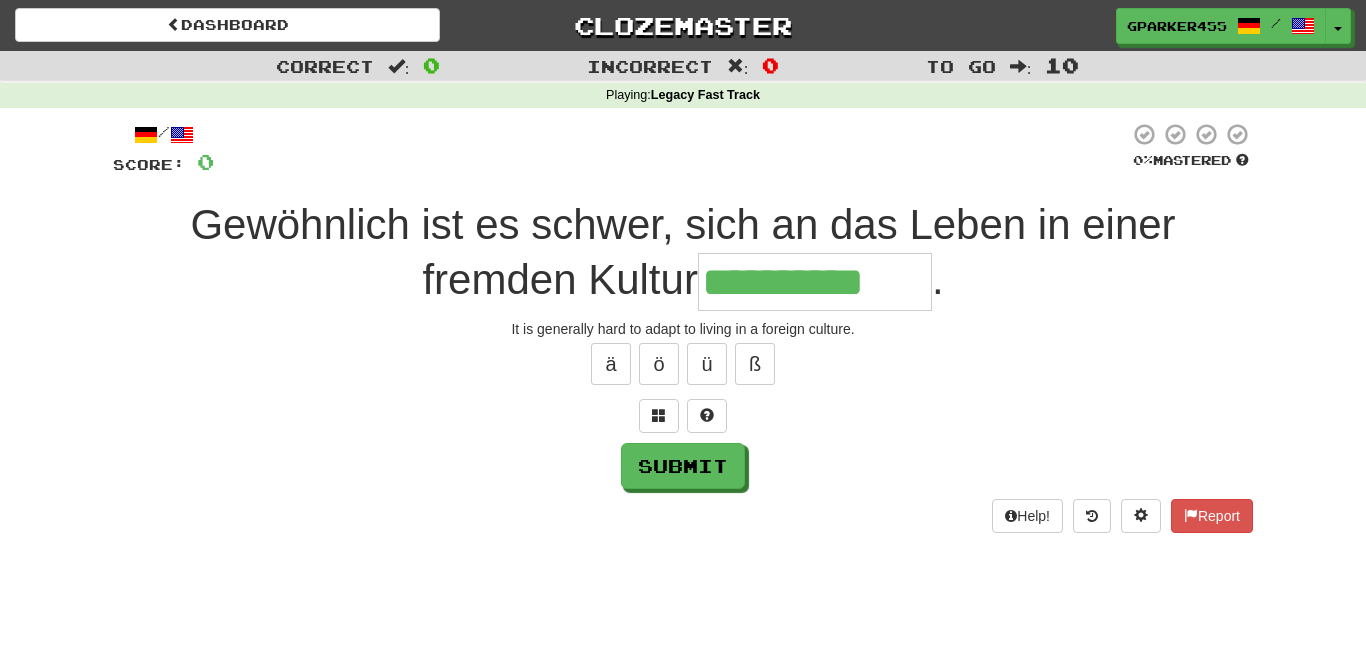 type on "**********" 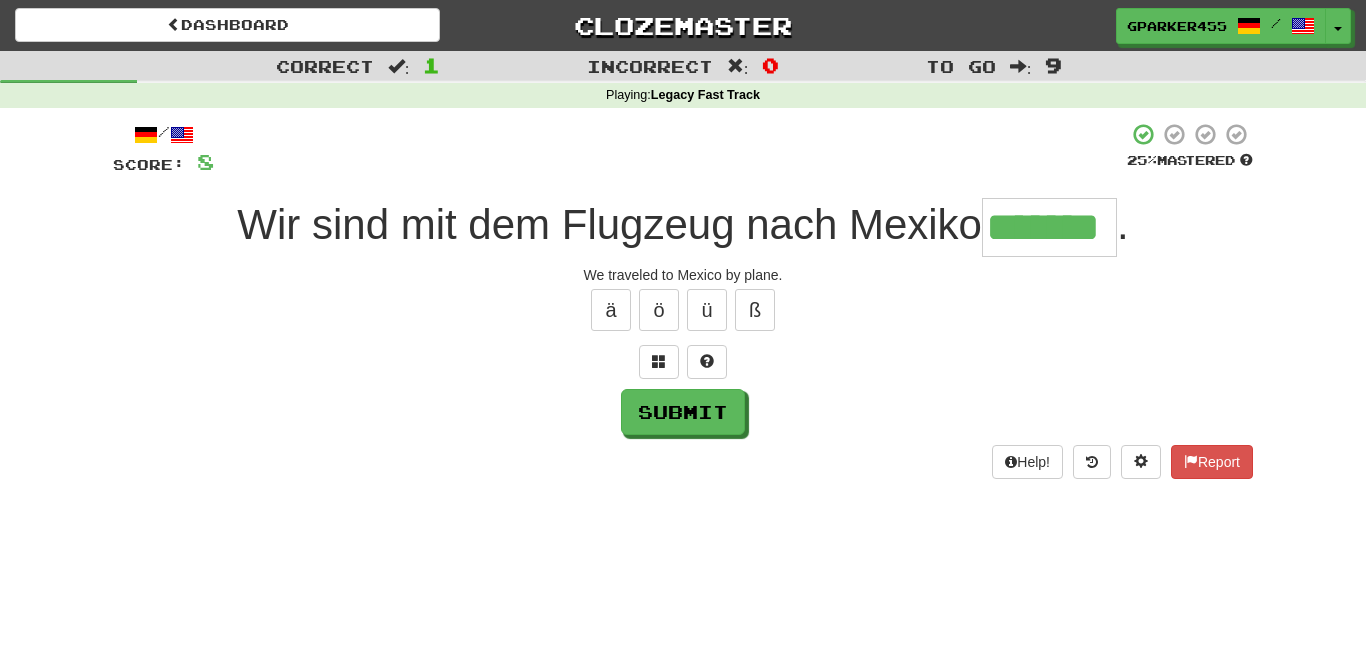 type on "*******" 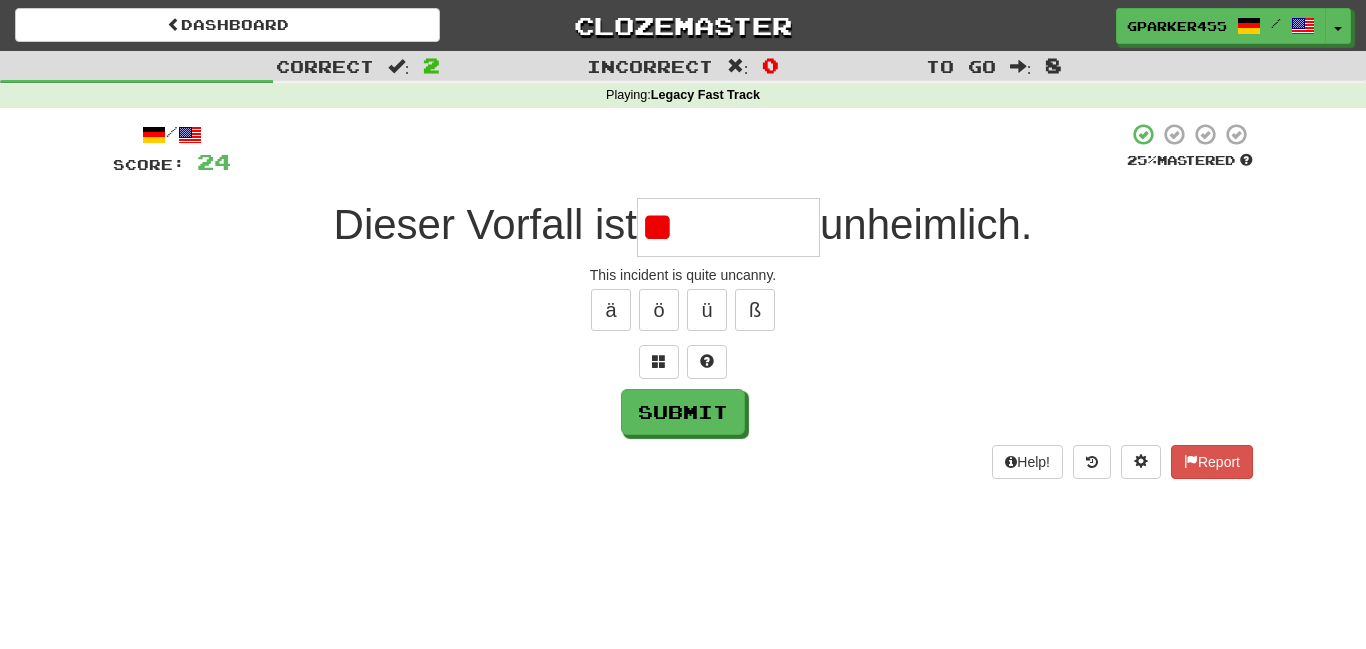 type on "*" 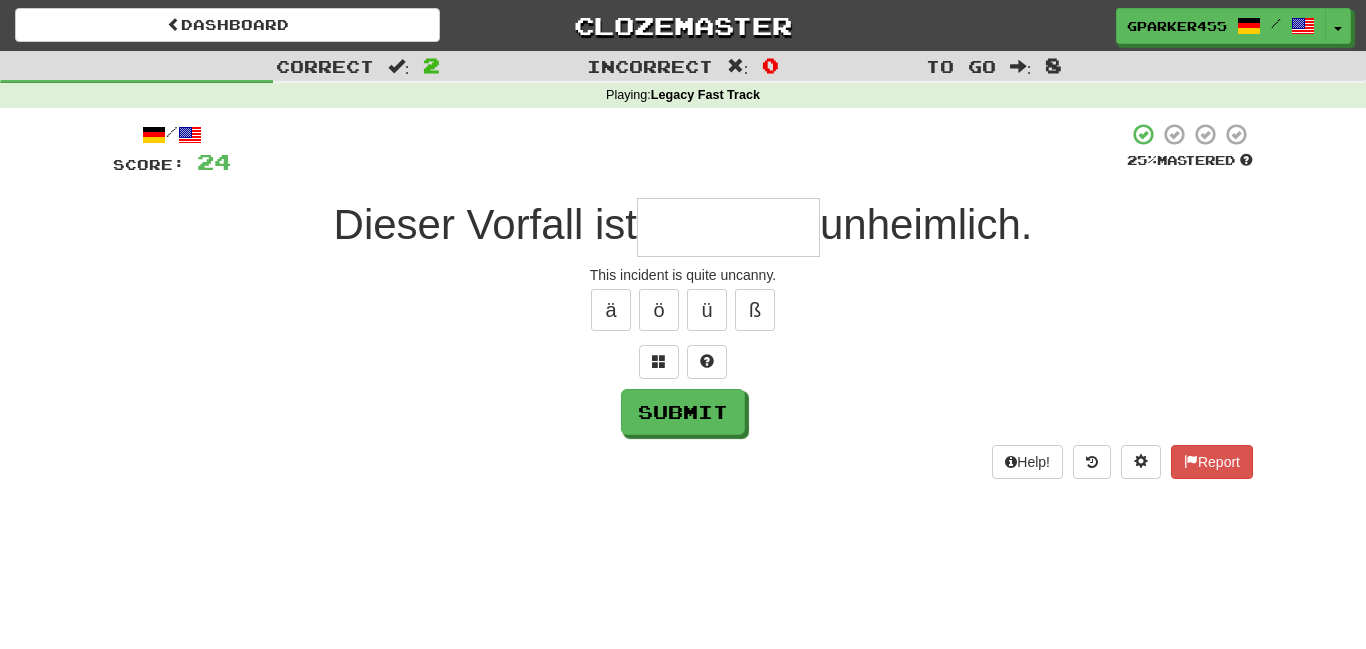 type on "*" 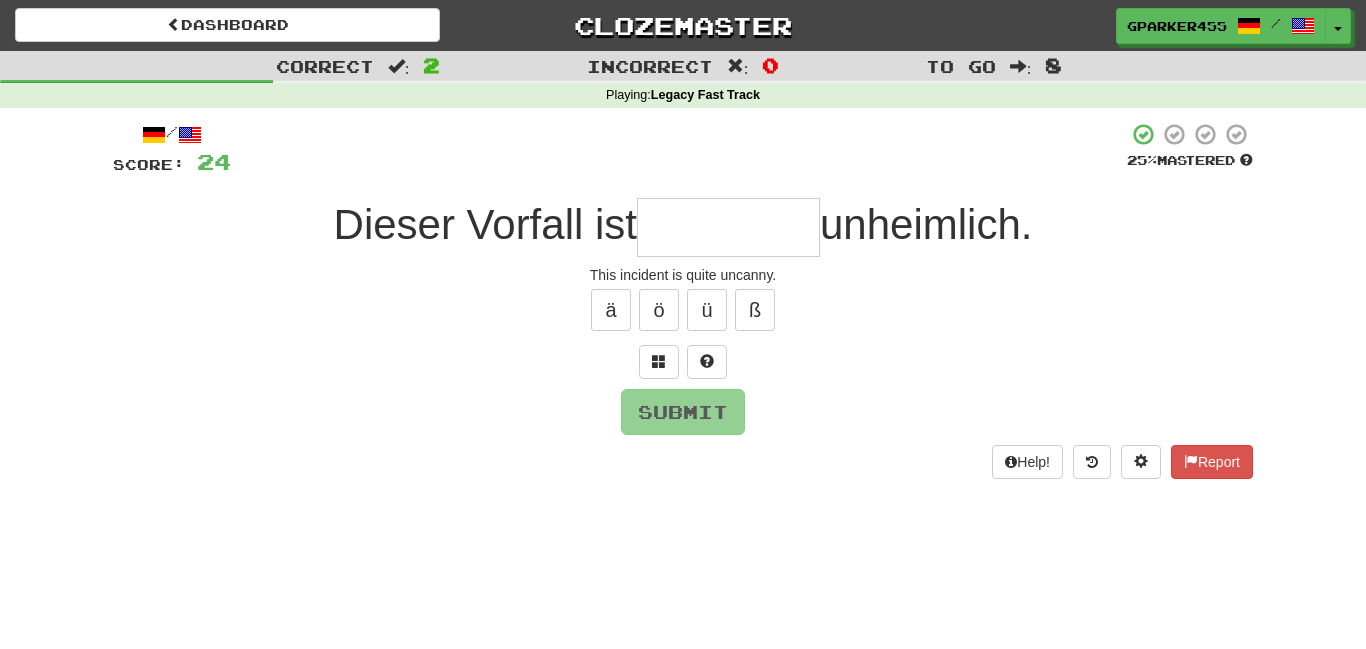type on "*" 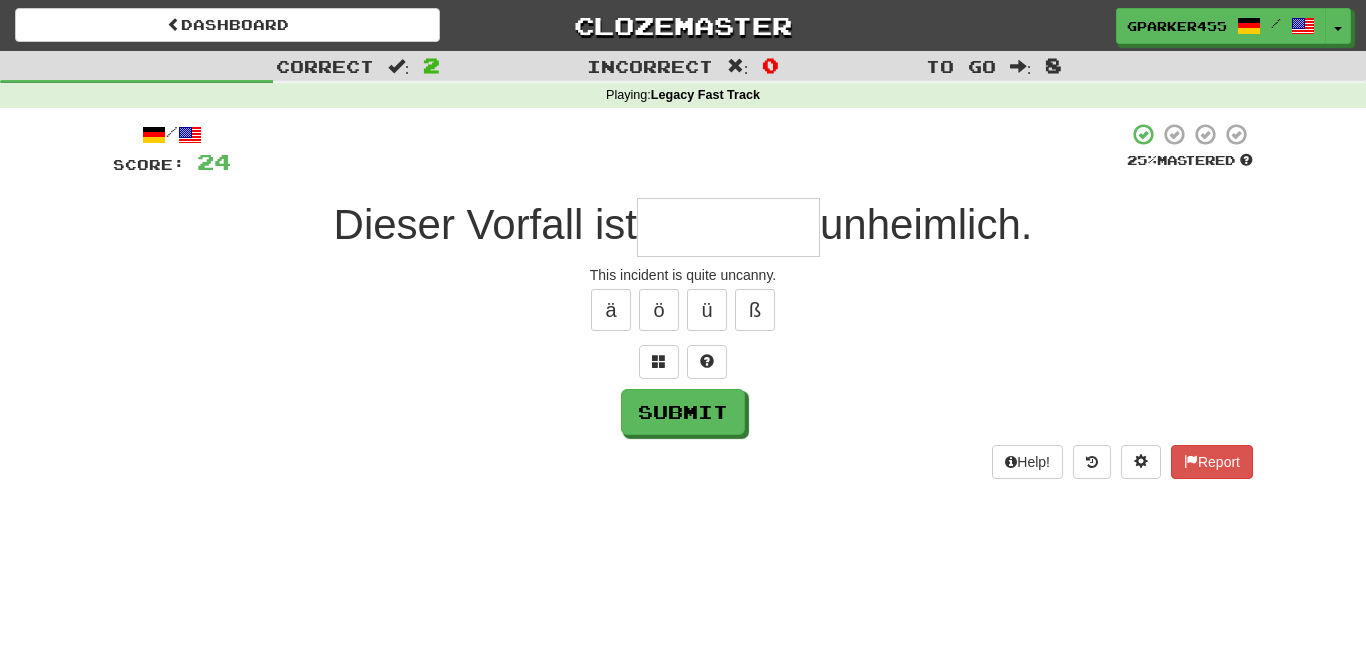 type on "*" 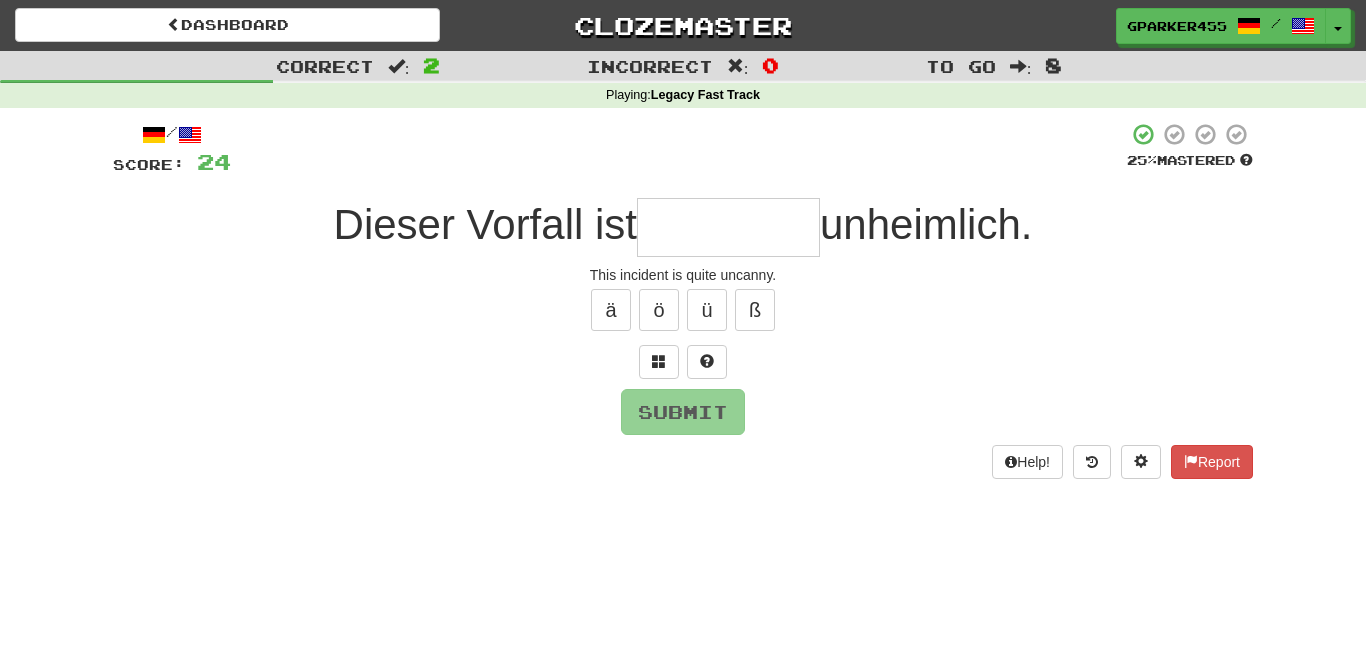 type on "*" 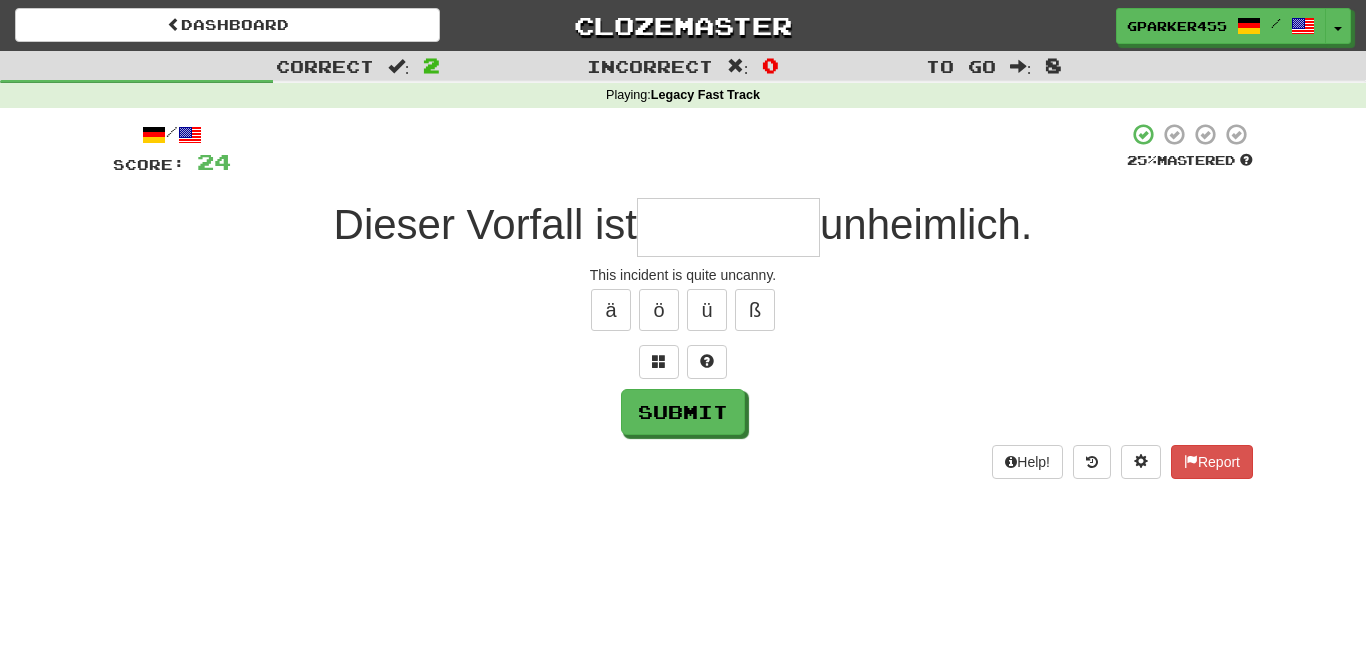 type on "*" 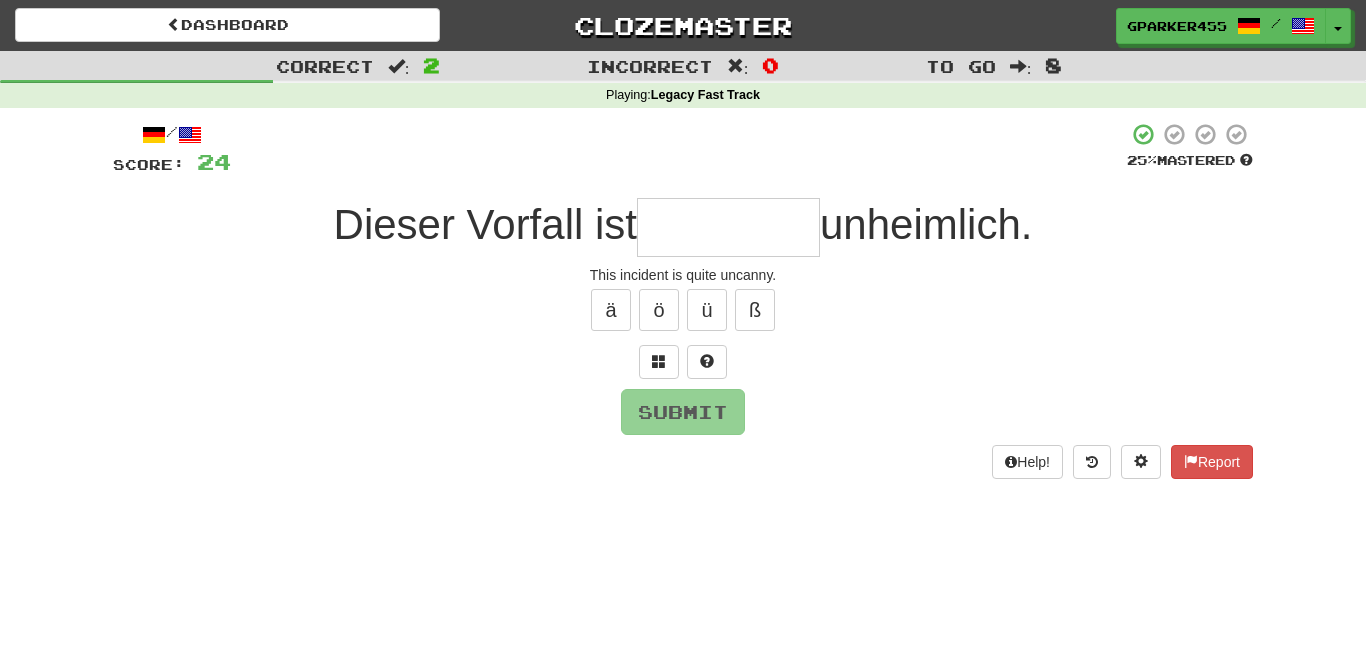type on "*" 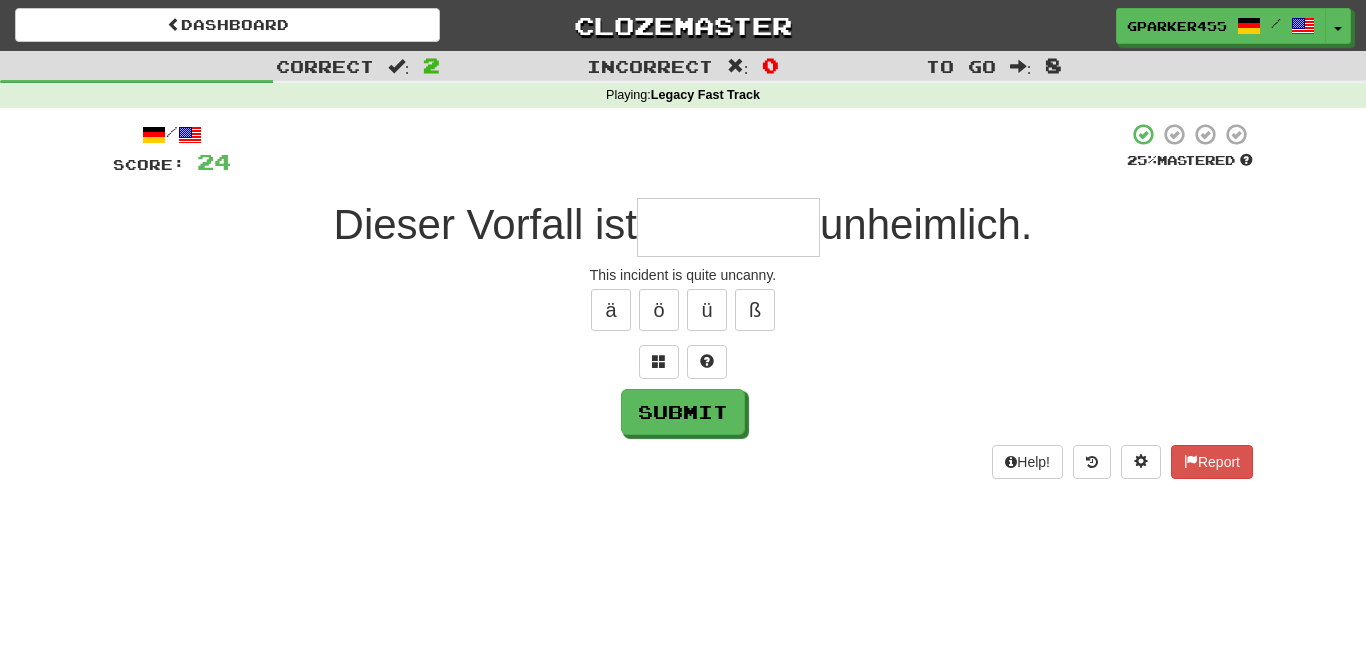 type on "*" 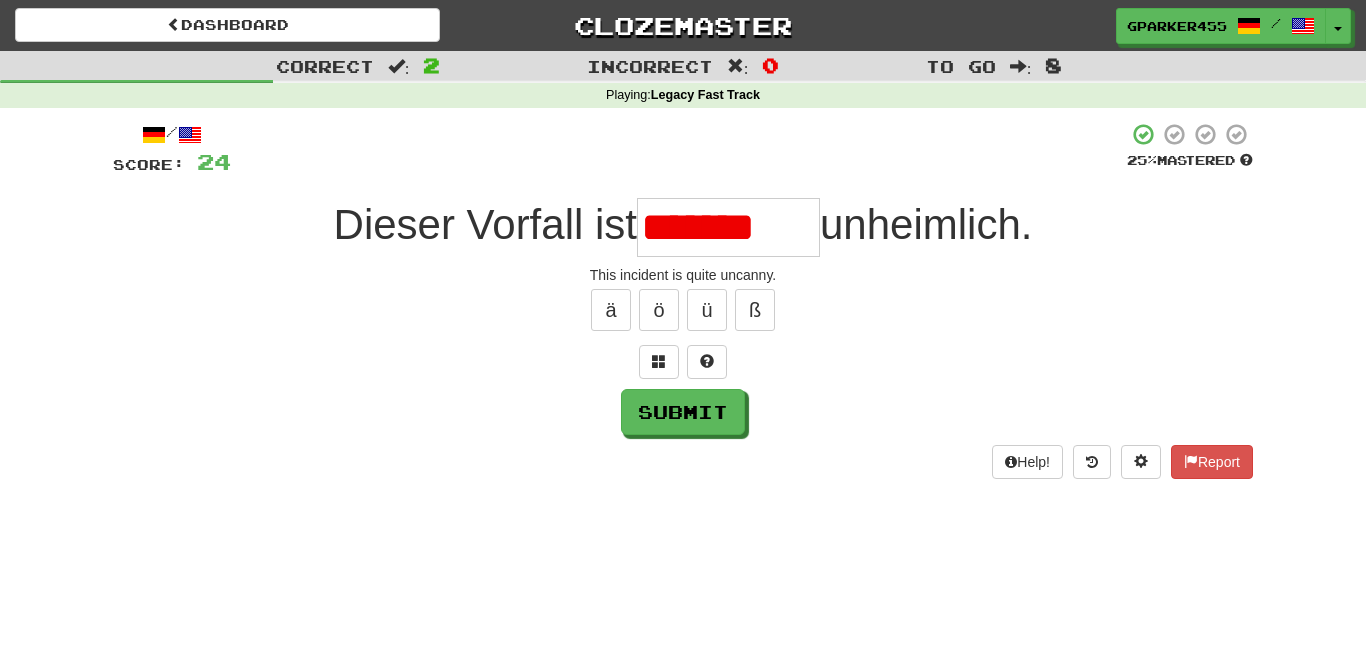 scroll, scrollTop: 0, scrollLeft: 0, axis: both 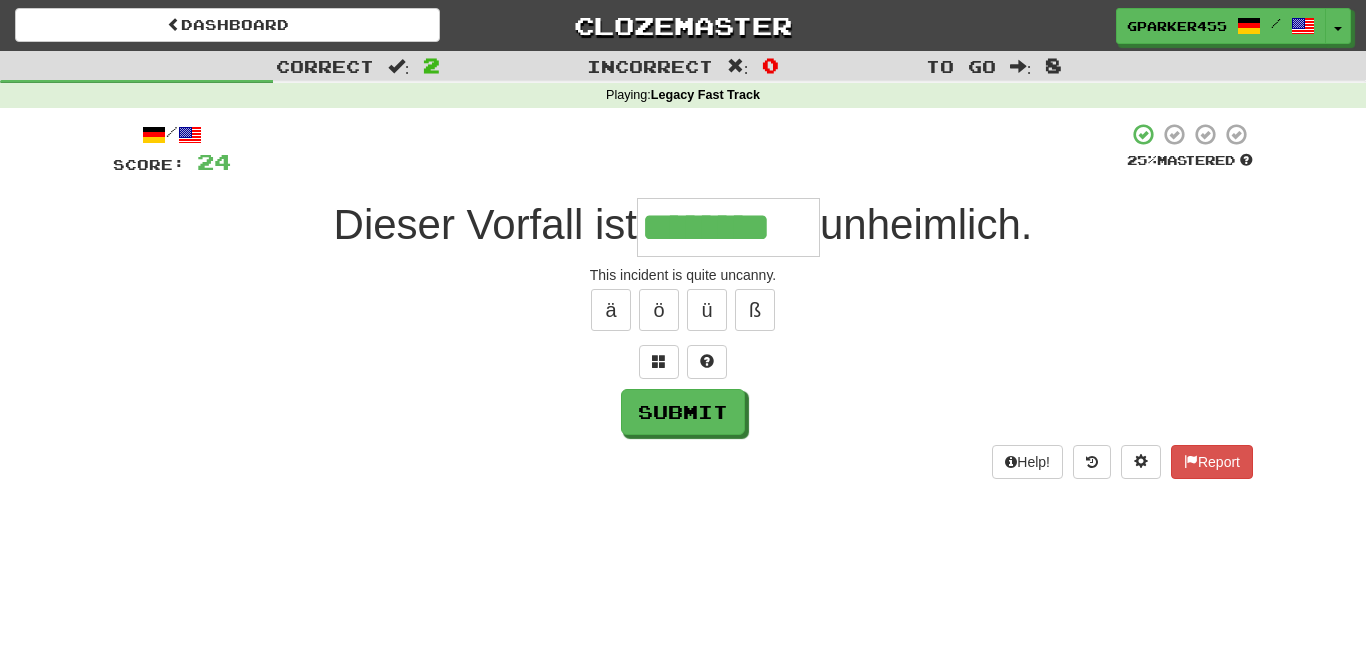 type on "********" 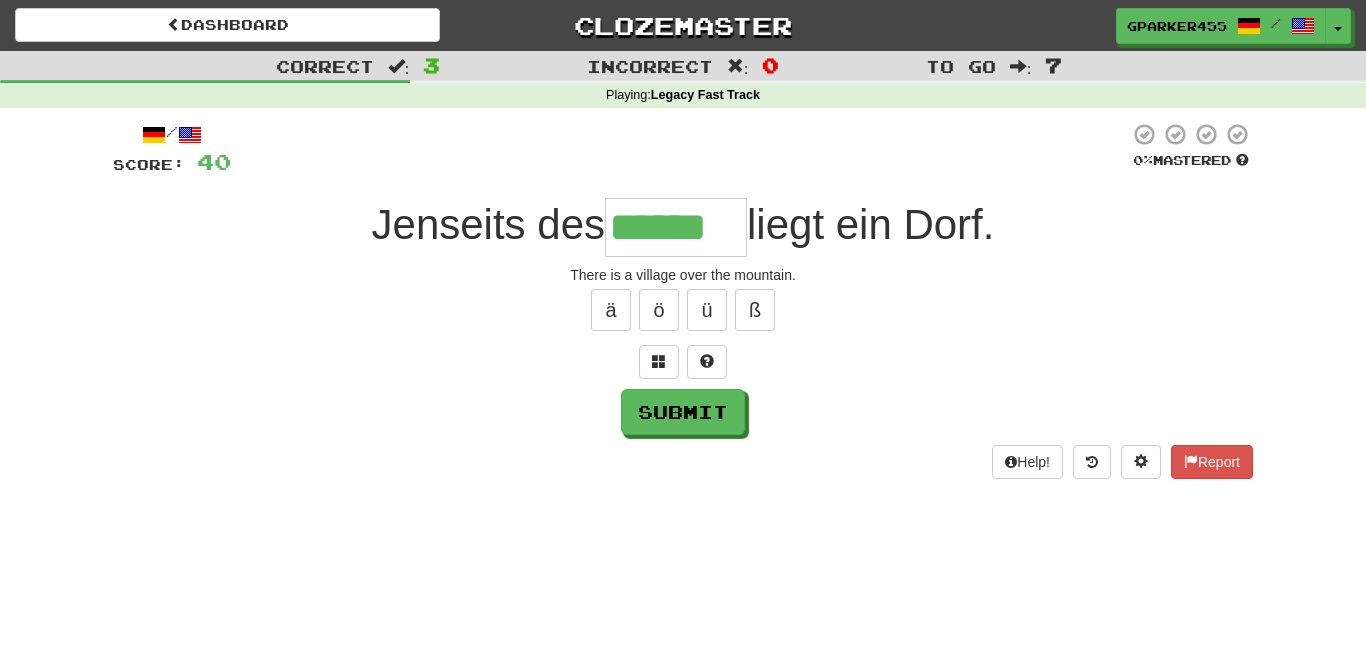 type on "******" 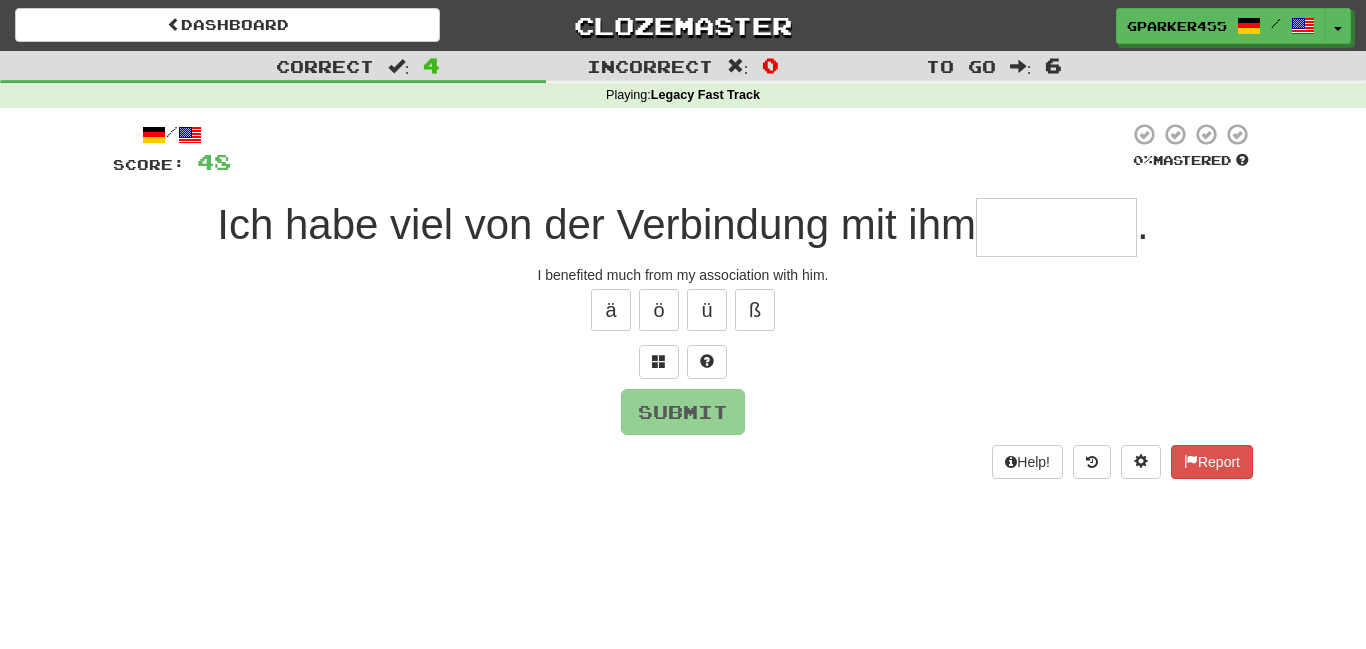 type on "*" 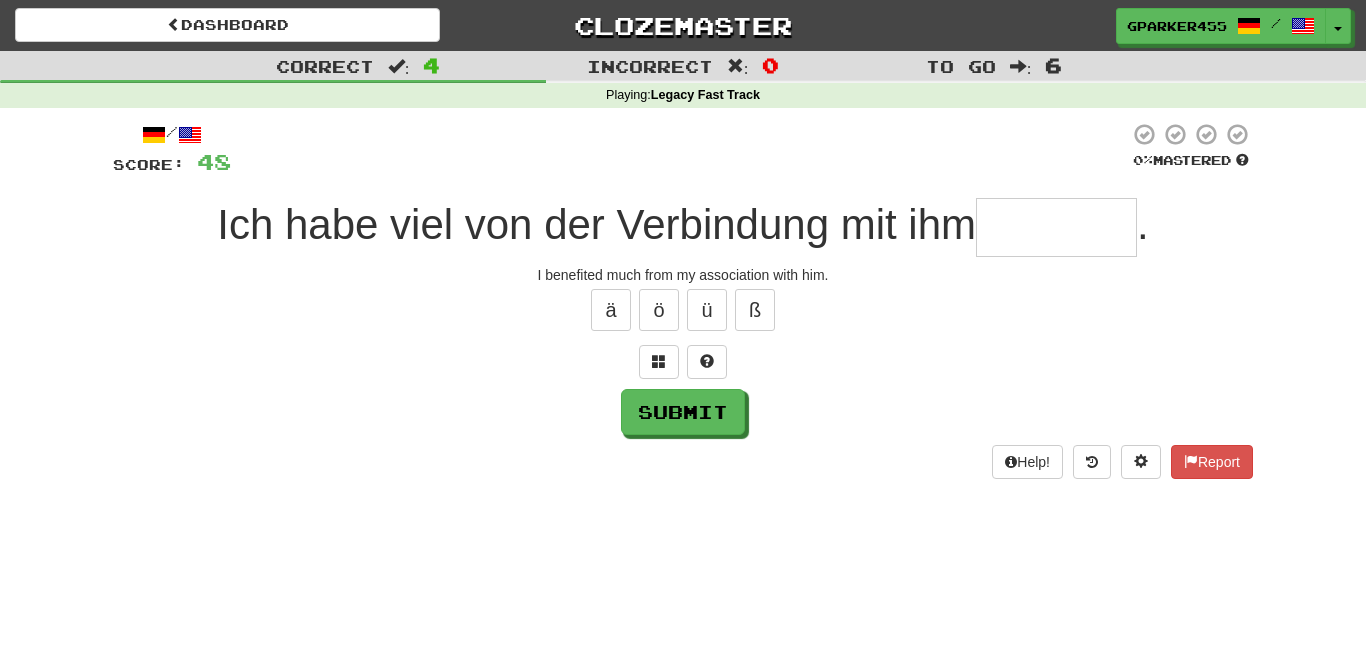 type on "*" 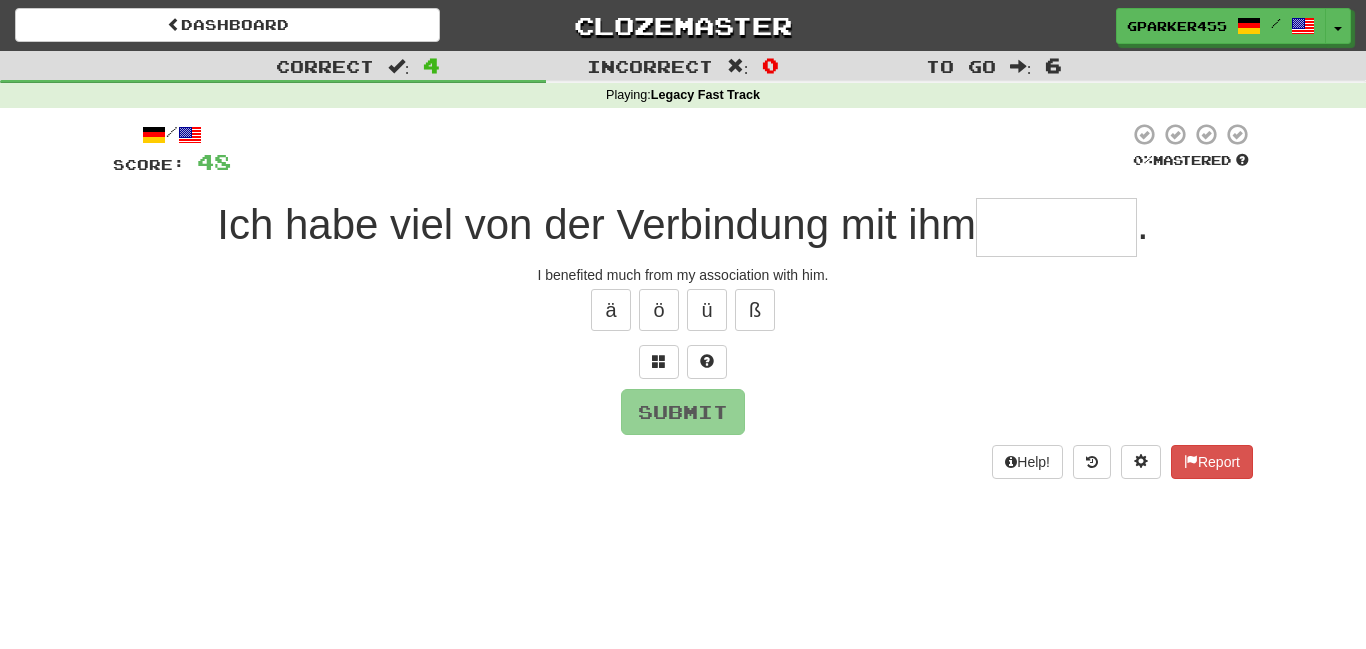 type on "*" 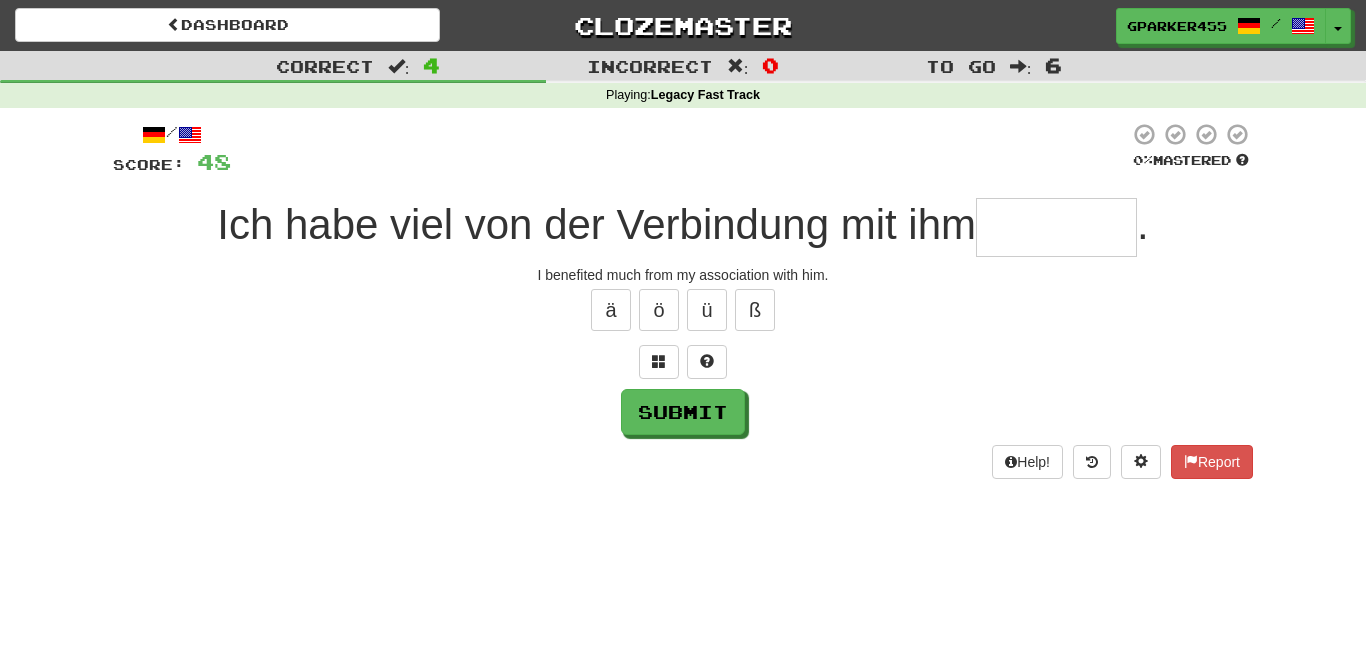 type on "*" 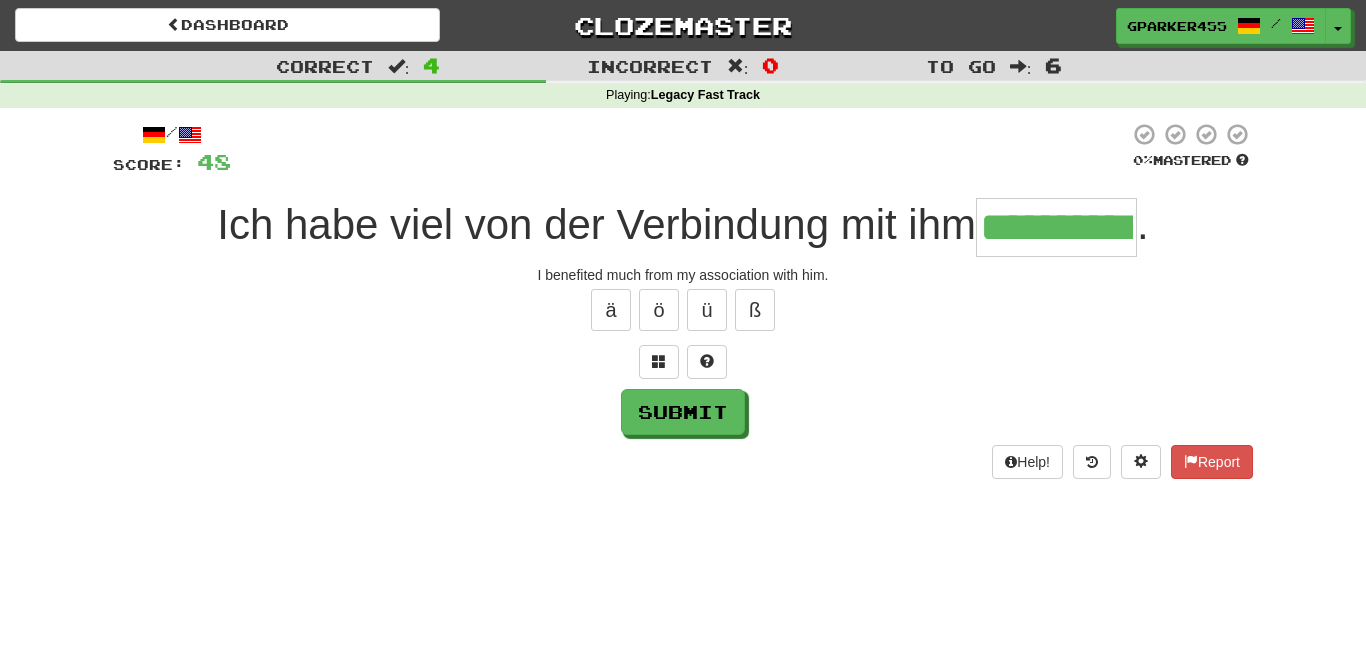 type on "**********" 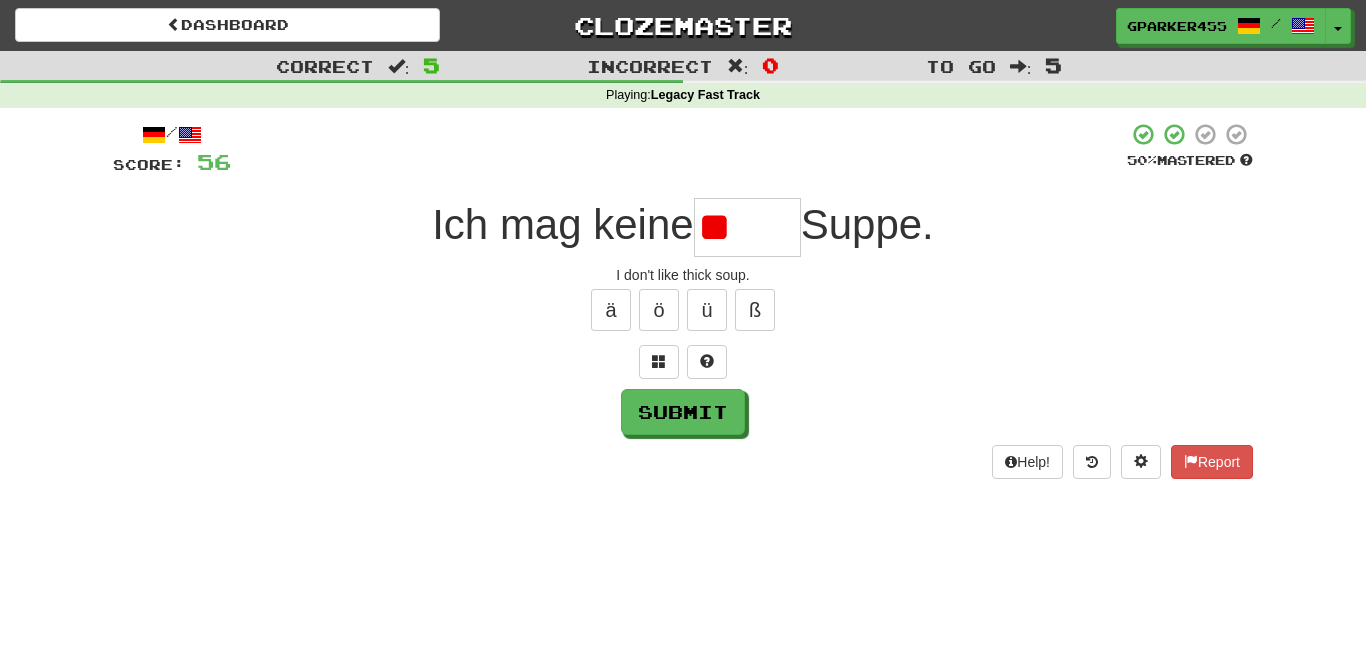 type on "*" 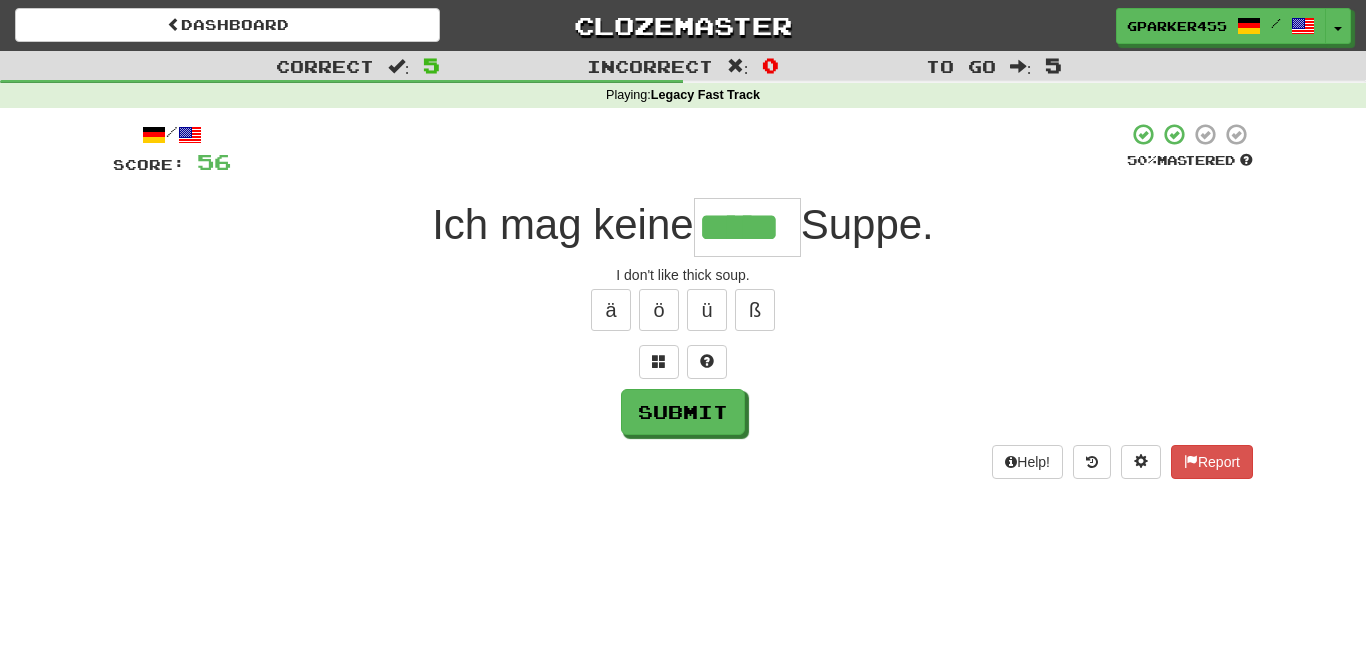 type on "*****" 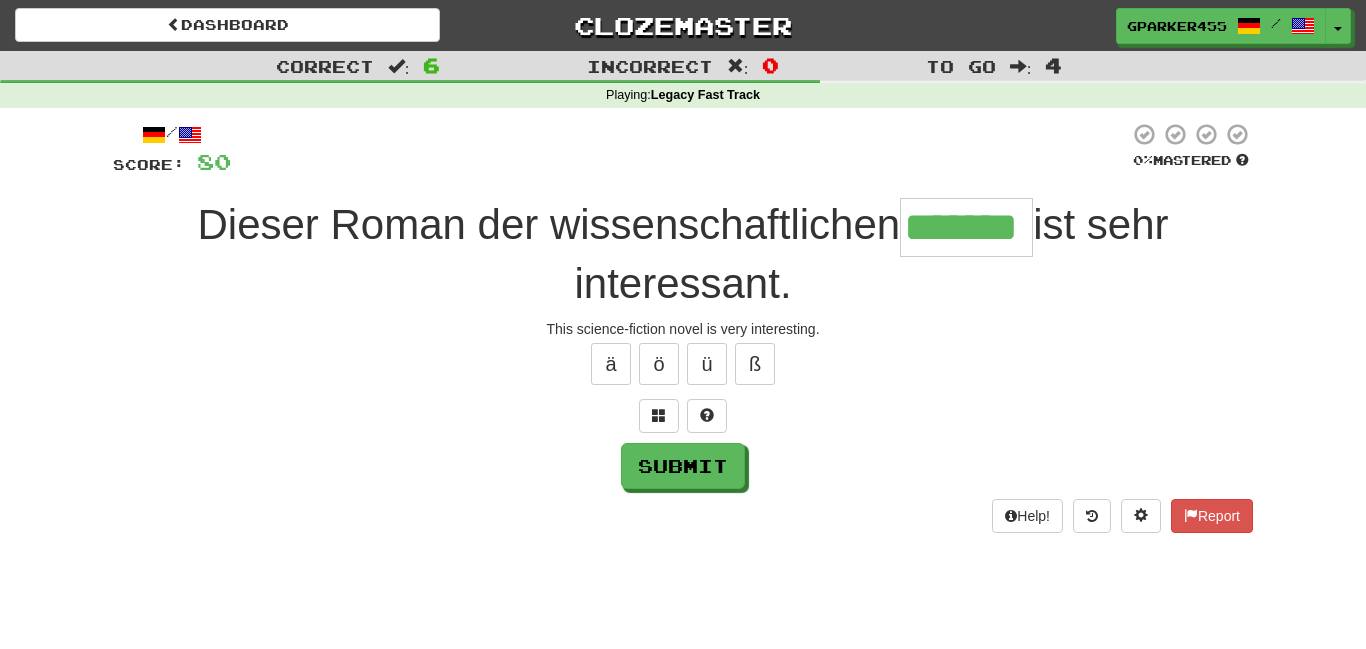 type on "*******" 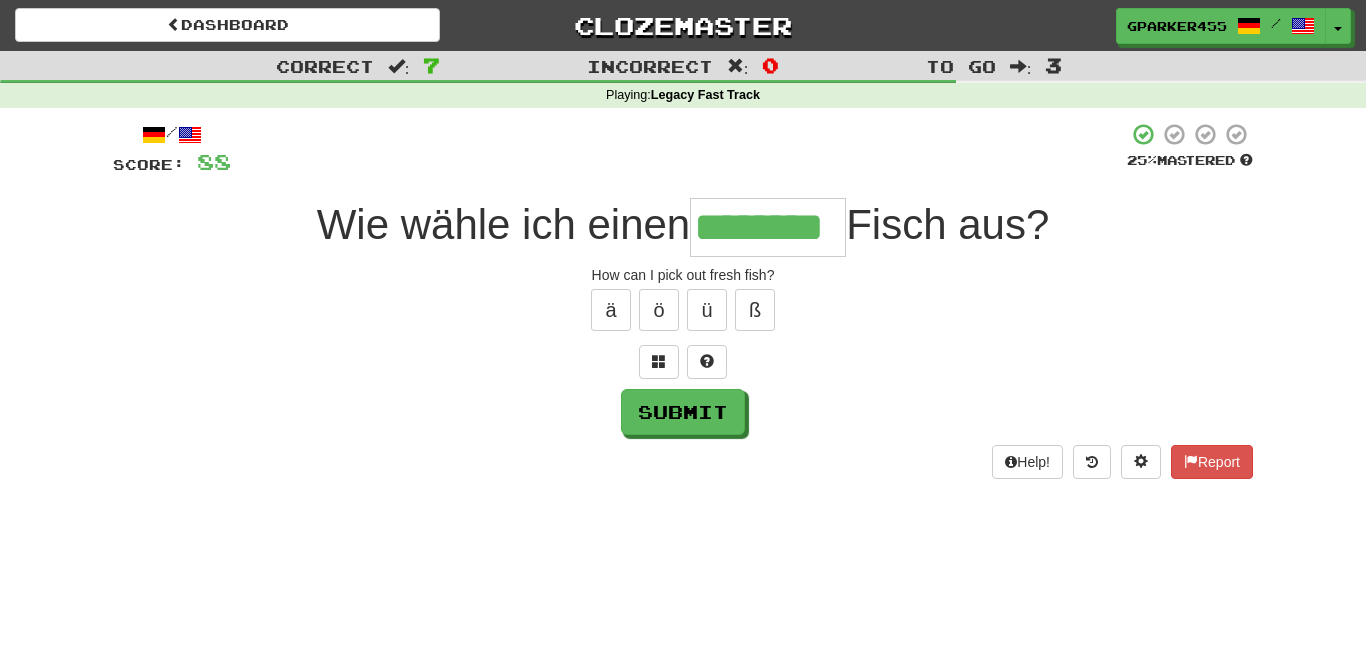 type on "********" 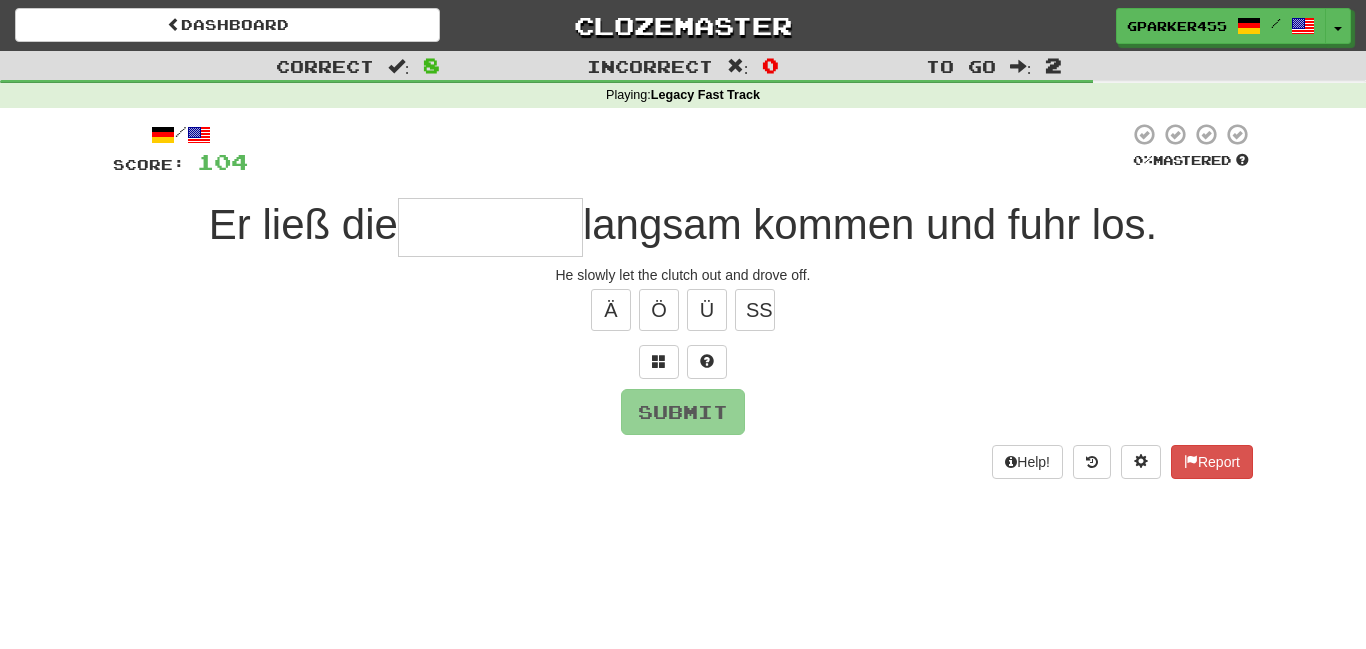type on "*" 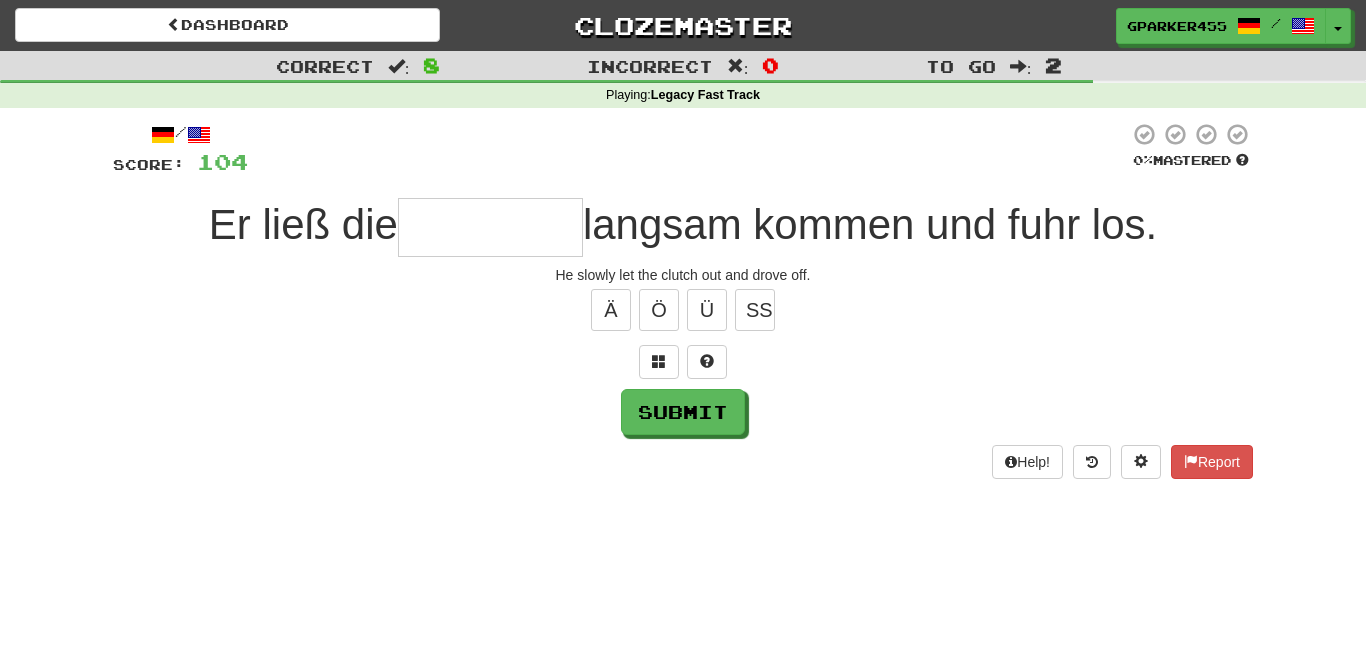 type on "*" 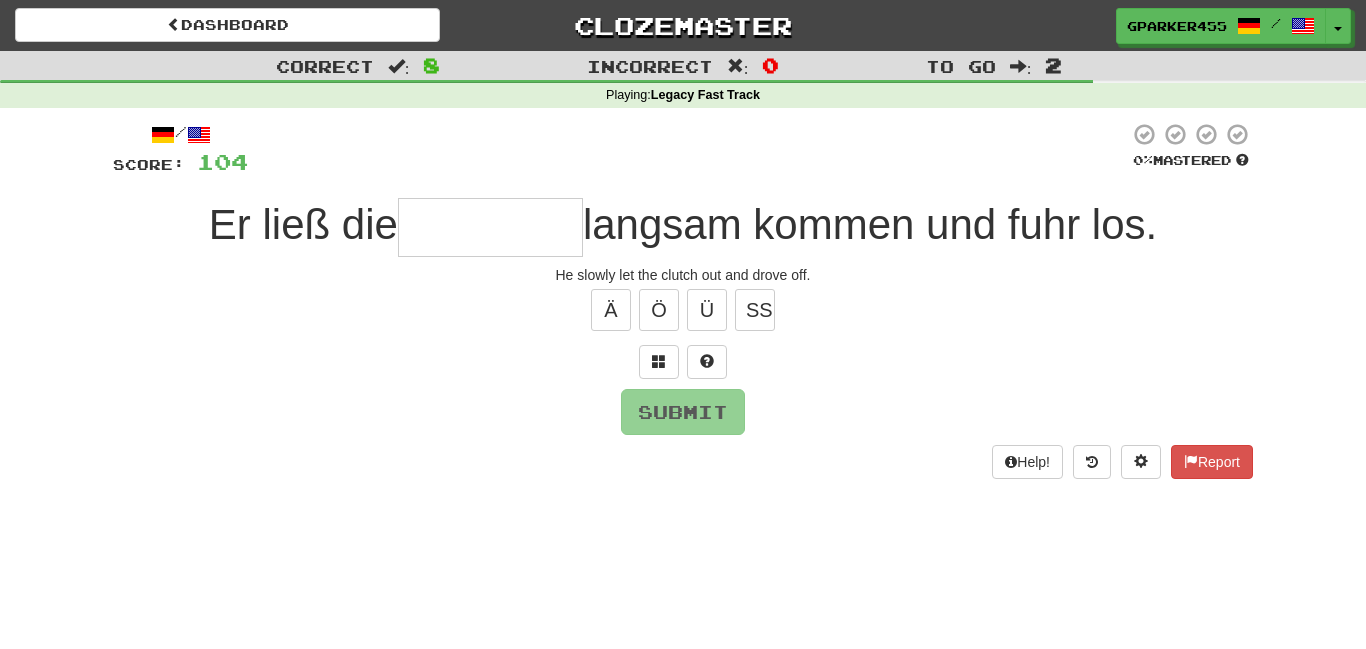 type on "*" 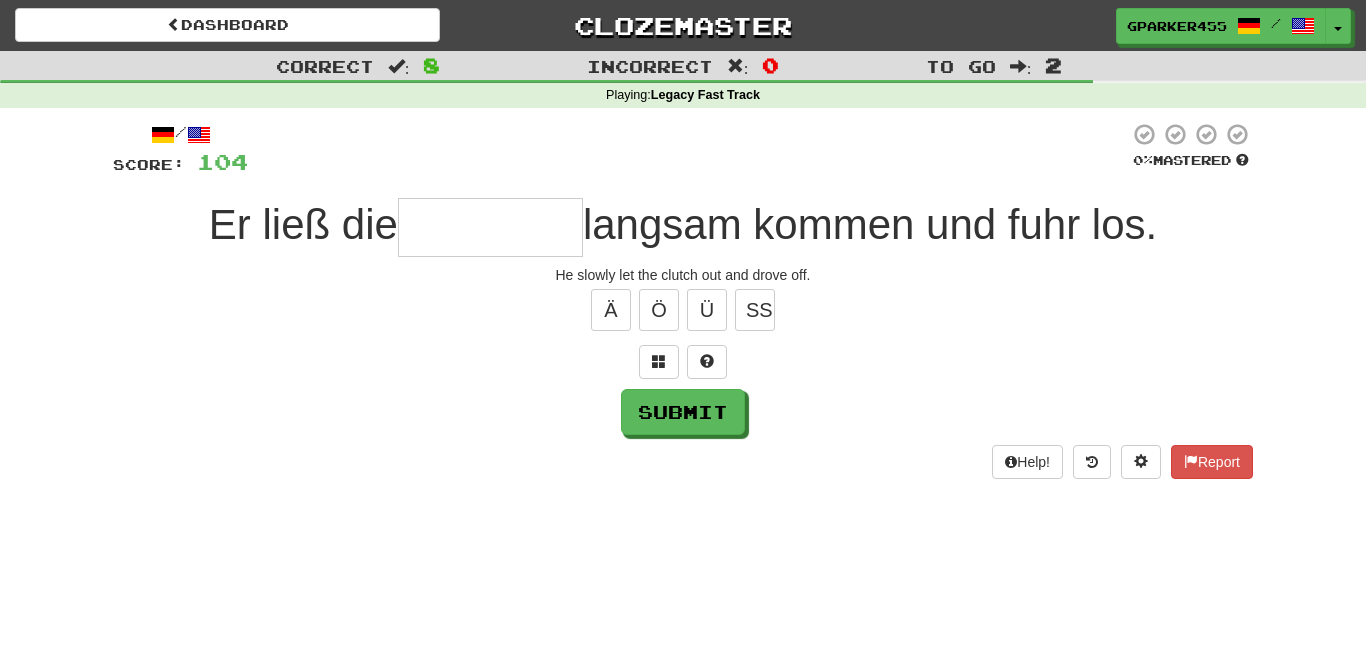 type on "*" 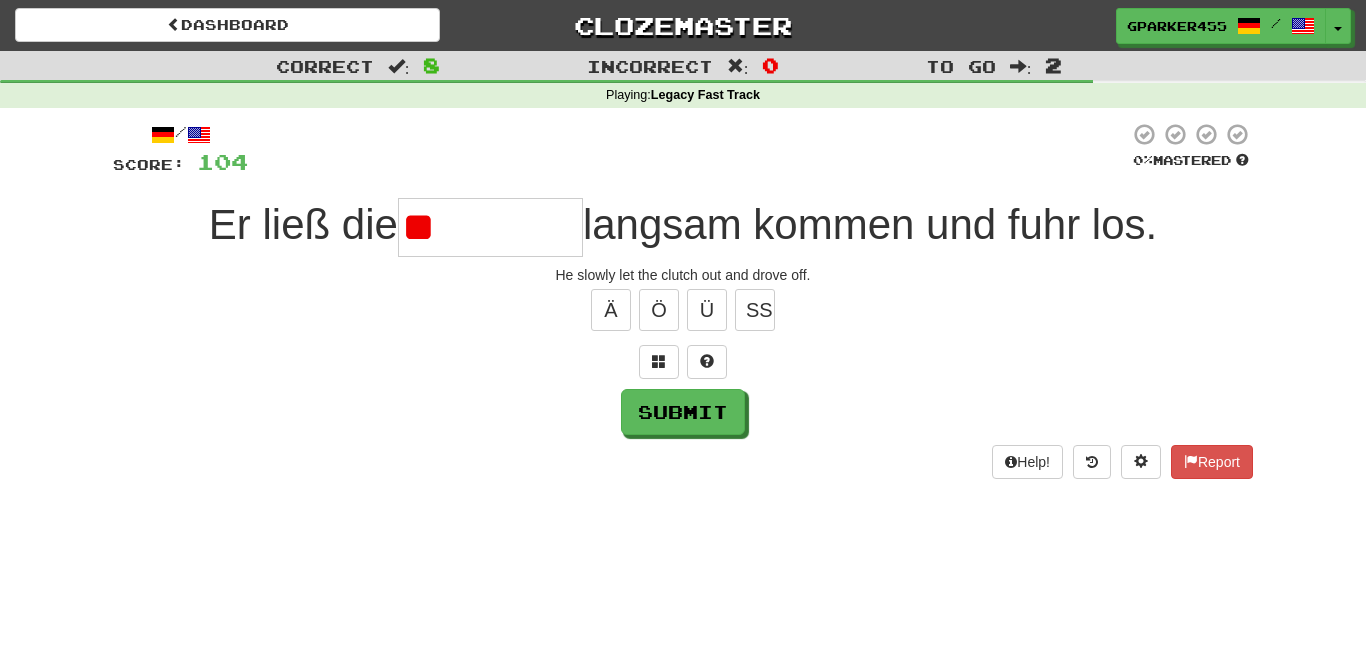 type on "*" 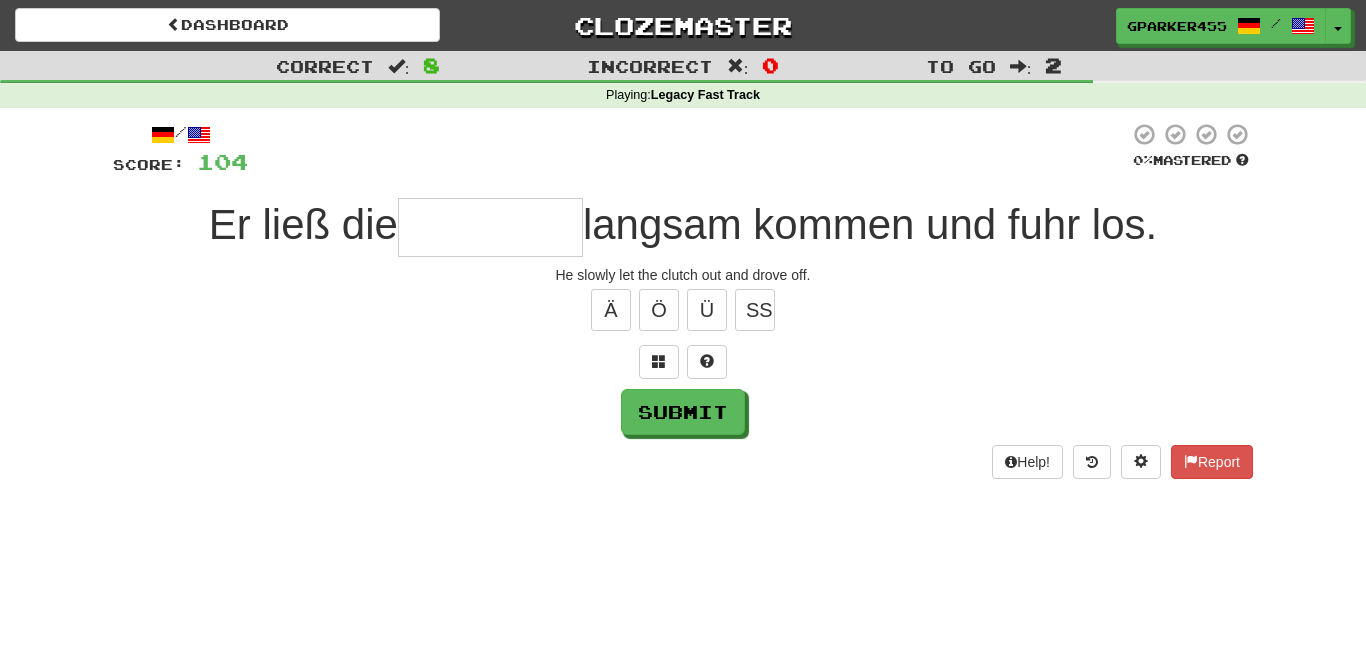 type on "*" 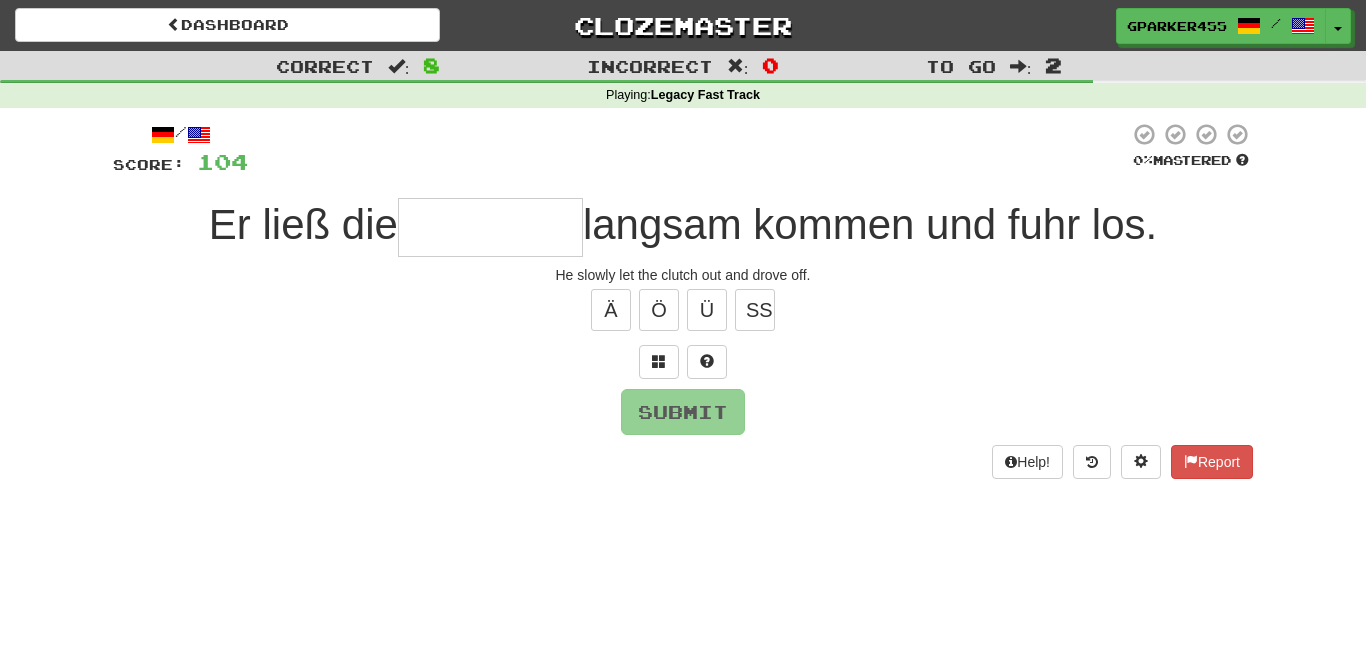 type on "*" 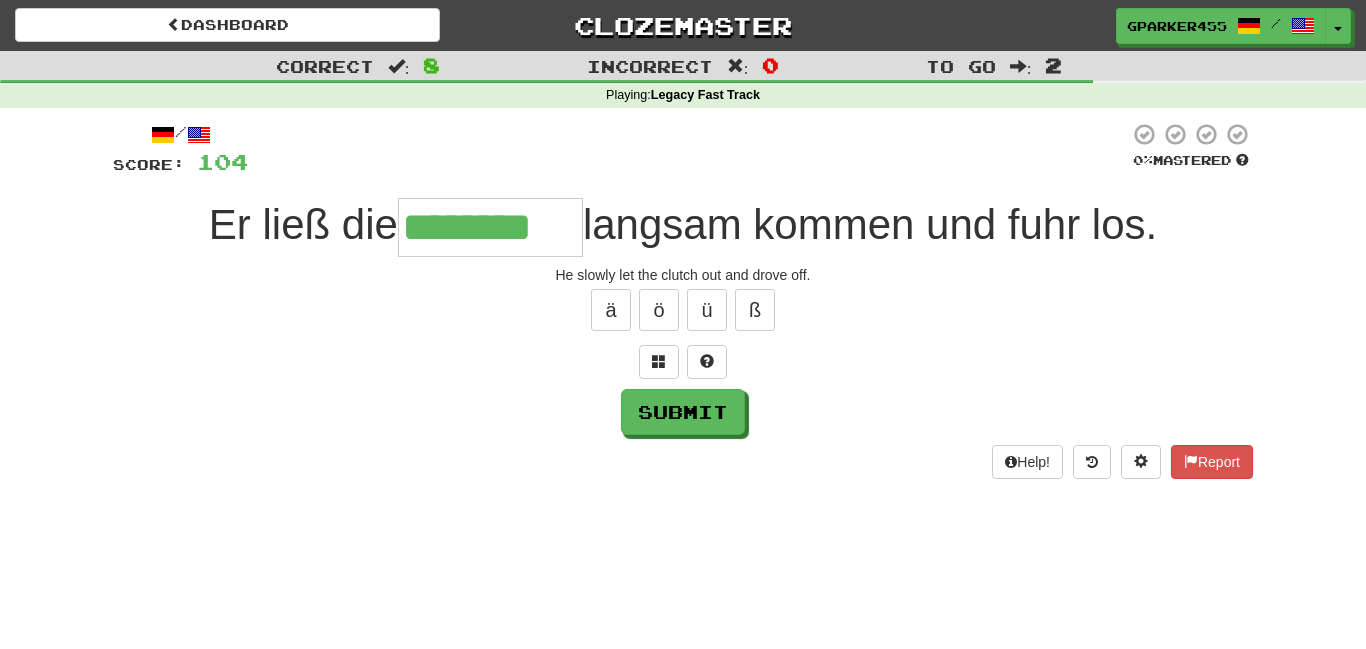 type on "********" 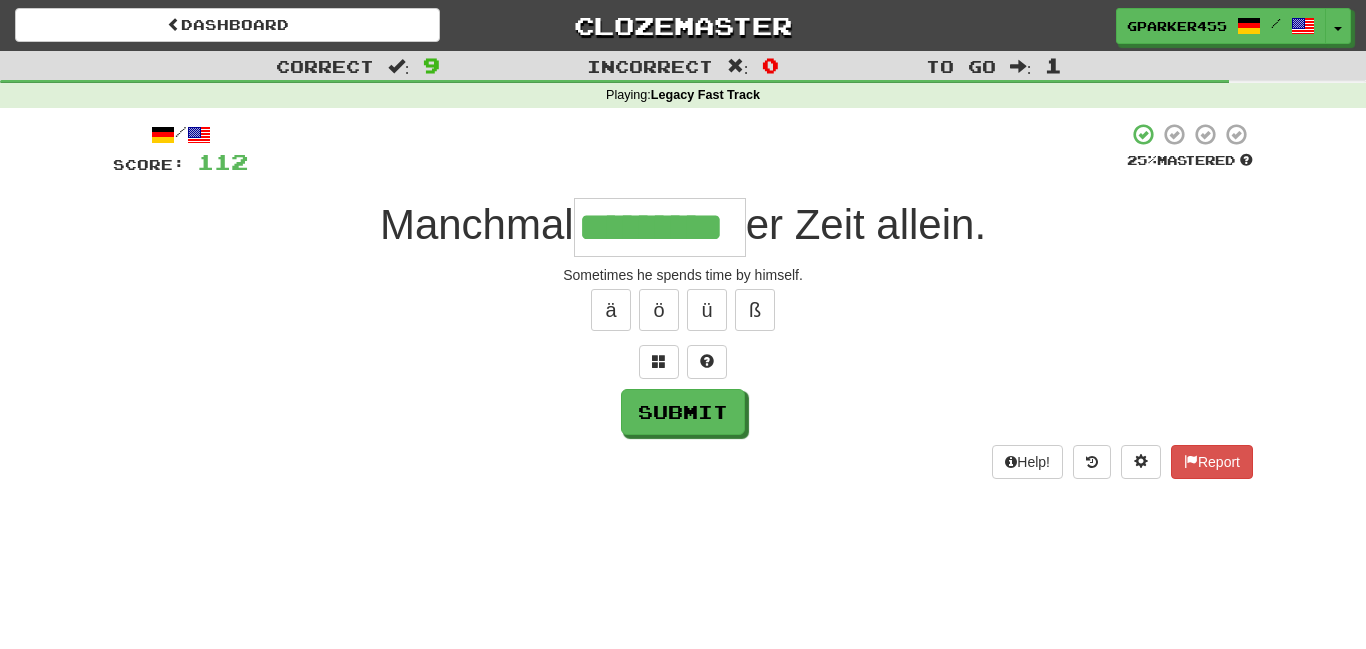 type on "*********" 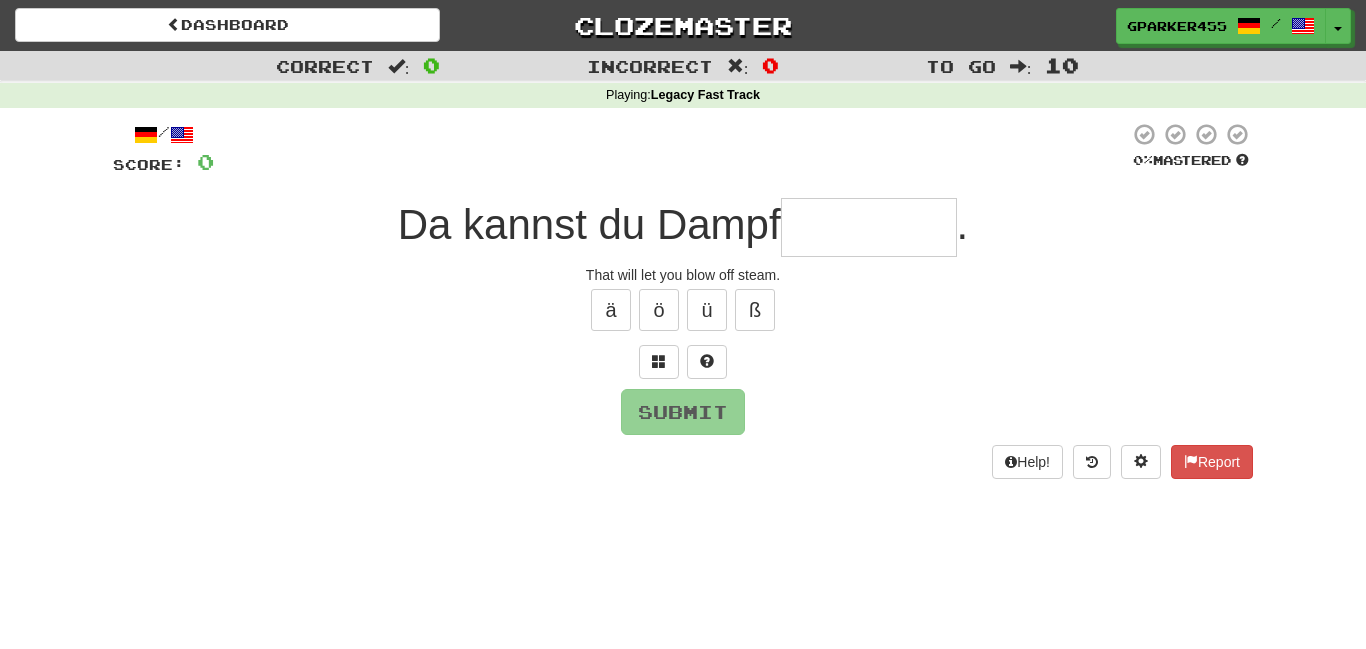 type on "*" 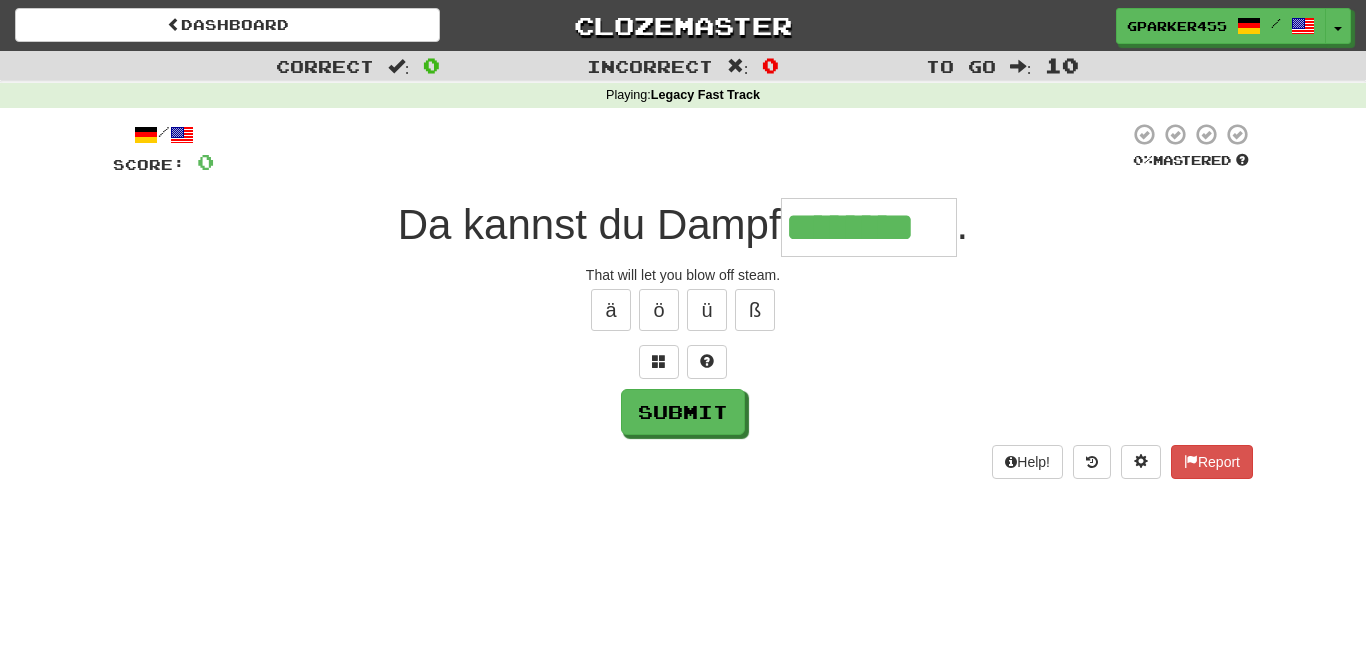 type on "********" 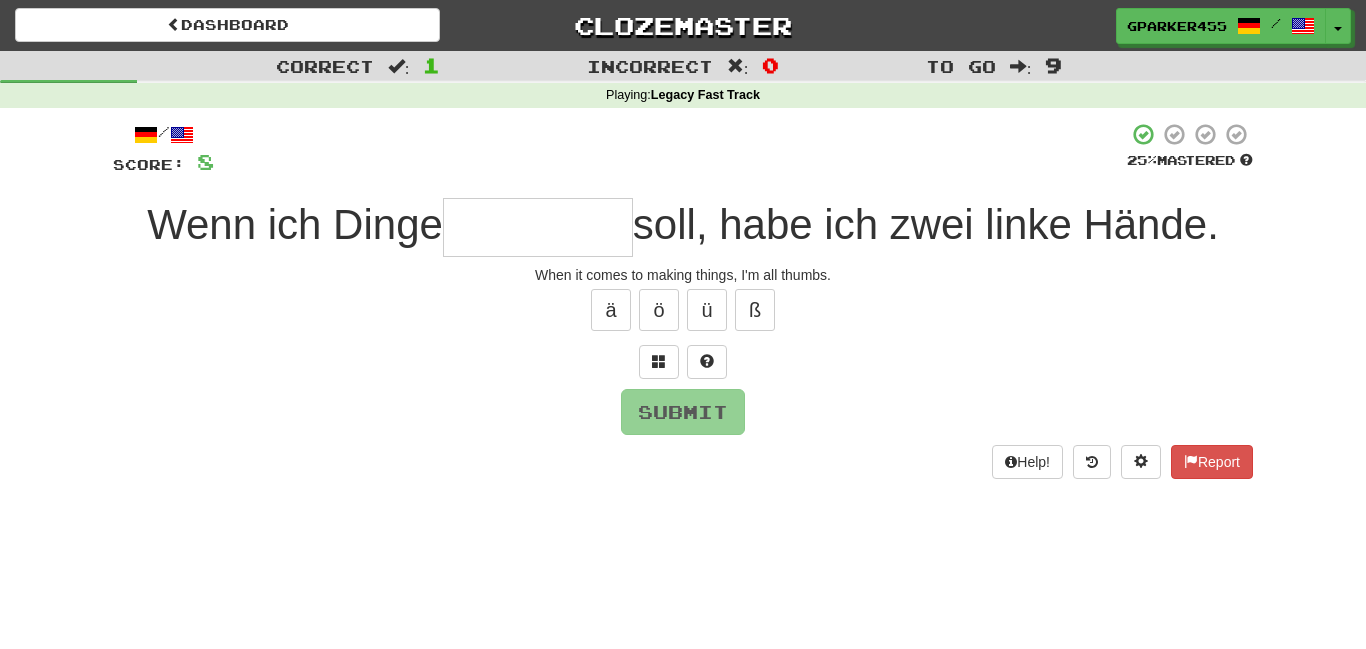 type on "*" 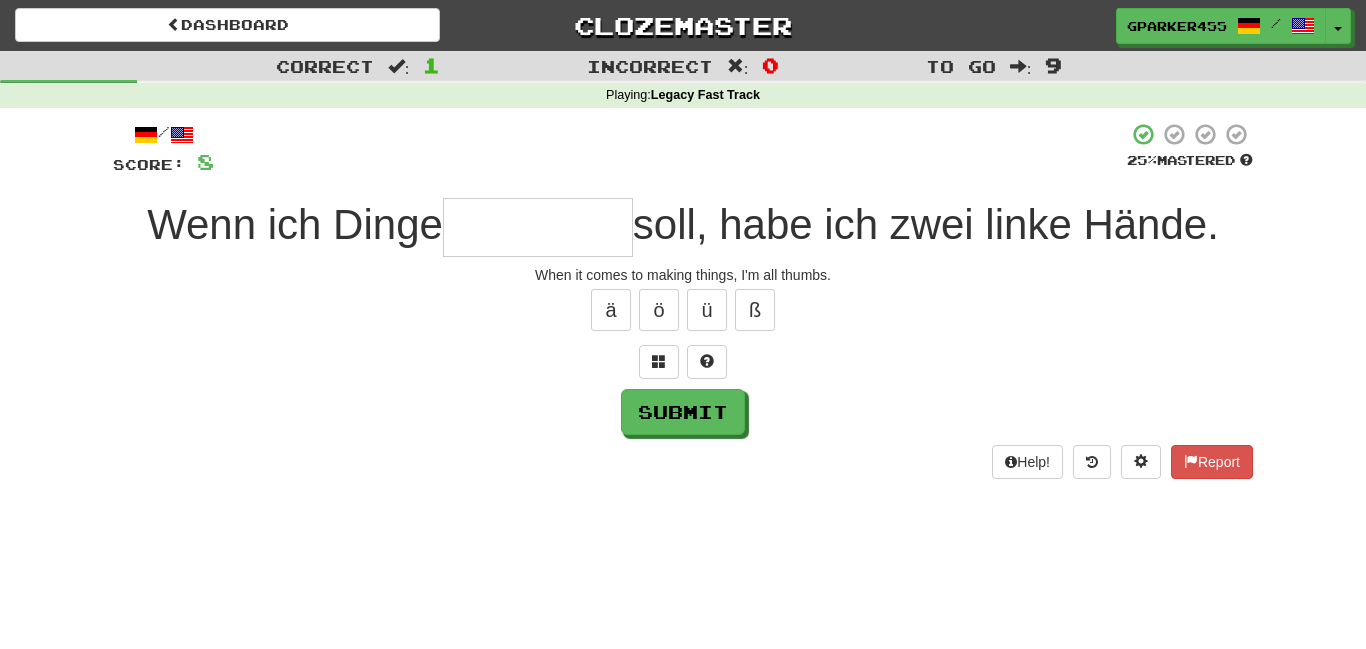 type on "*" 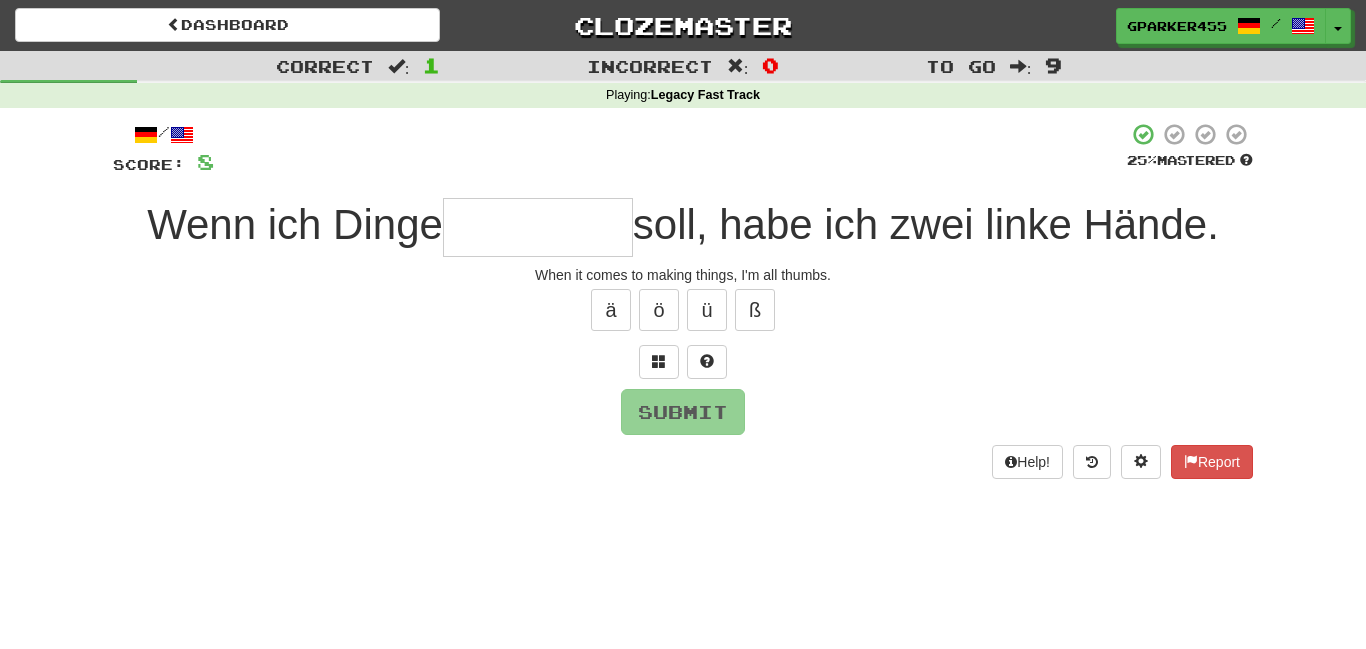 type on "*" 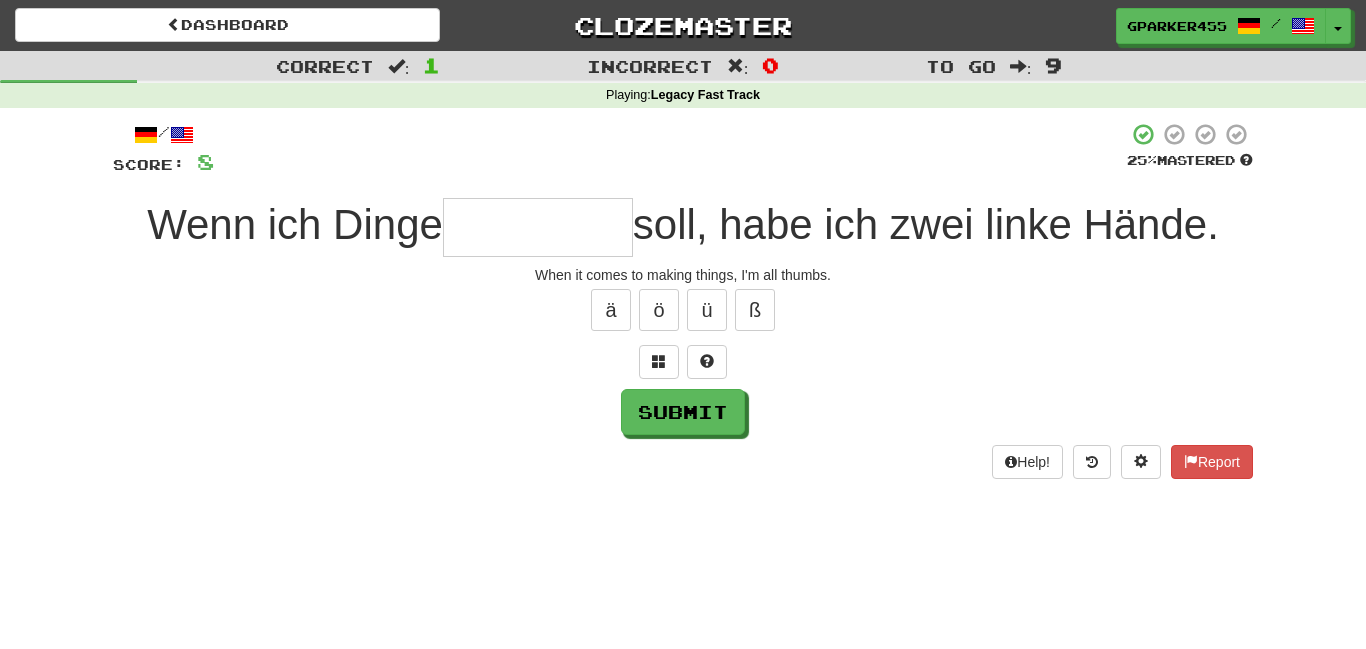 type on "*" 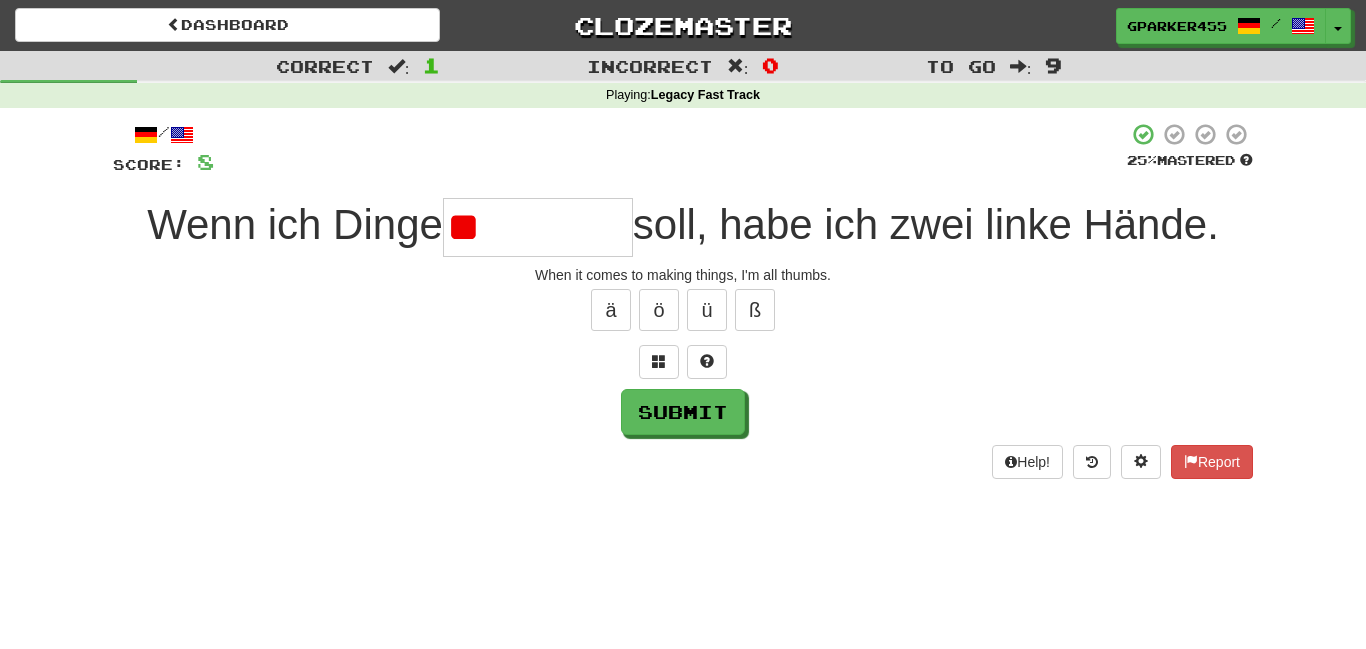 type on "*" 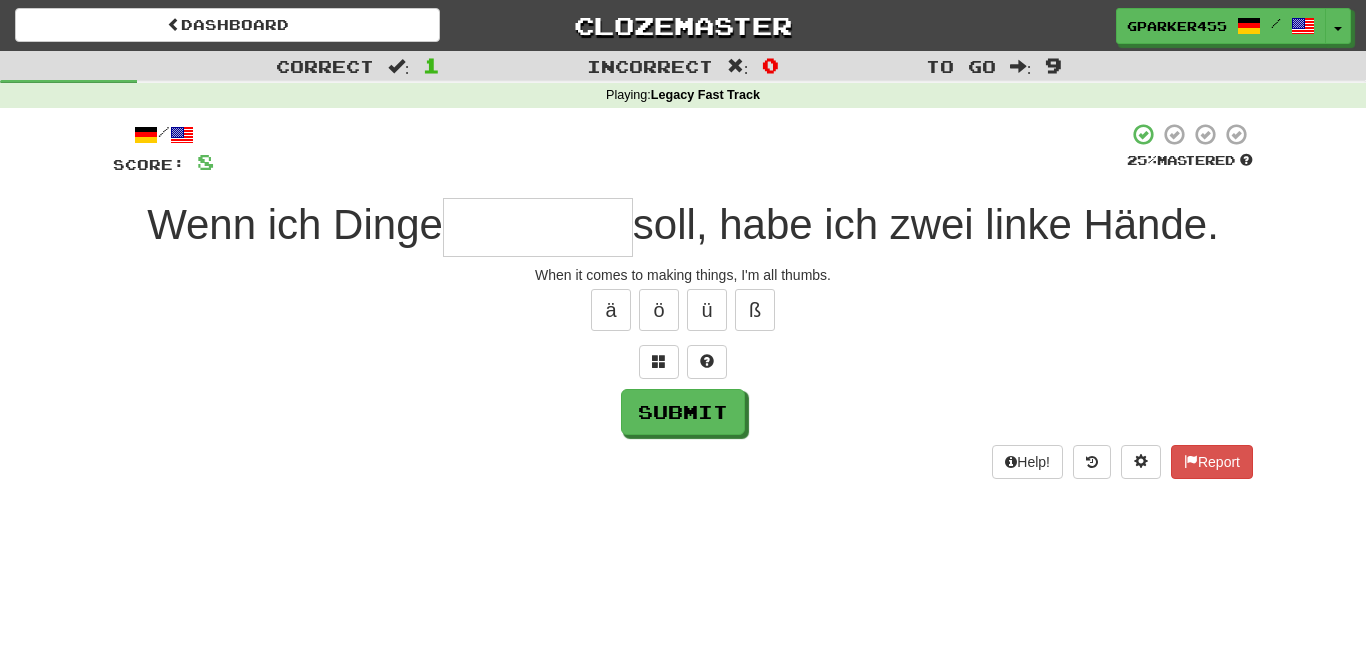 type on "*" 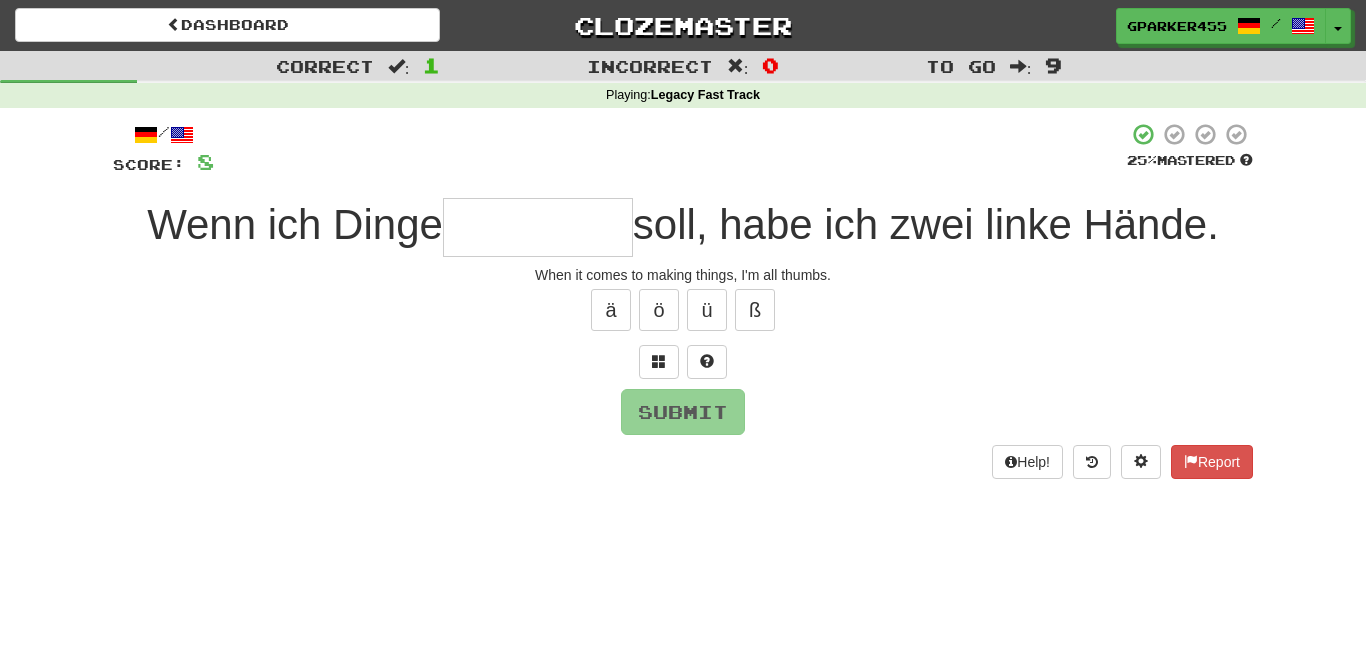 type on "*" 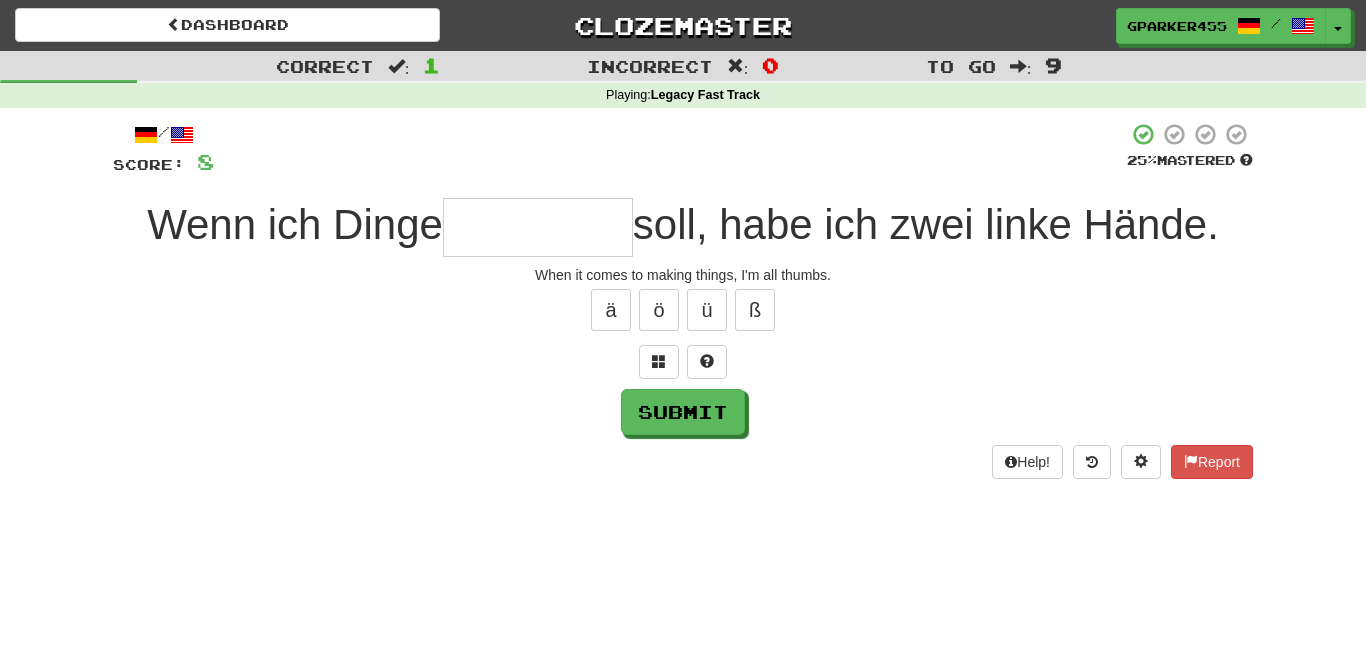 type on "*" 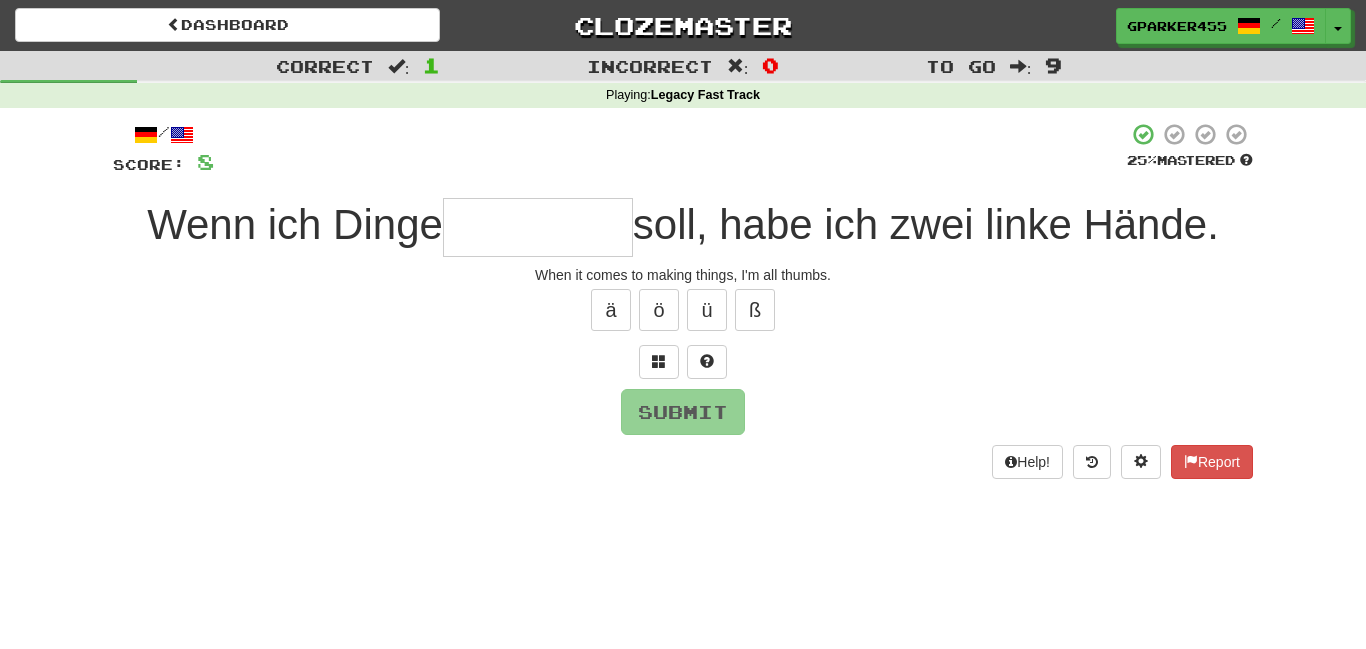 type on "*" 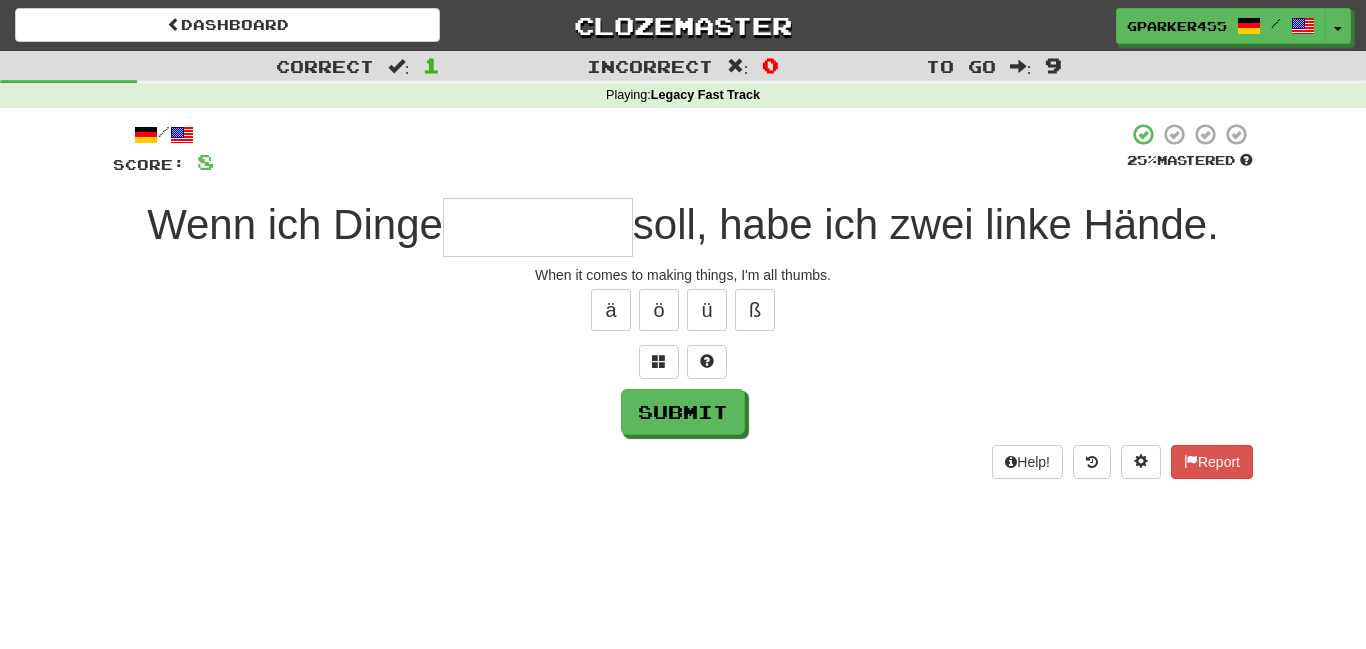 type on "*" 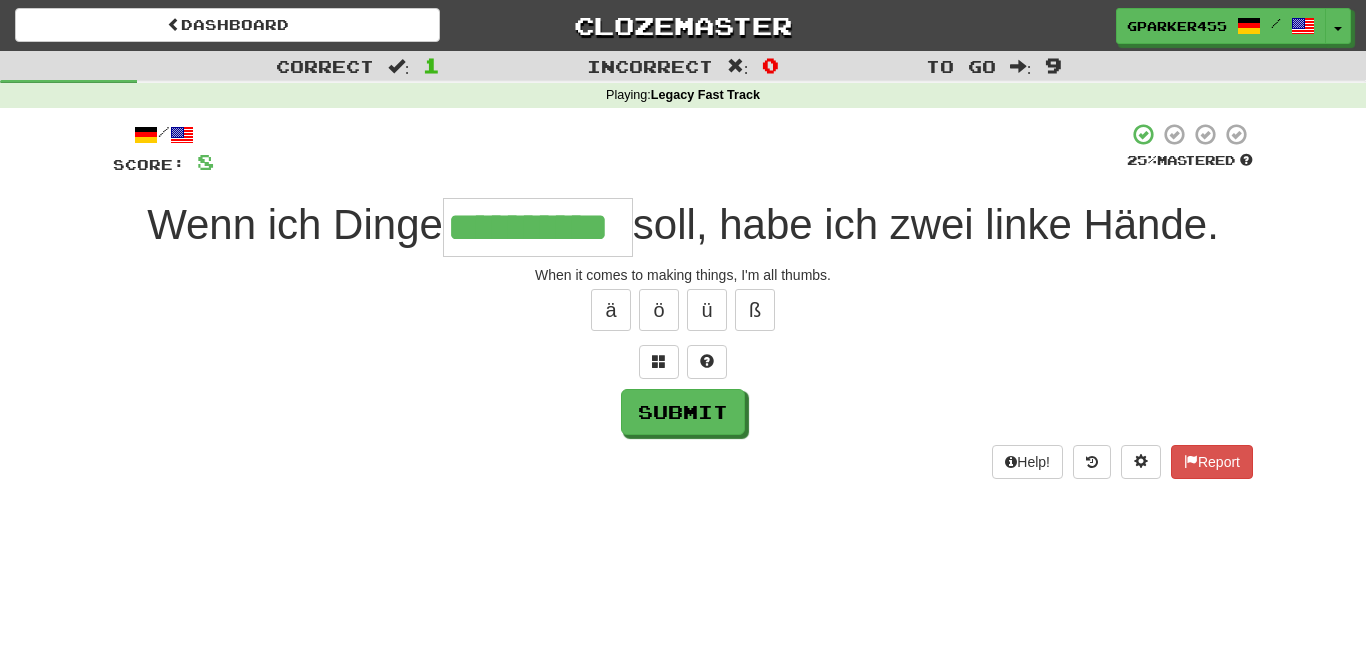 type on "**********" 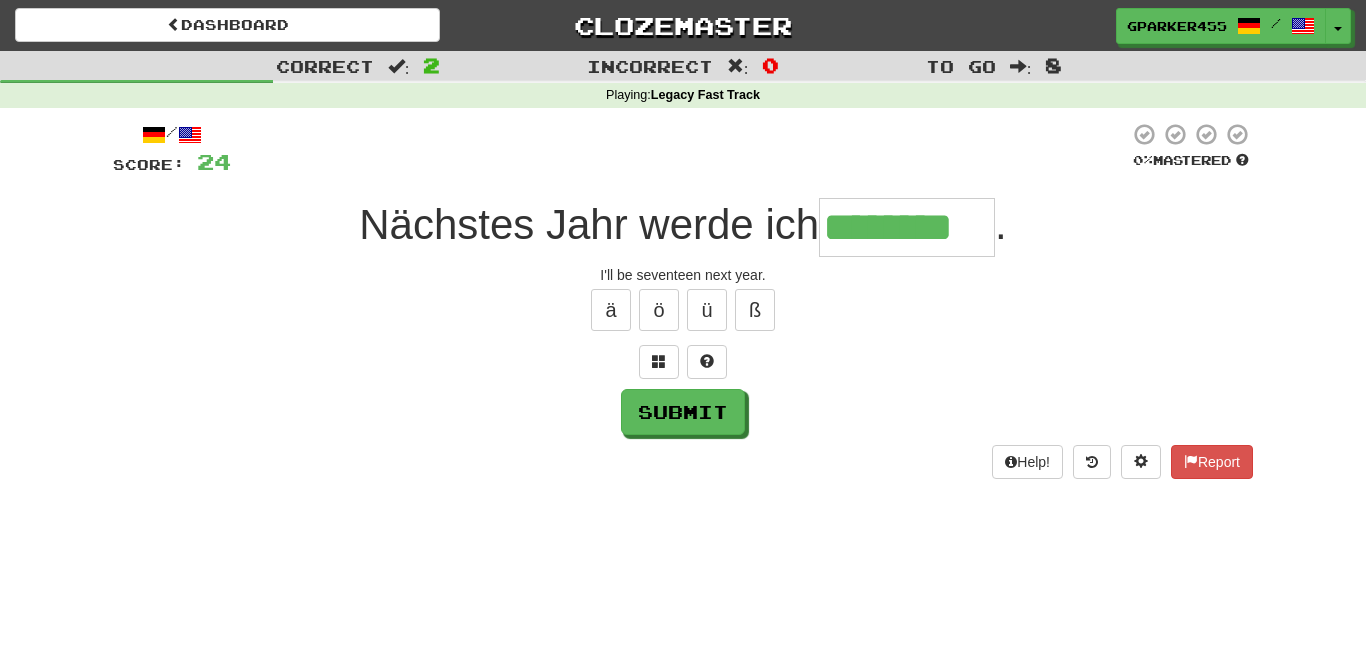 type on "********" 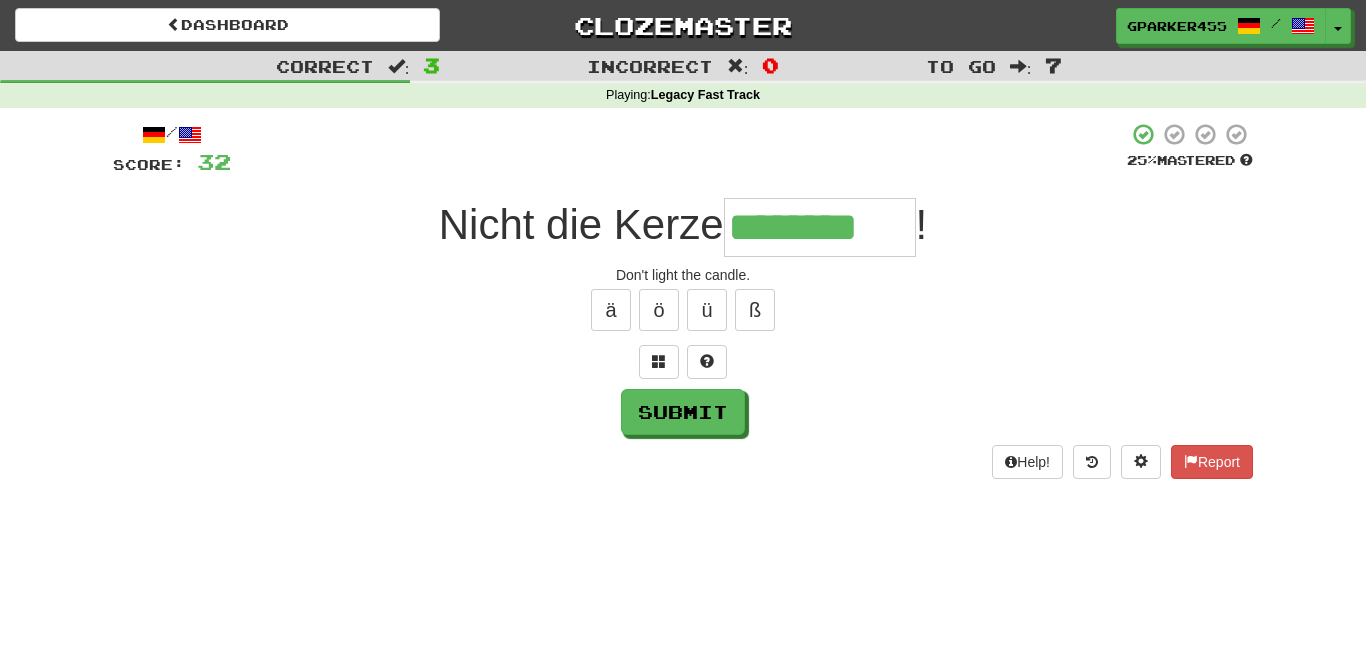 type on "********" 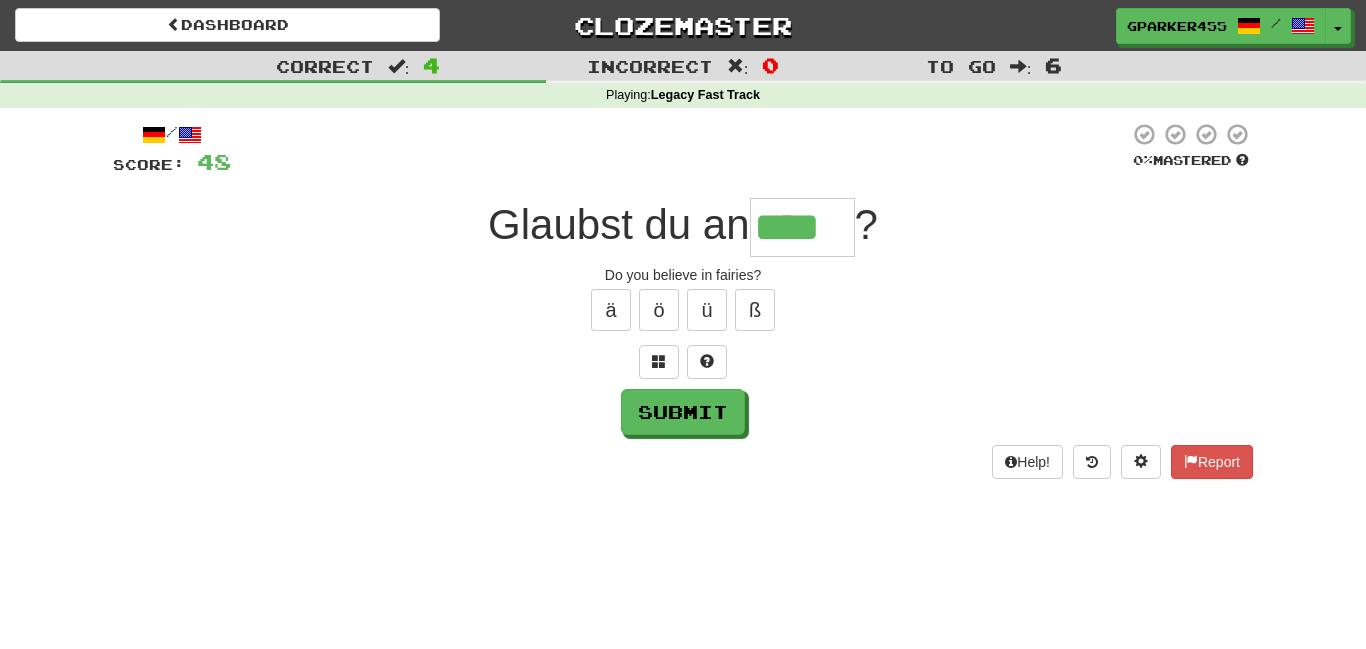 type on "****" 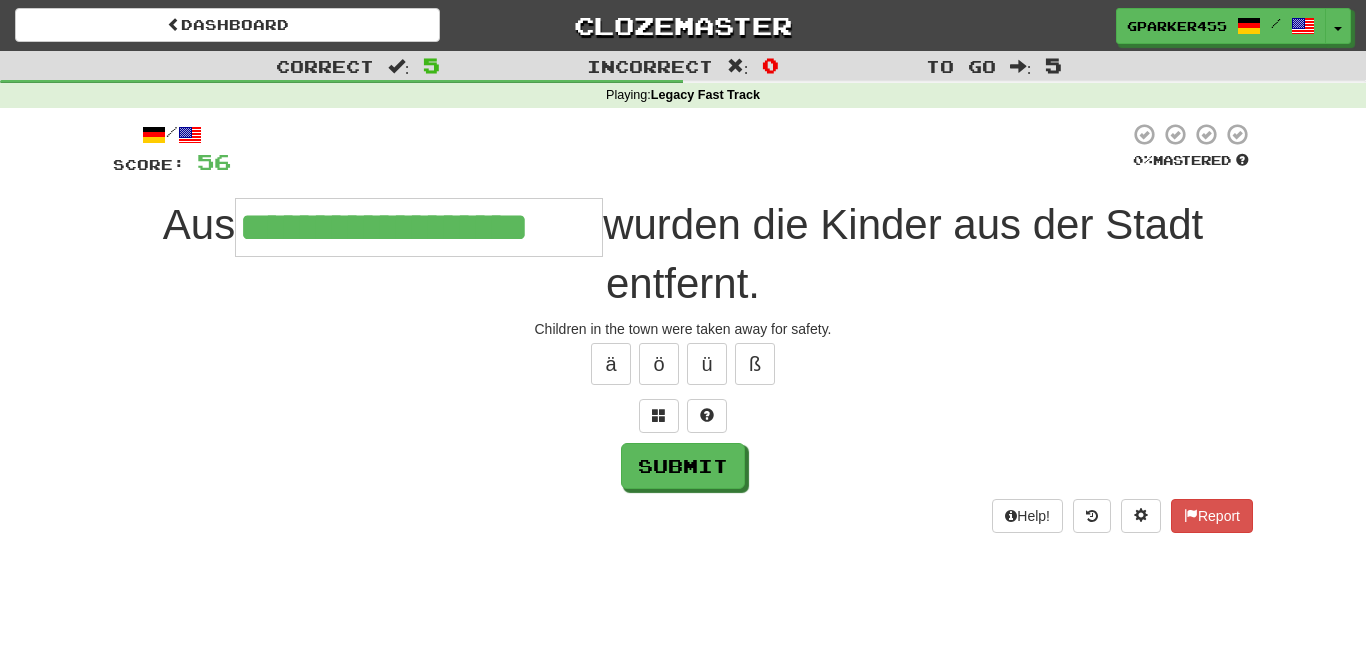 type on "**********" 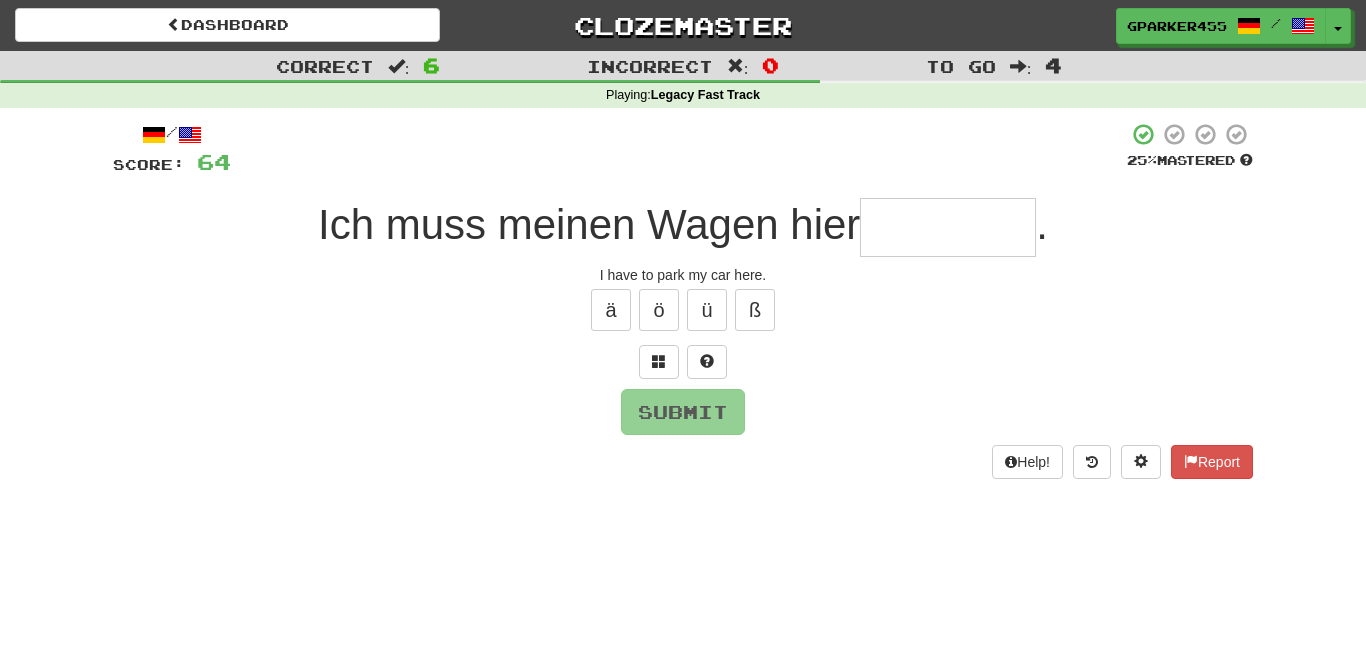 type on "*" 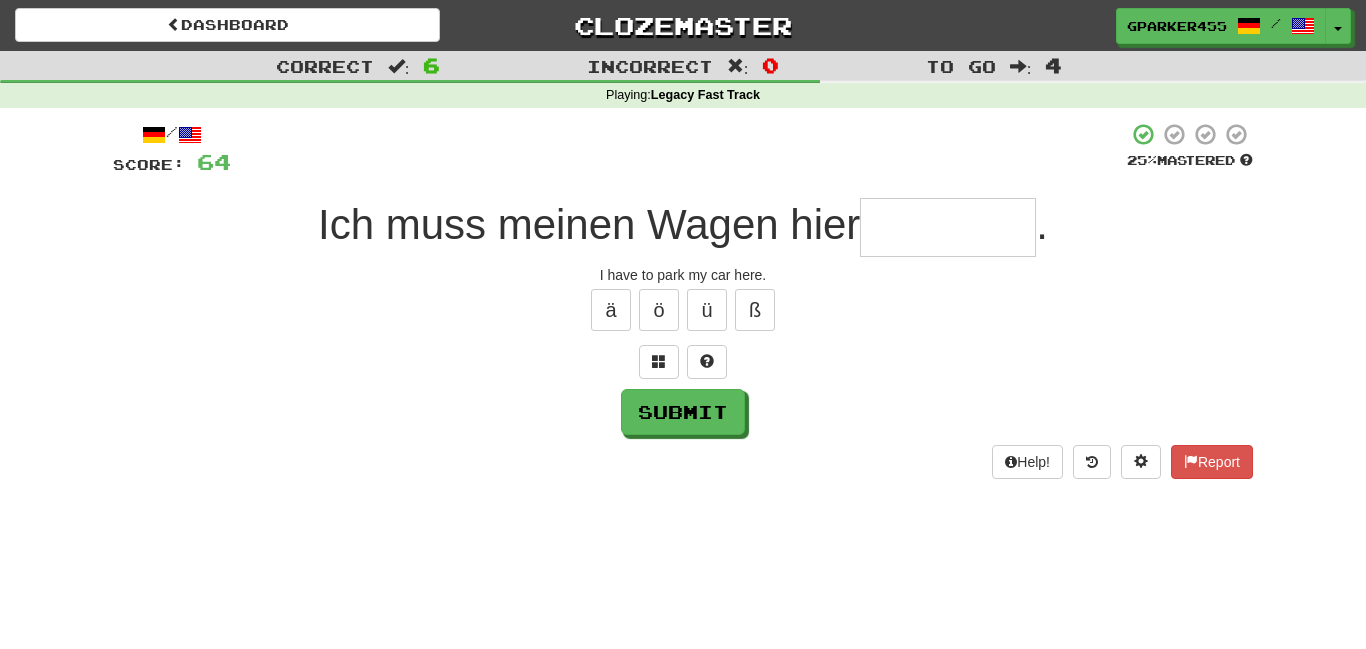 type on "*" 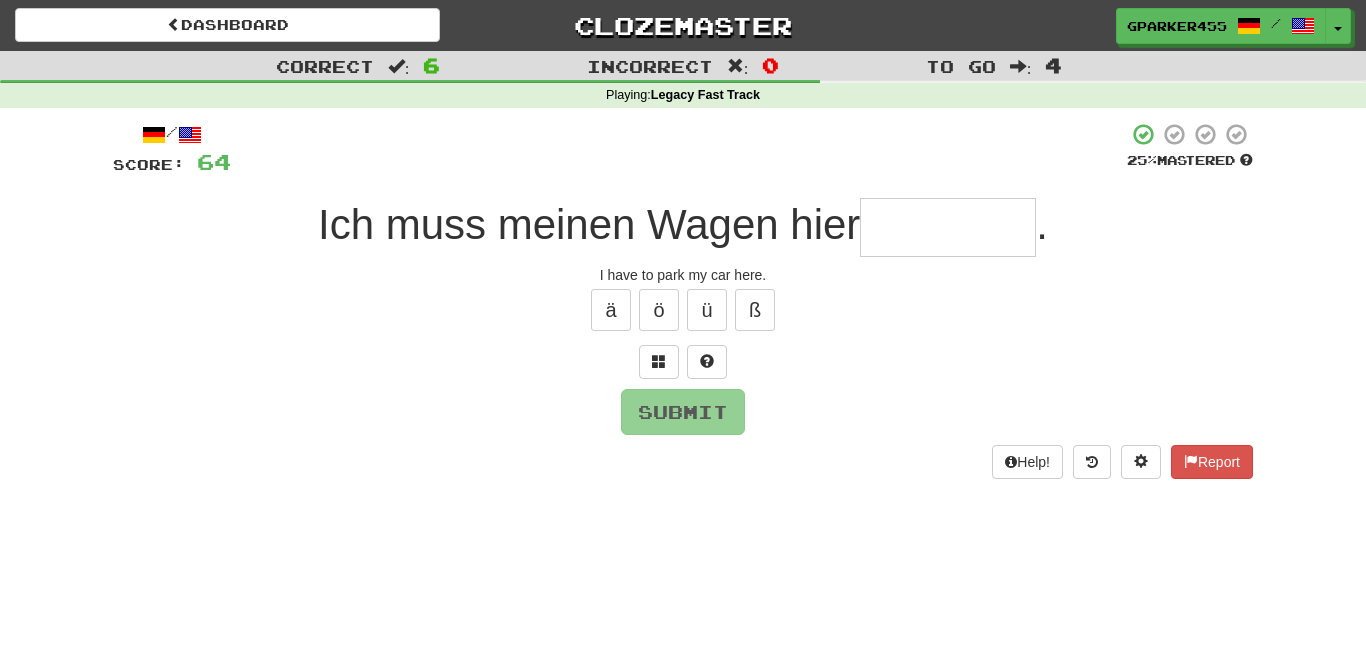 type on "*" 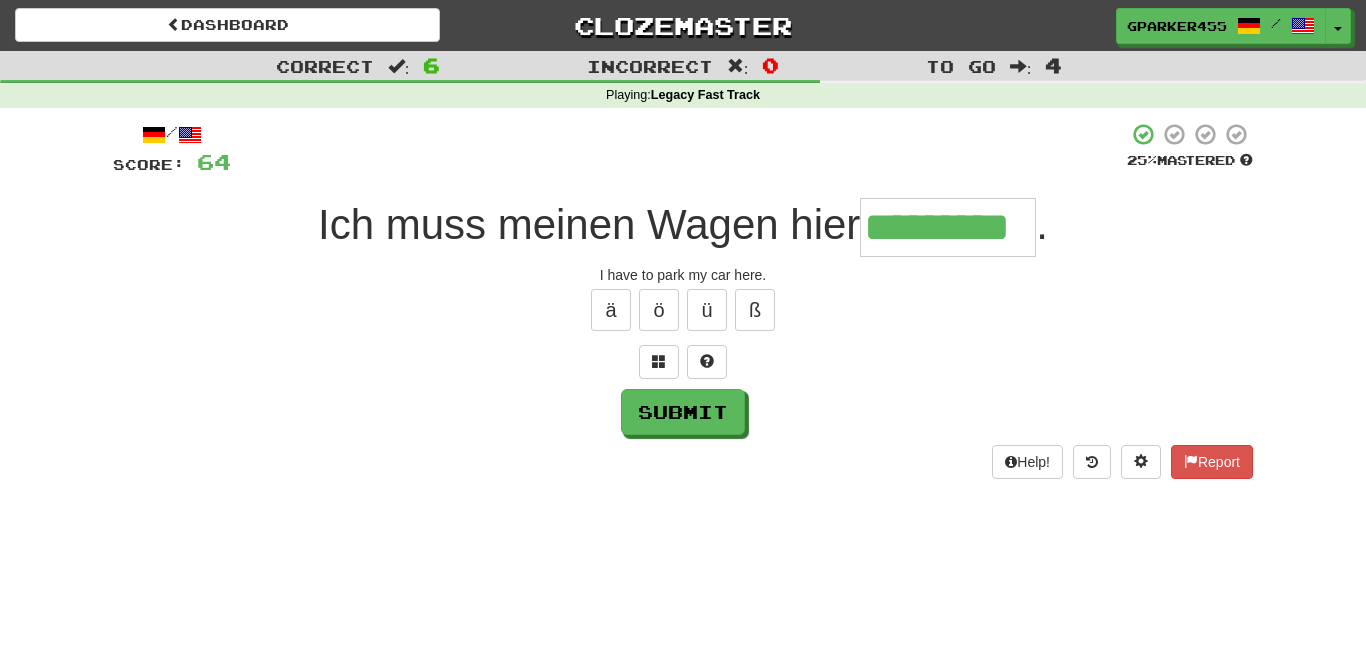 type on "*********" 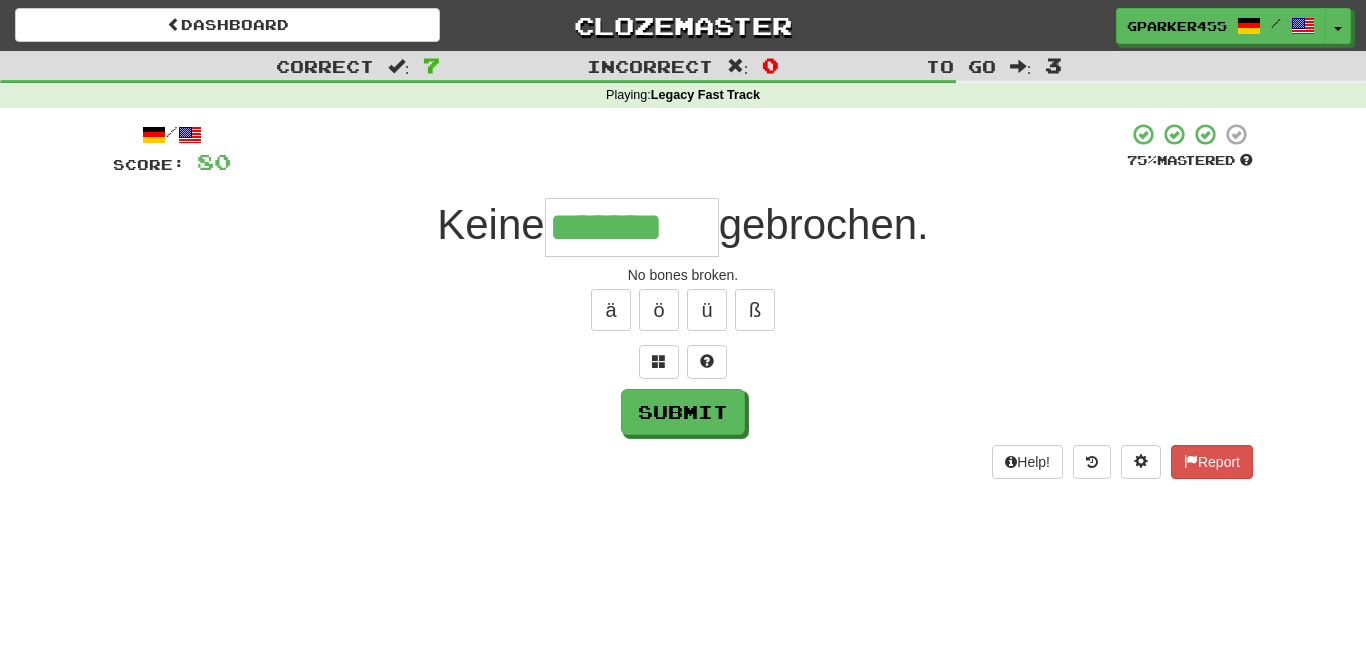 type on "*******" 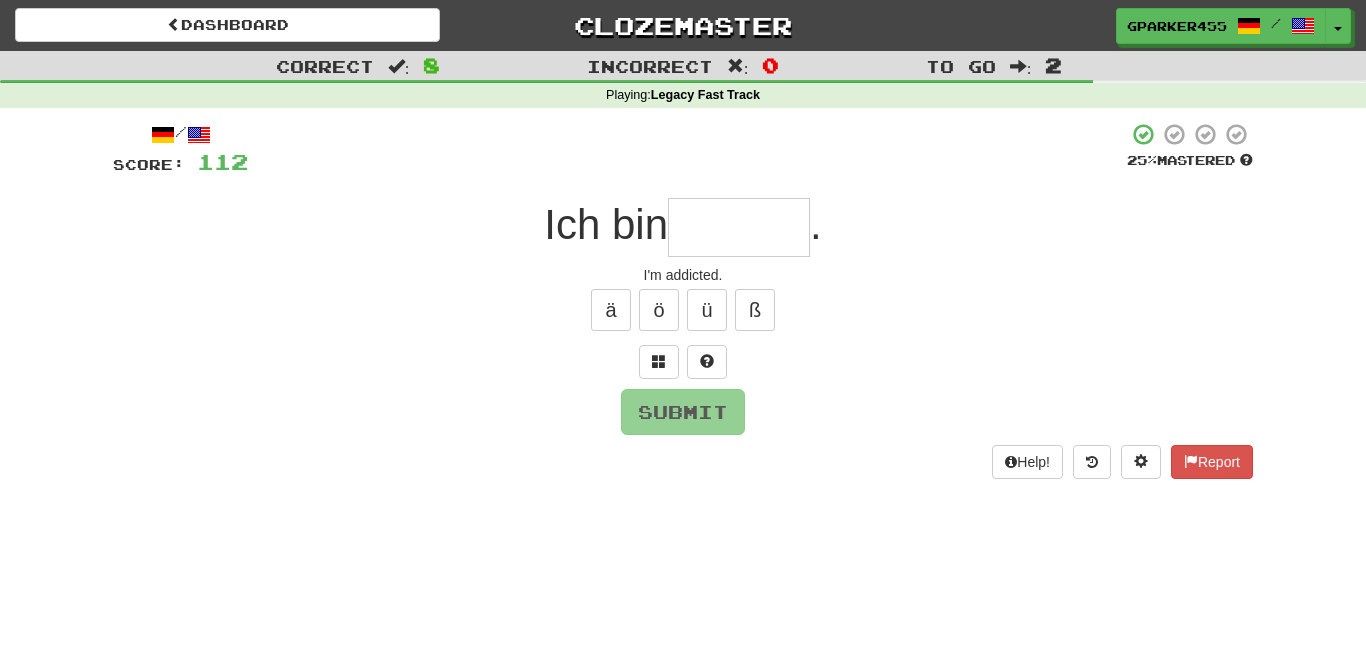 type on "*" 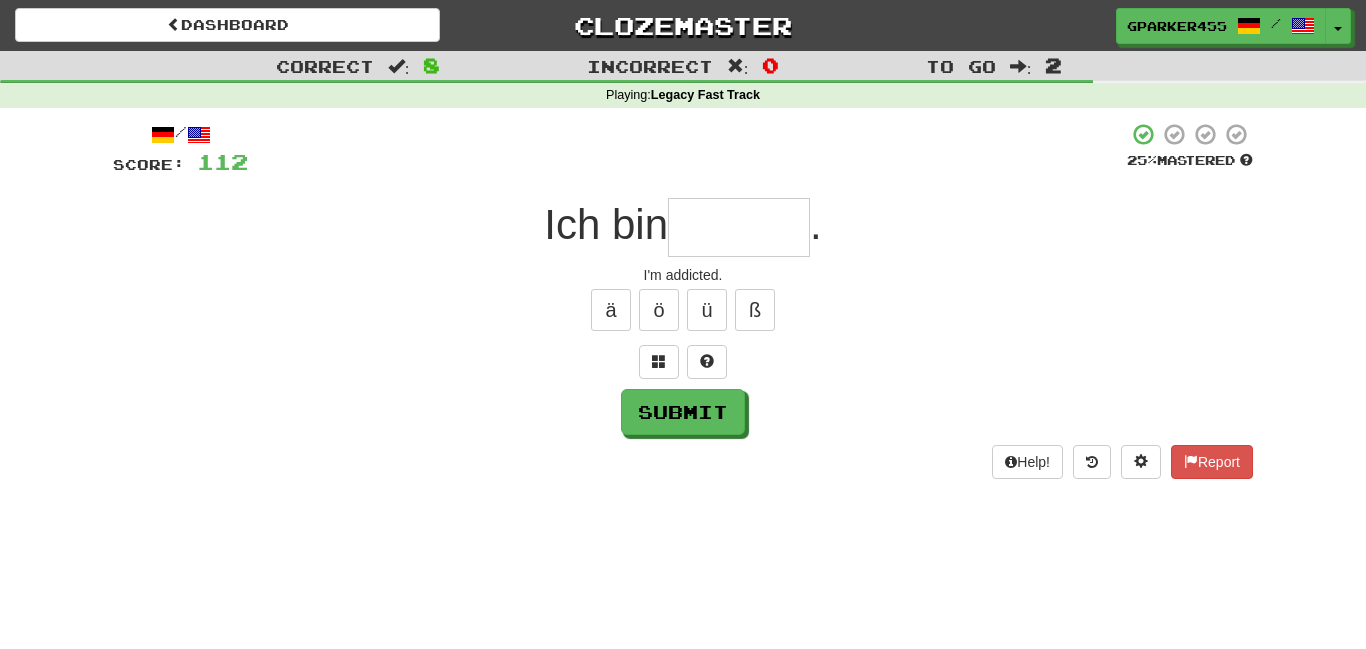 type on "*" 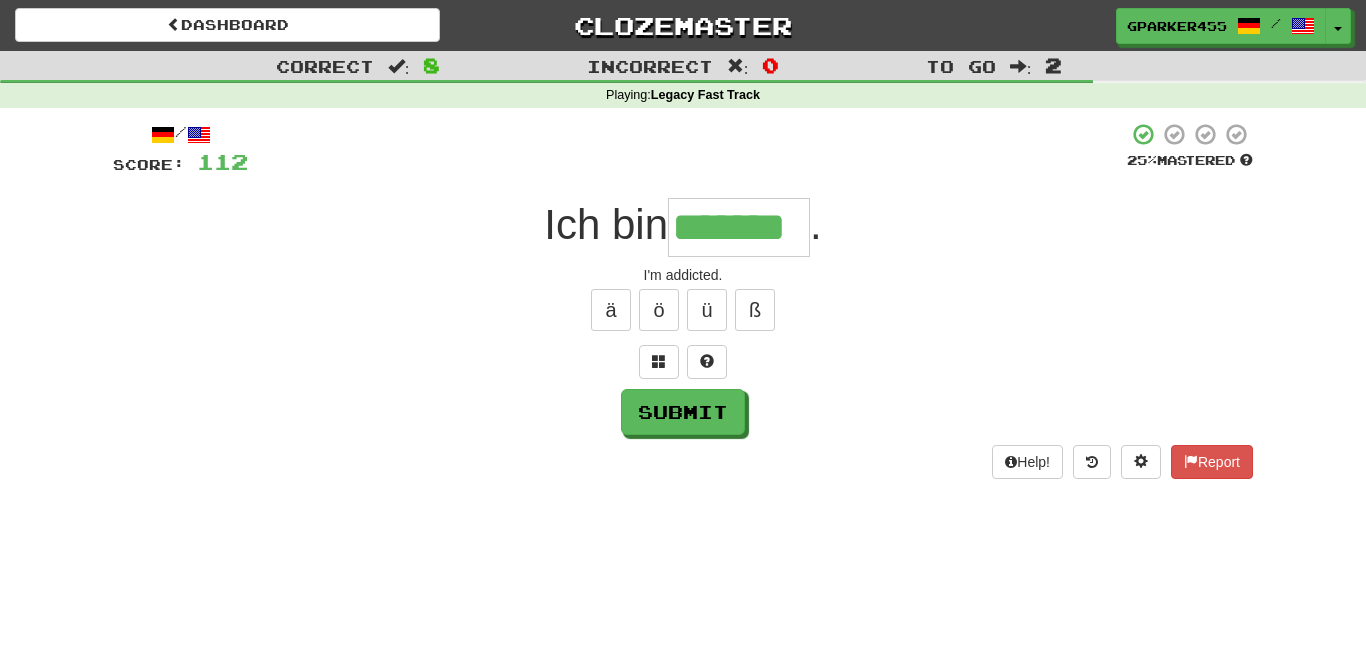 type on "*******" 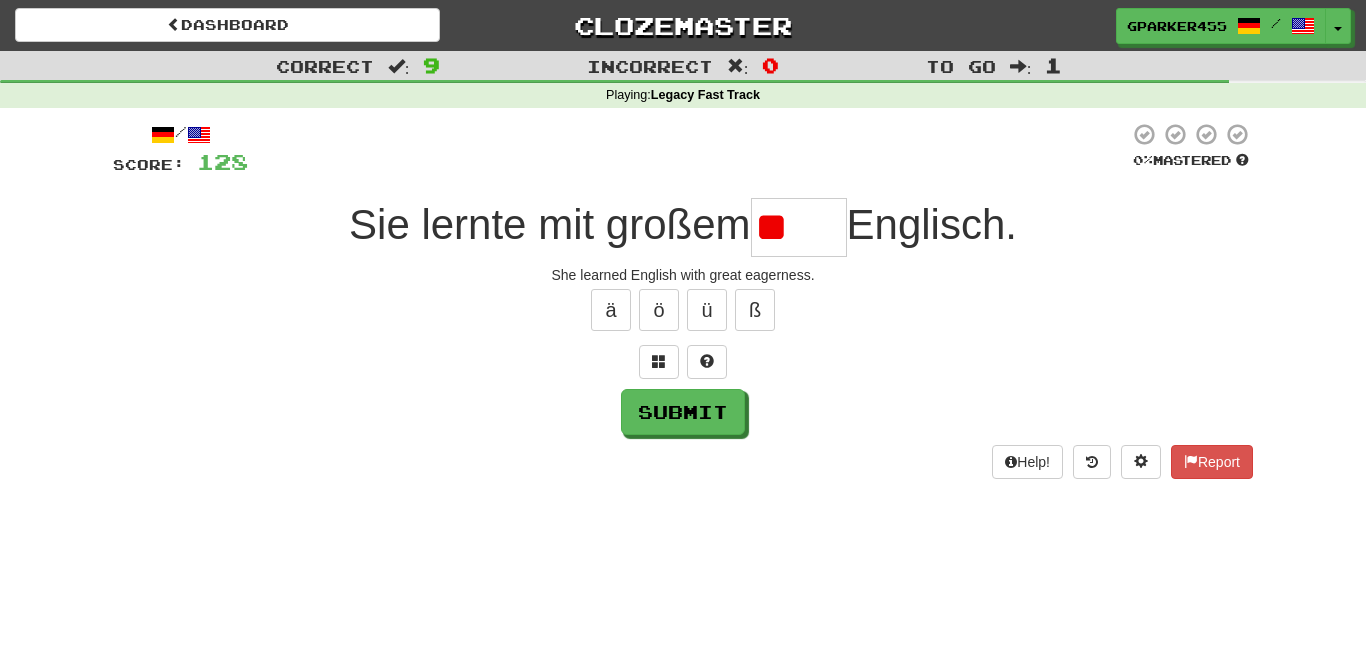 type on "*" 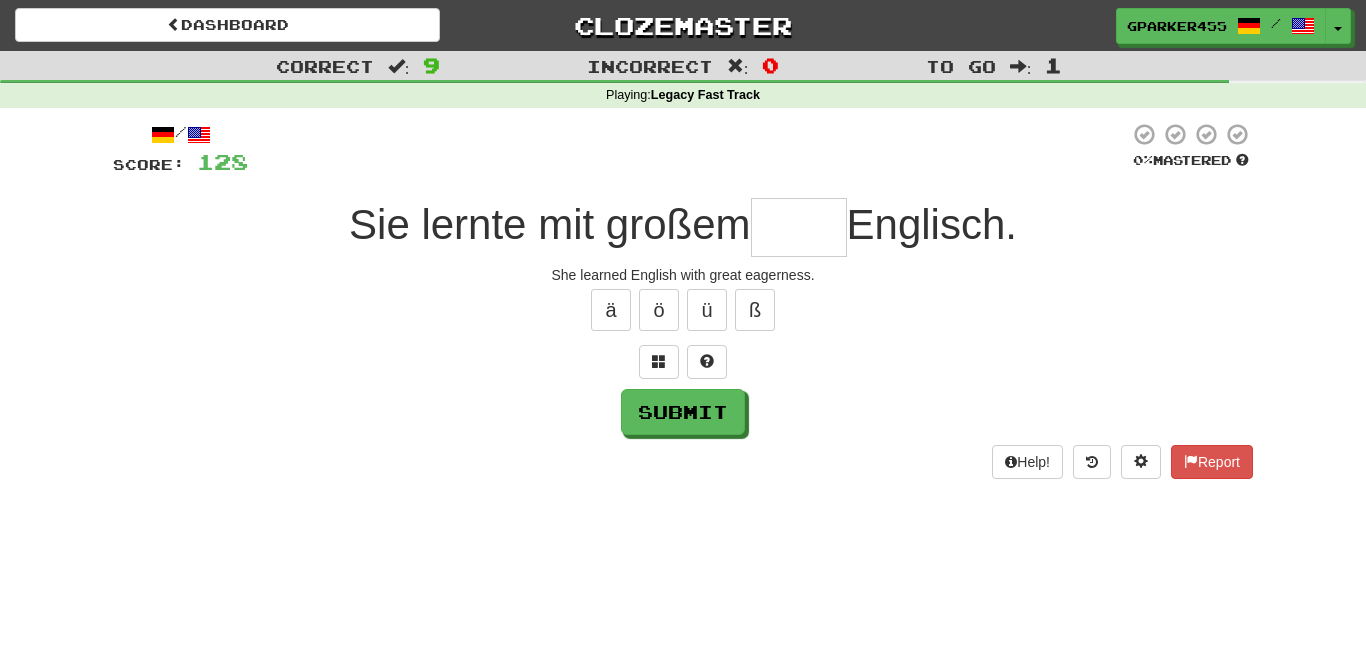 type on "*" 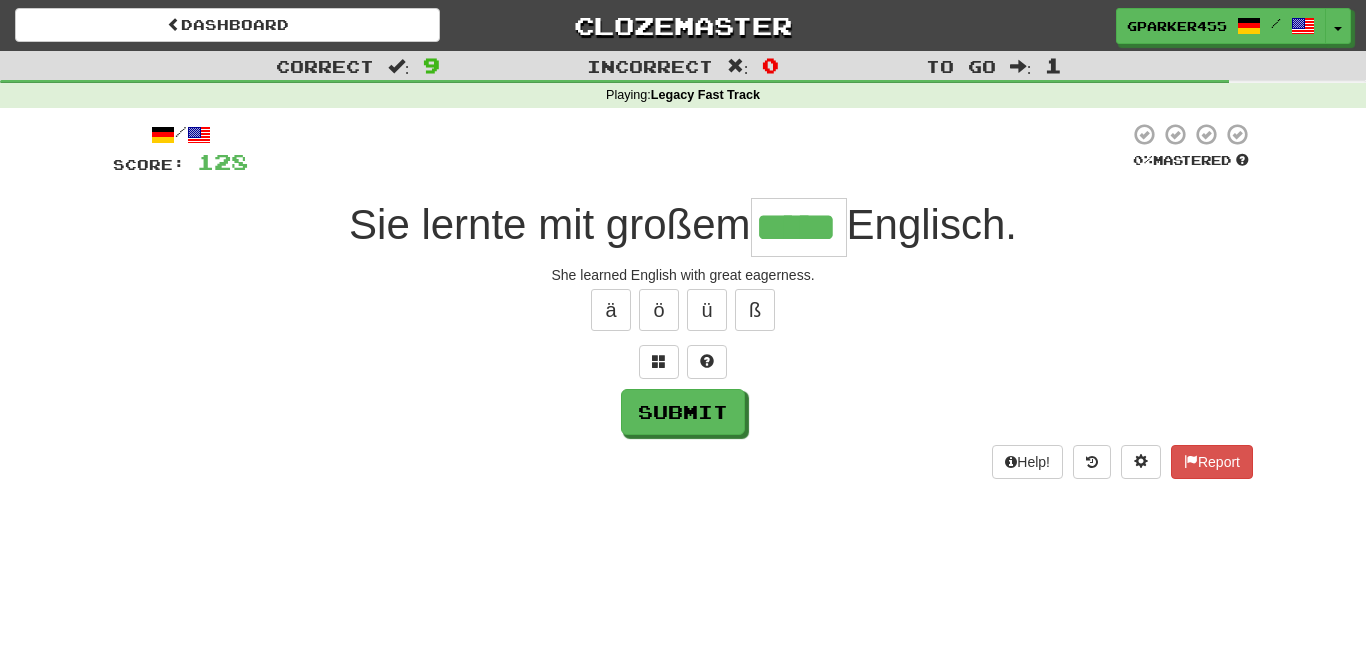 type on "*****" 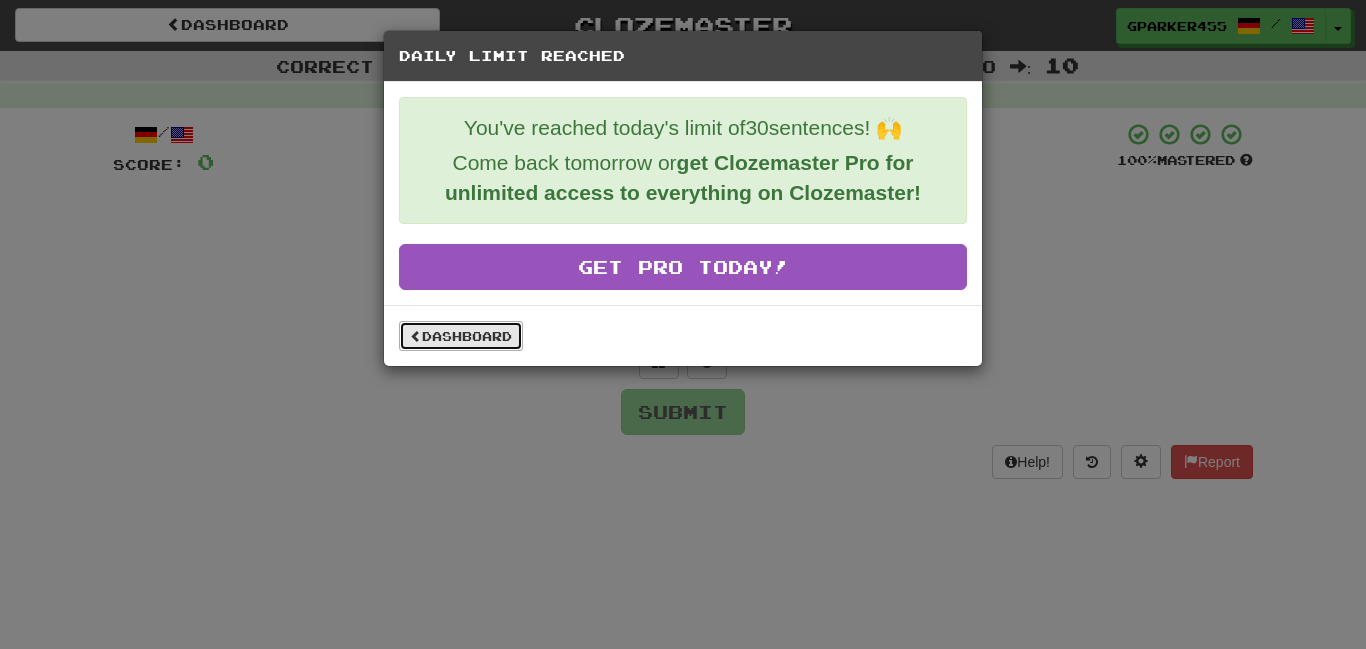 click on "Dashboard" at bounding box center [461, 336] 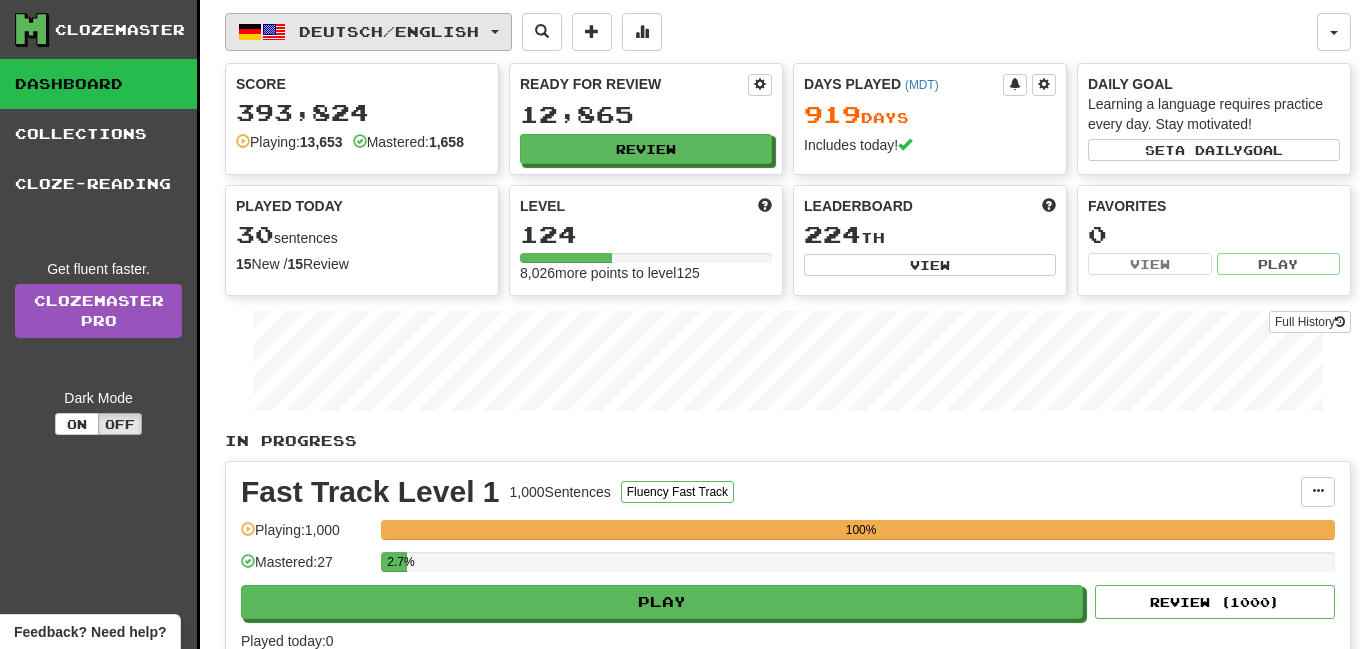 click on "Deutsch  /  English" 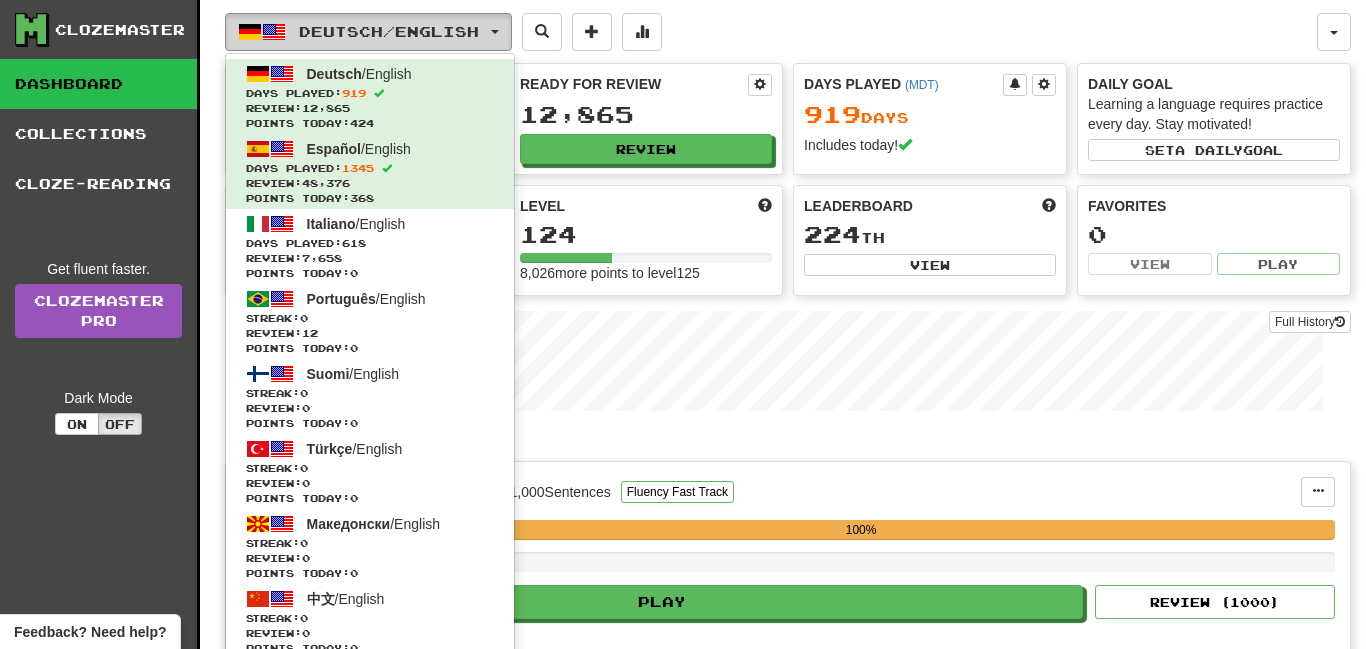 scroll, scrollTop: 0, scrollLeft: 0, axis: both 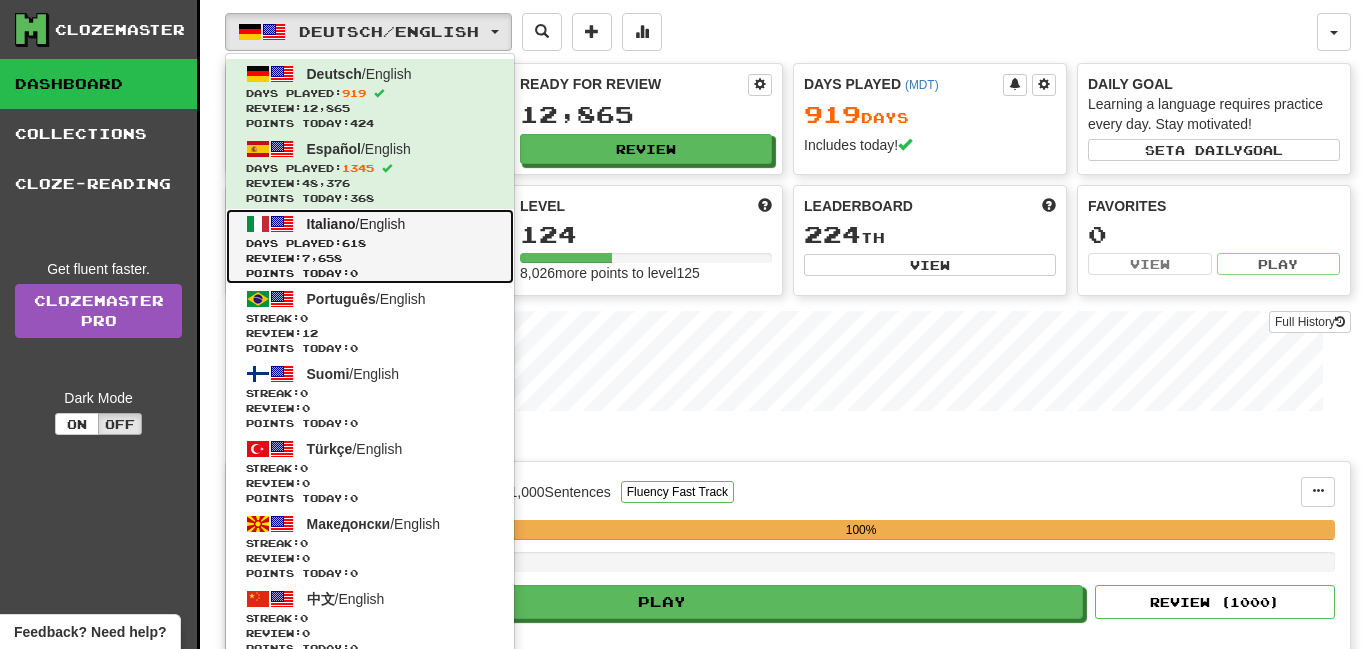 click on "Days Played:  618" 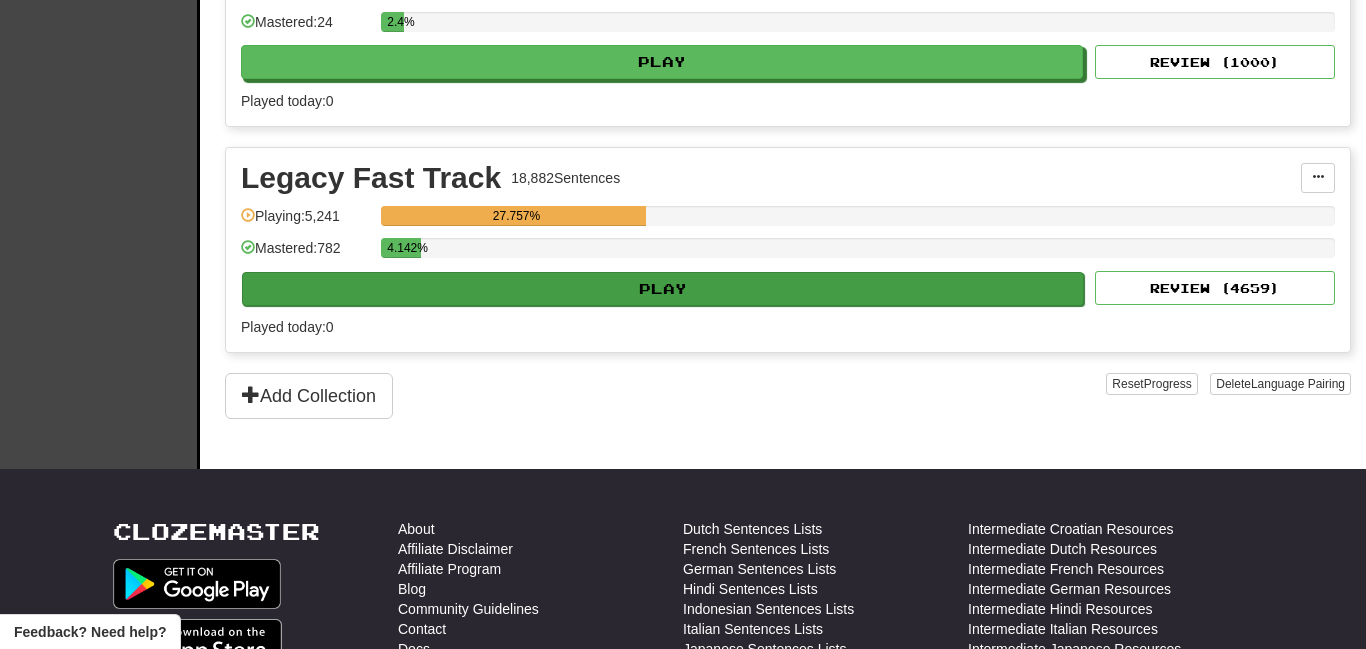 scroll, scrollTop: 992, scrollLeft: 0, axis: vertical 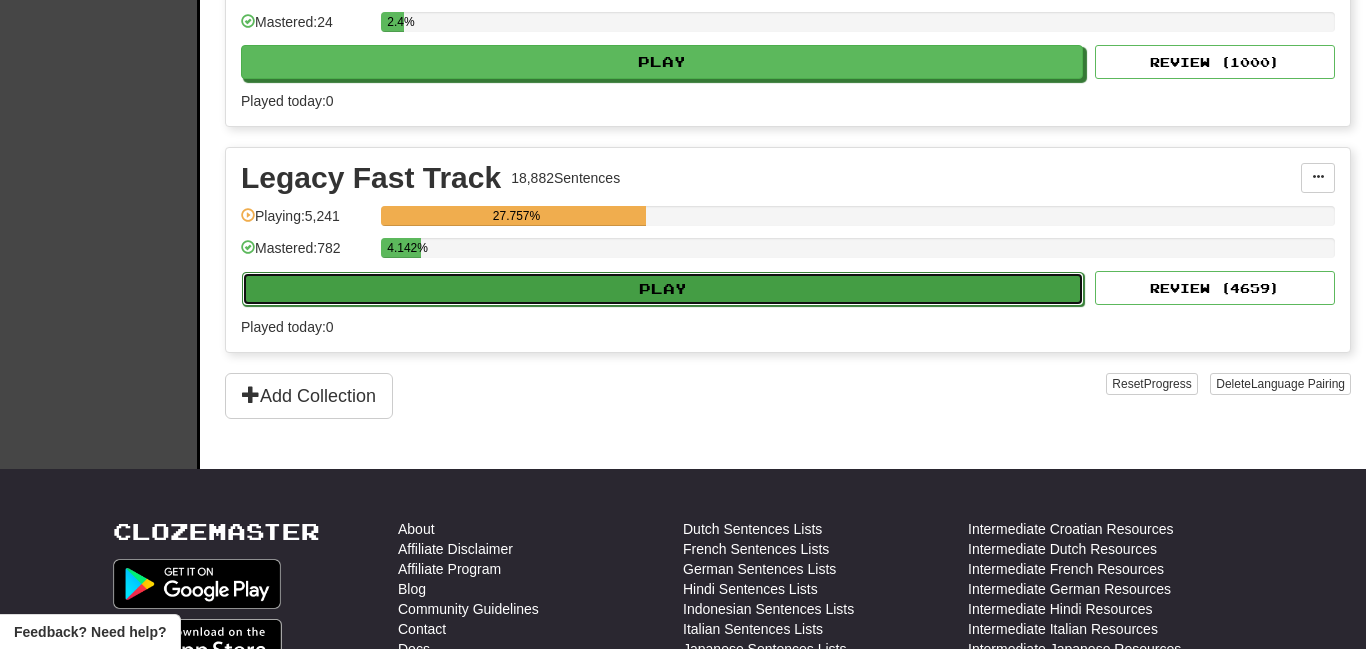 click on "Play" 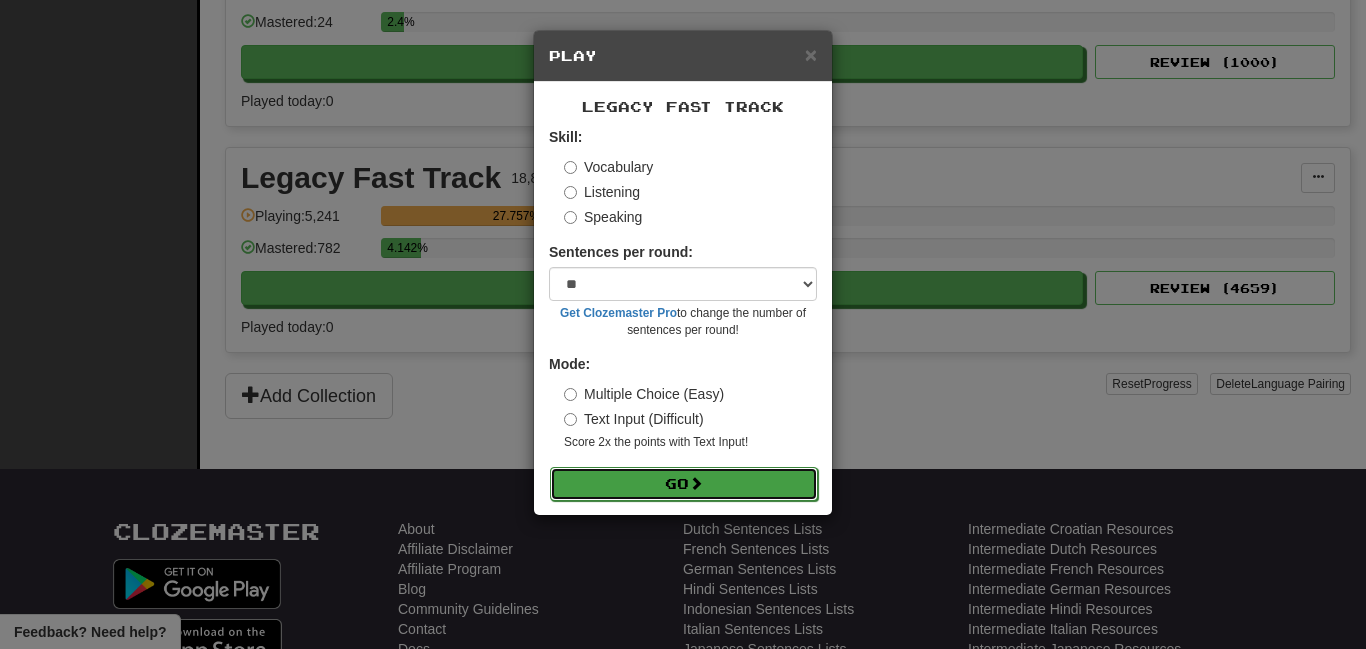 click on "Go" at bounding box center (684, 484) 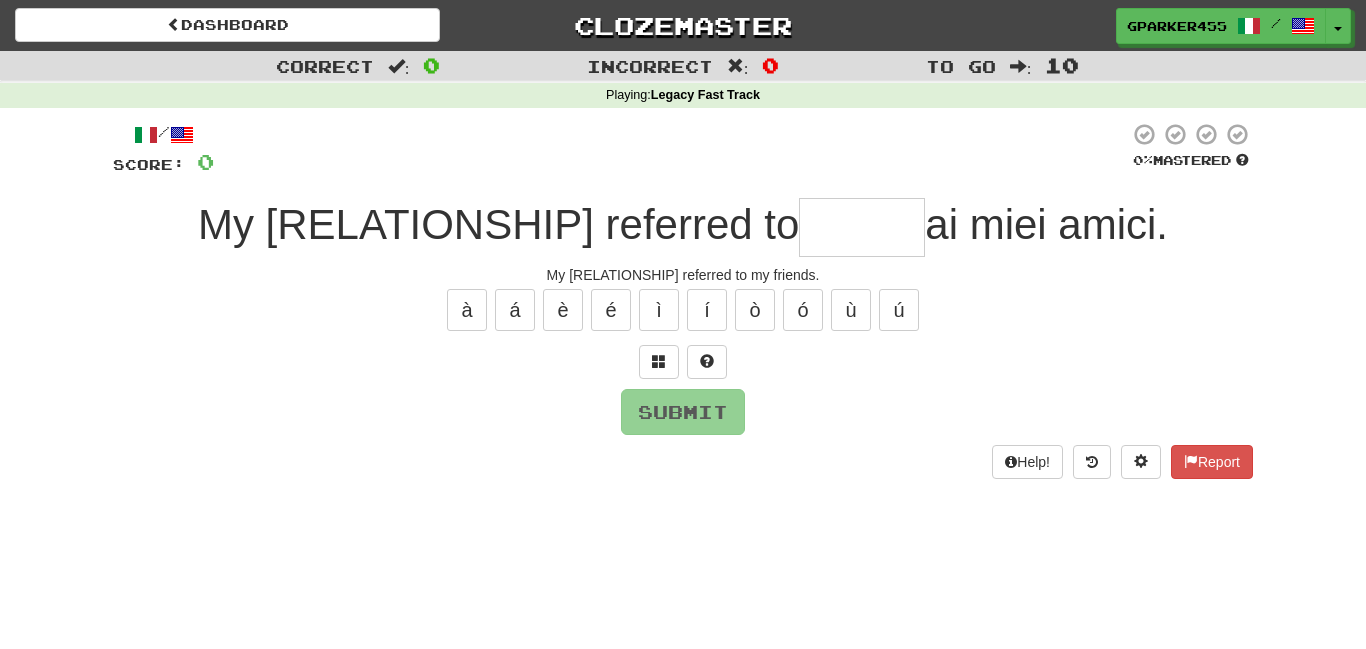 scroll, scrollTop: 0, scrollLeft: 0, axis: both 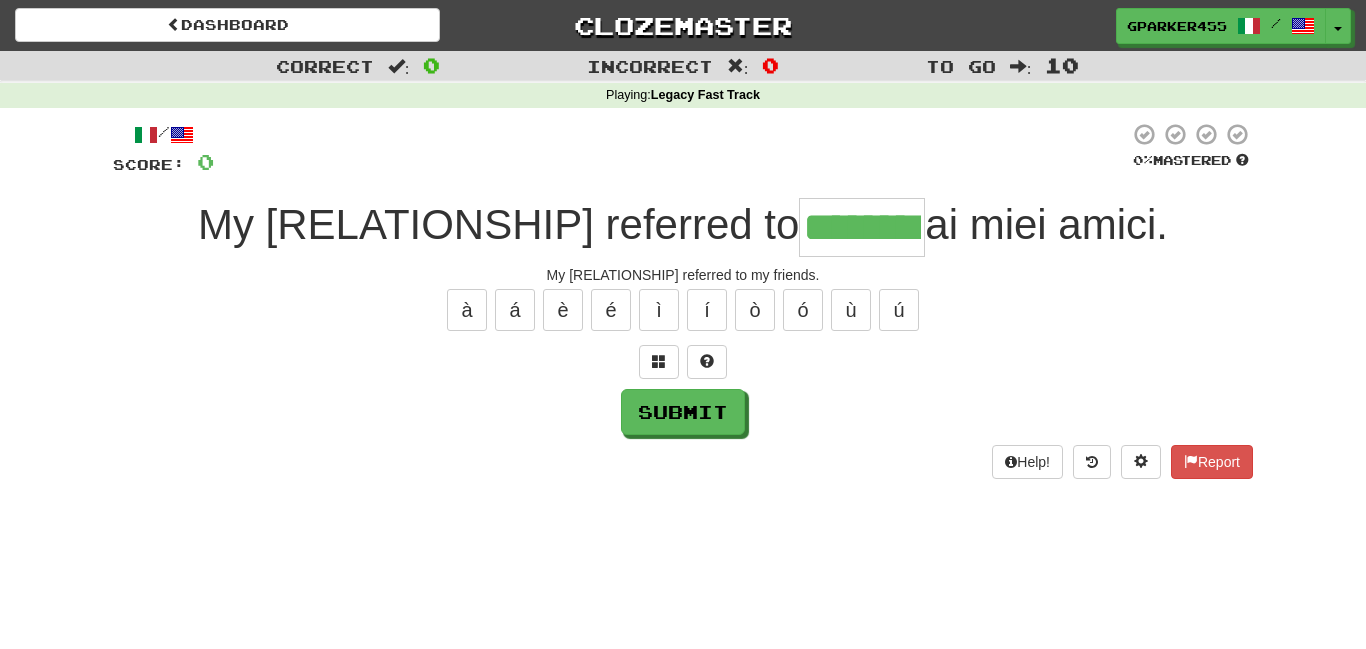 type on "********" 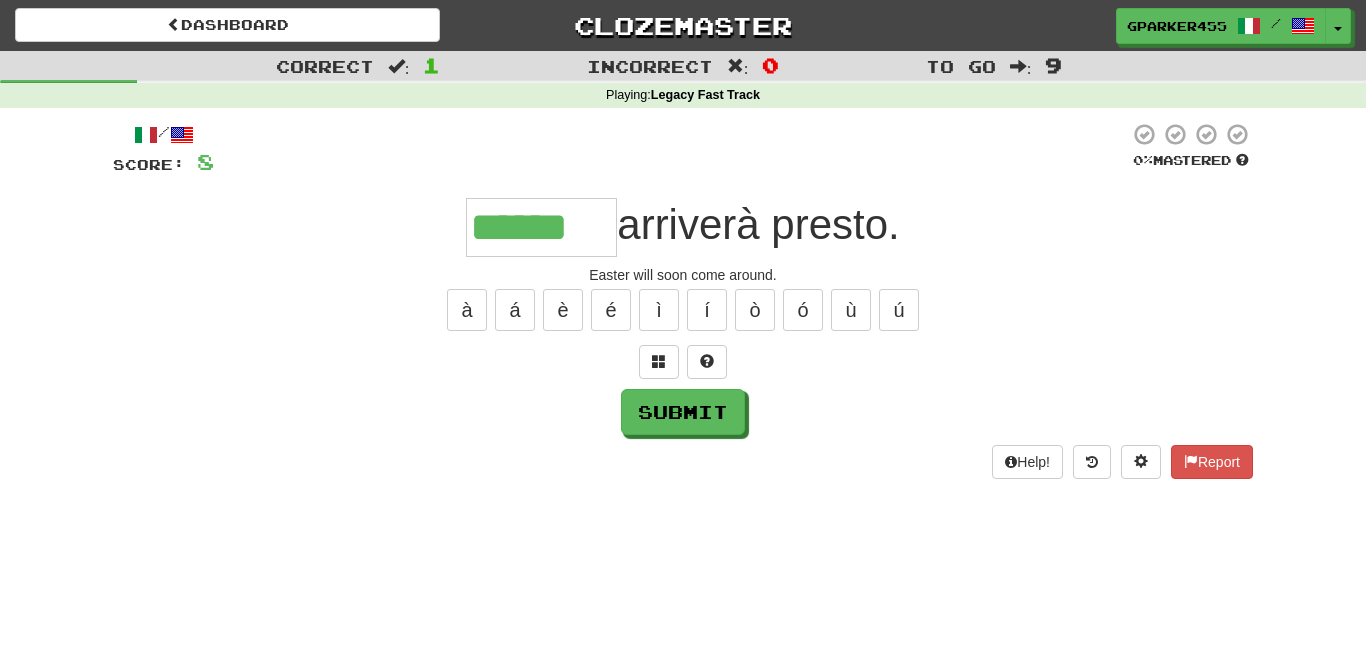 type on "******" 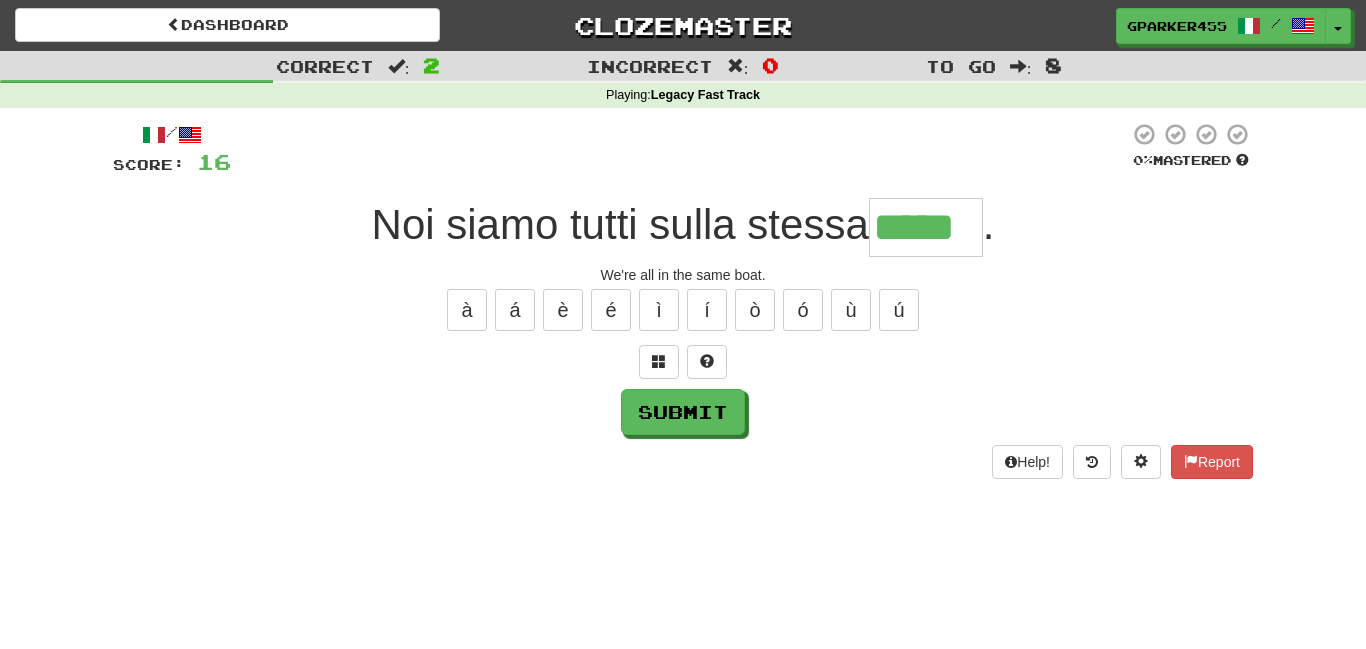 type on "*****" 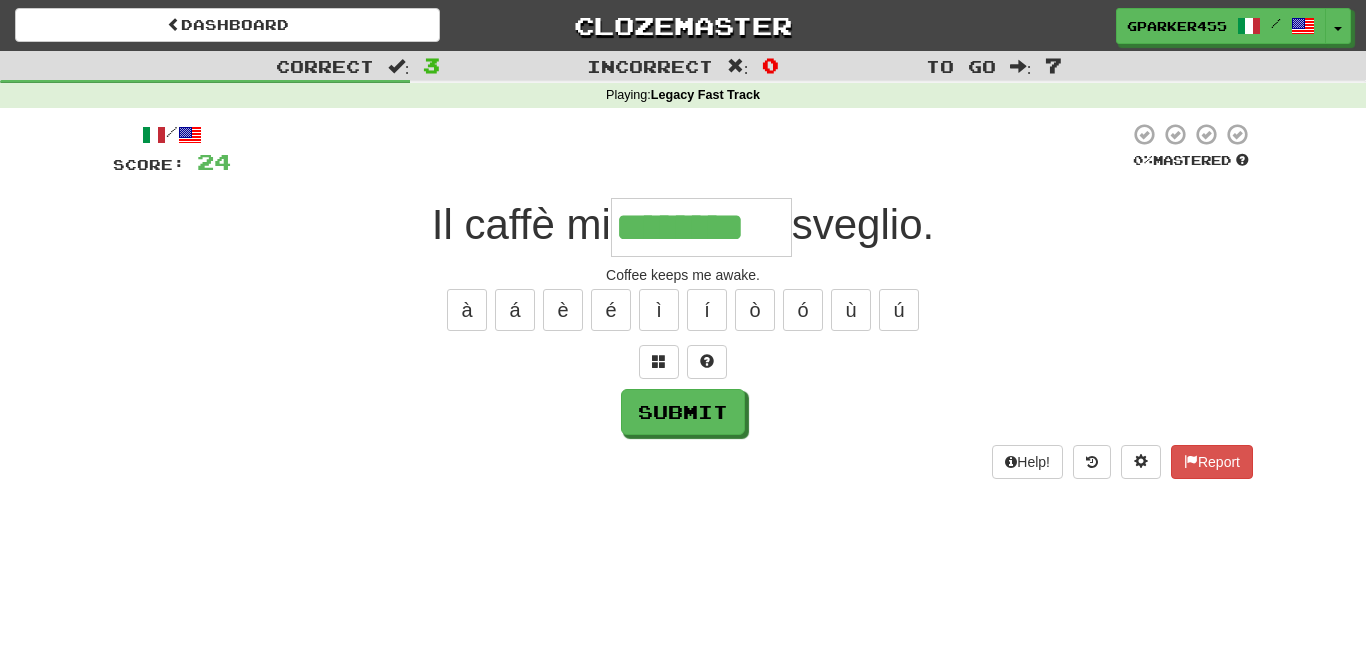type on "********" 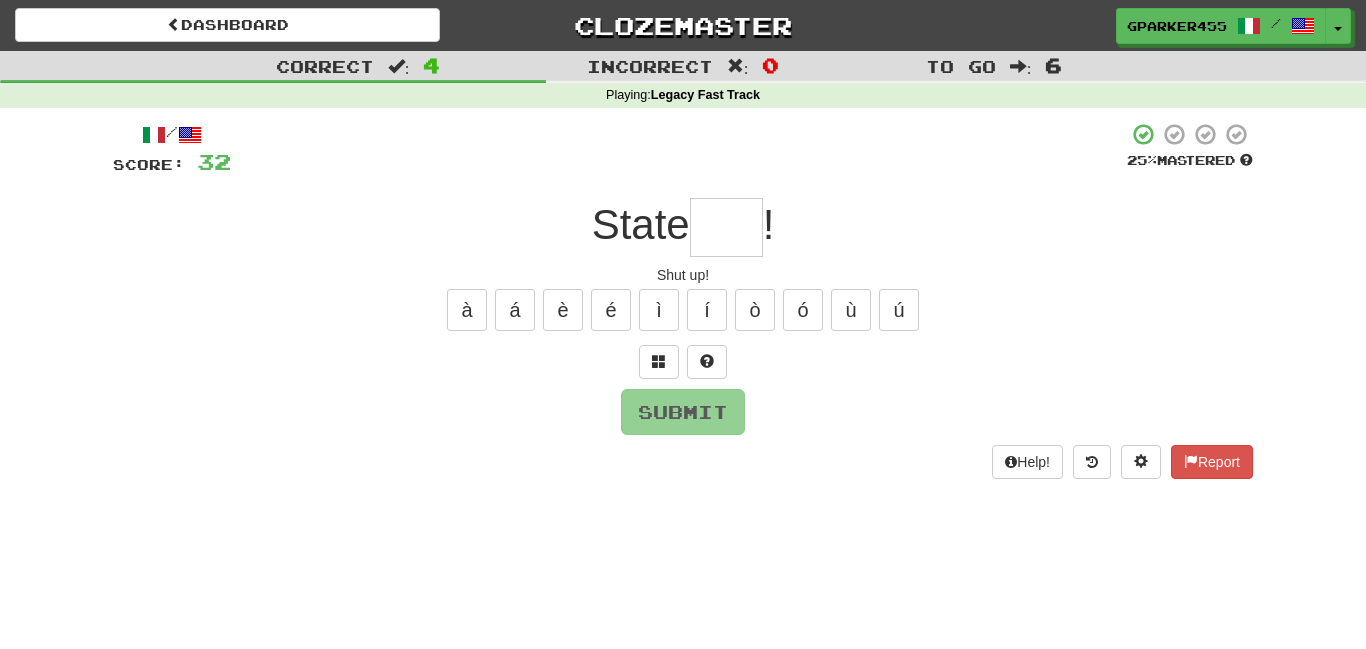 type on "*" 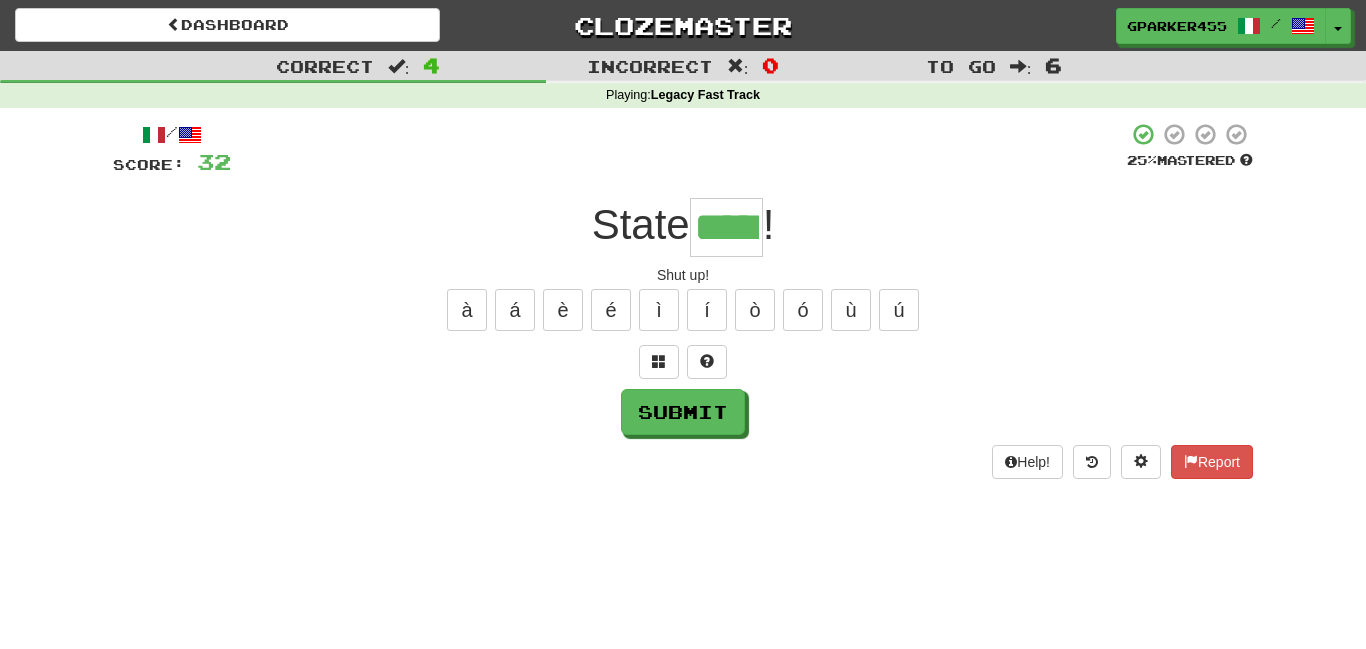 type on "*****" 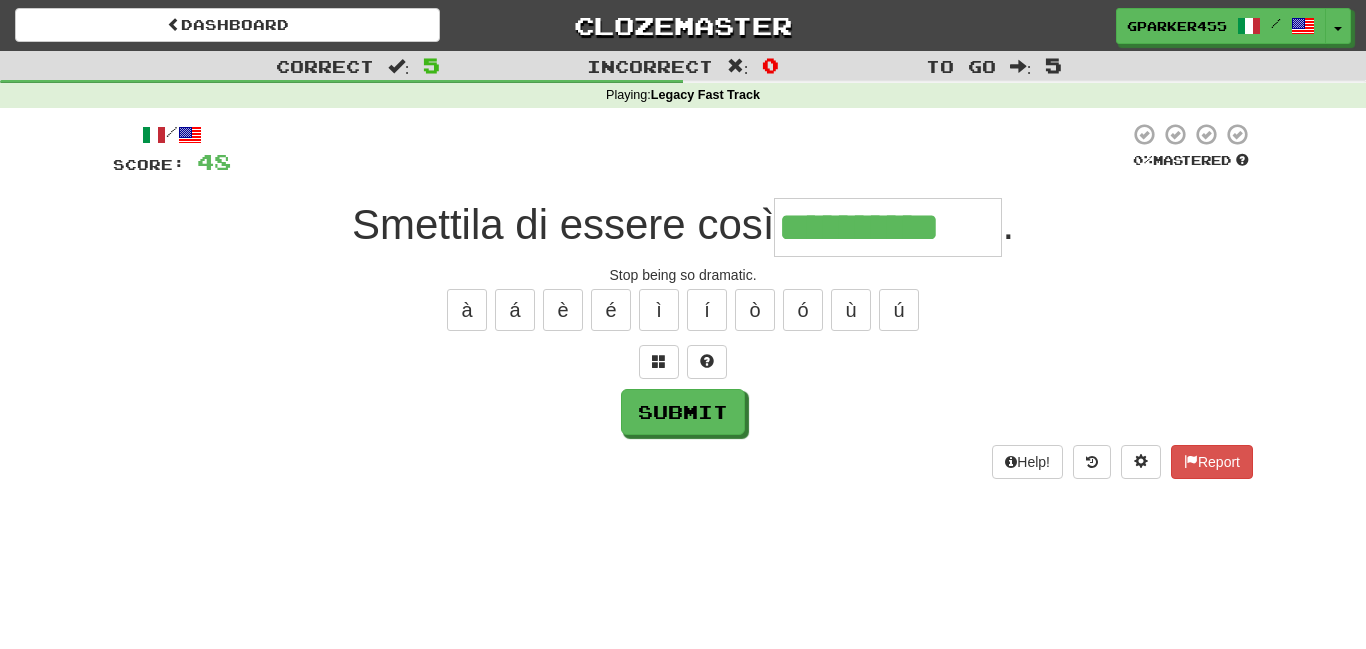 type on "**********" 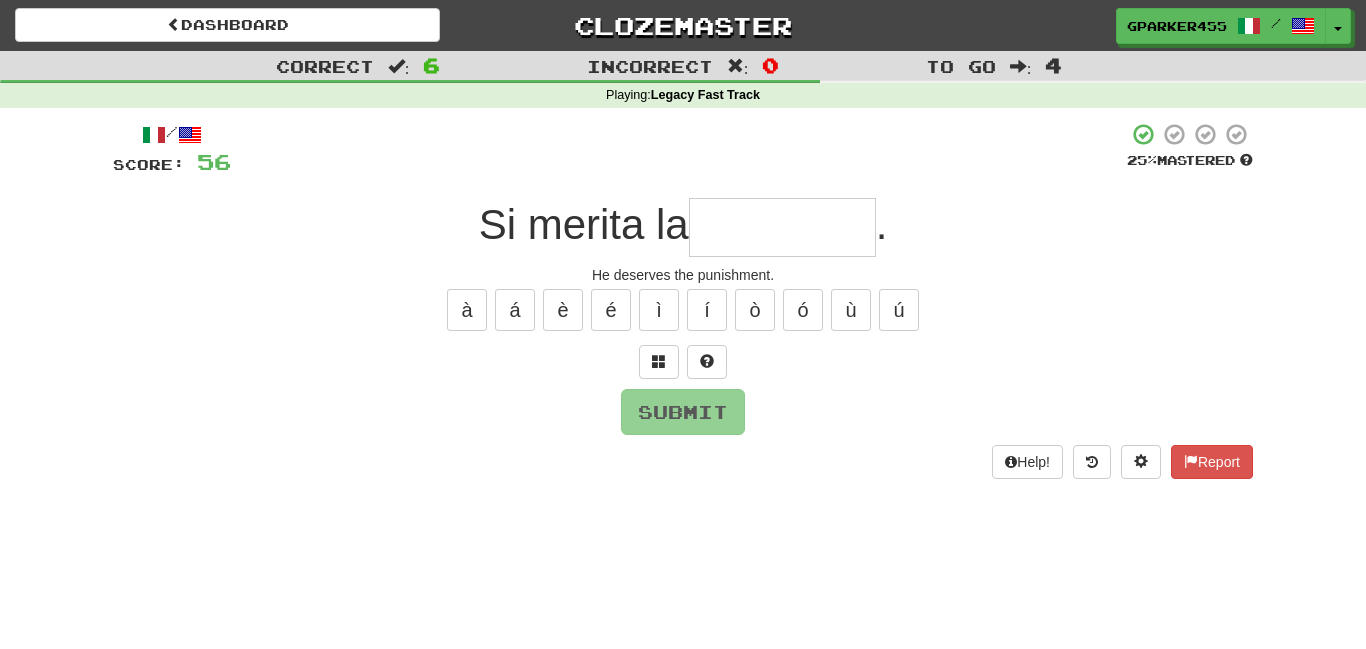 type on "*" 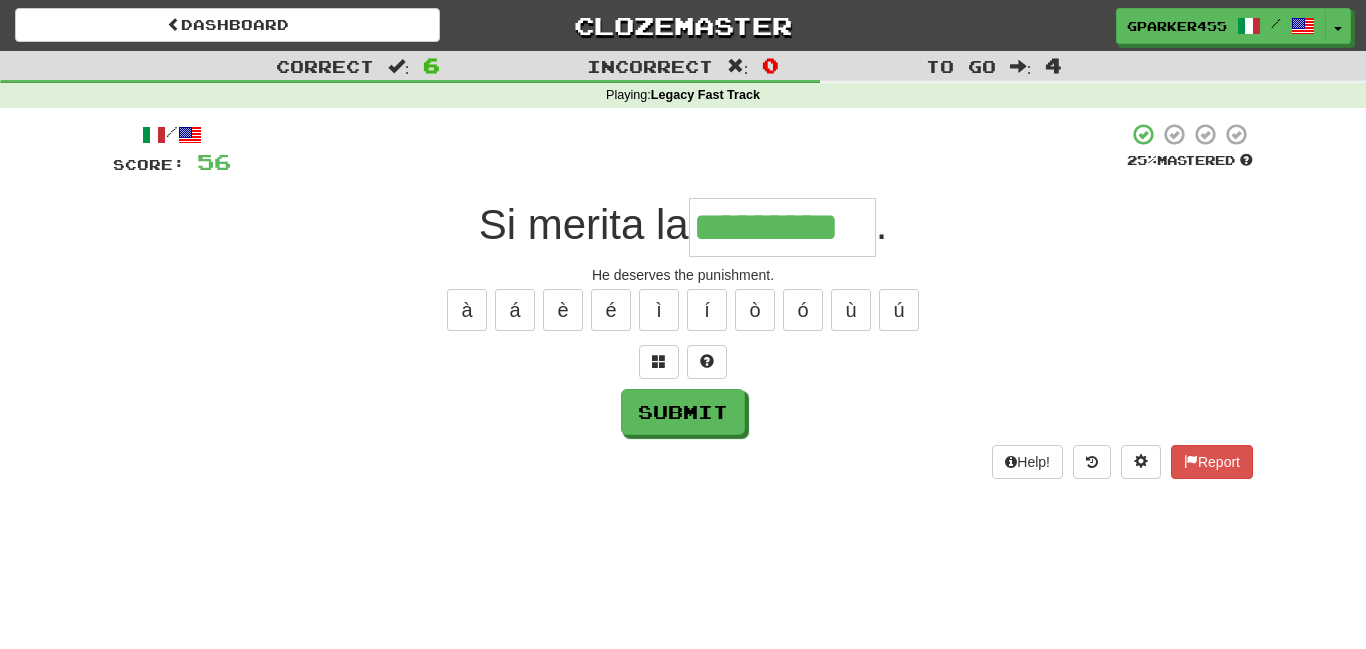 type on "*********" 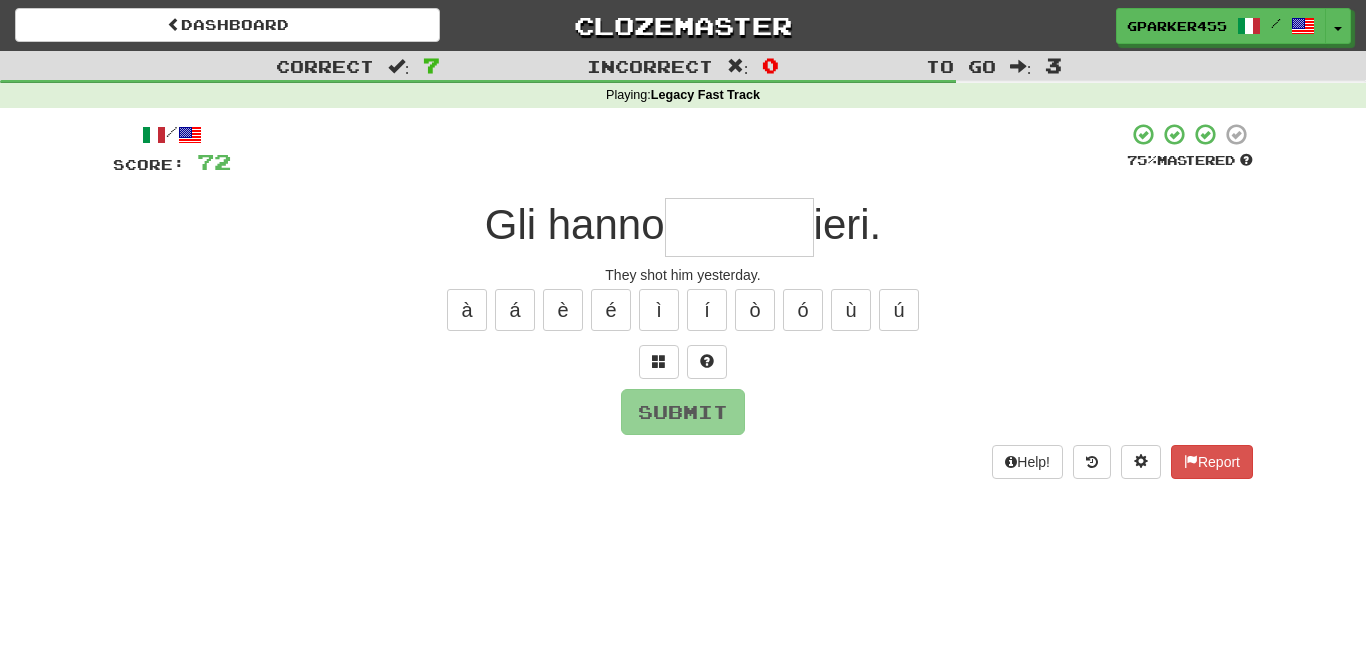 type on "*" 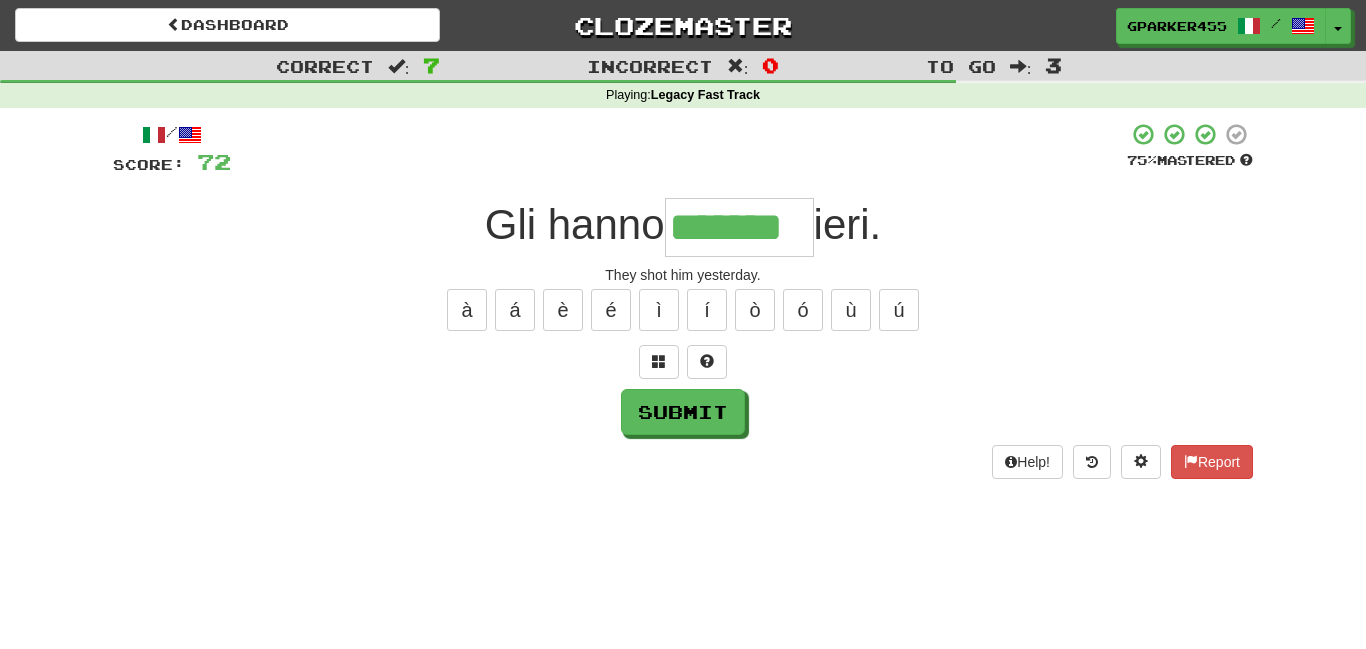 type on "*******" 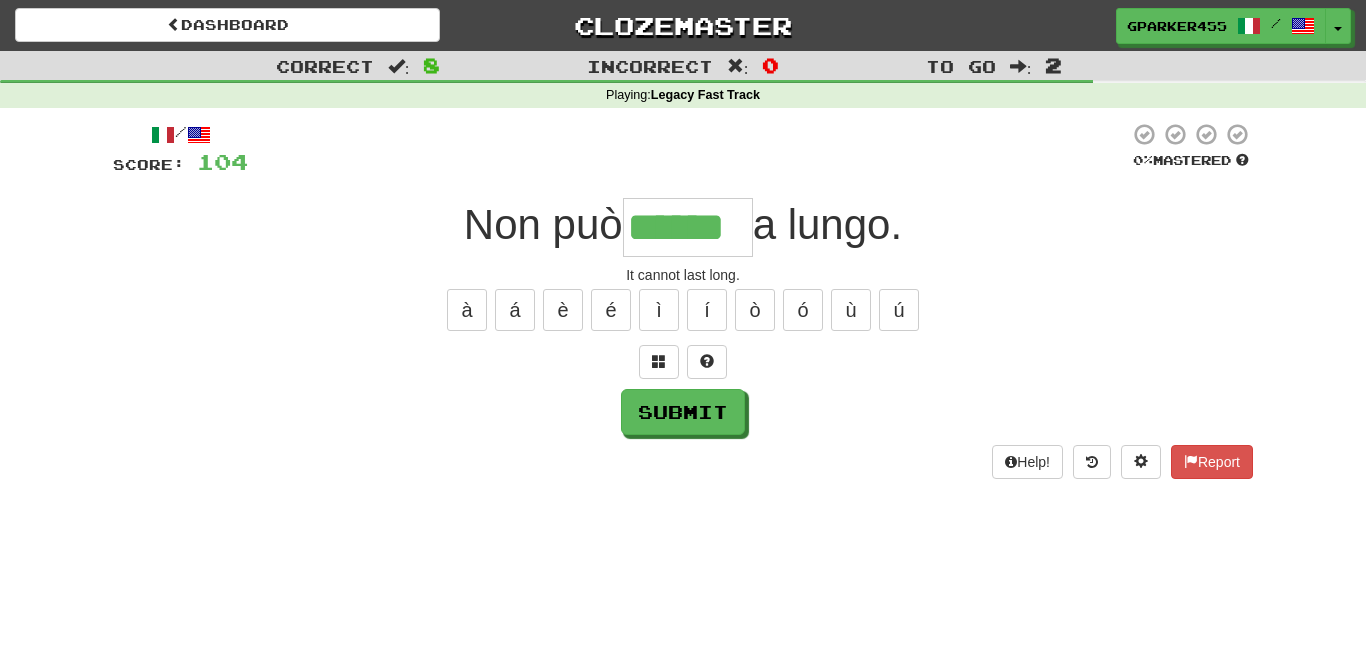 type on "******" 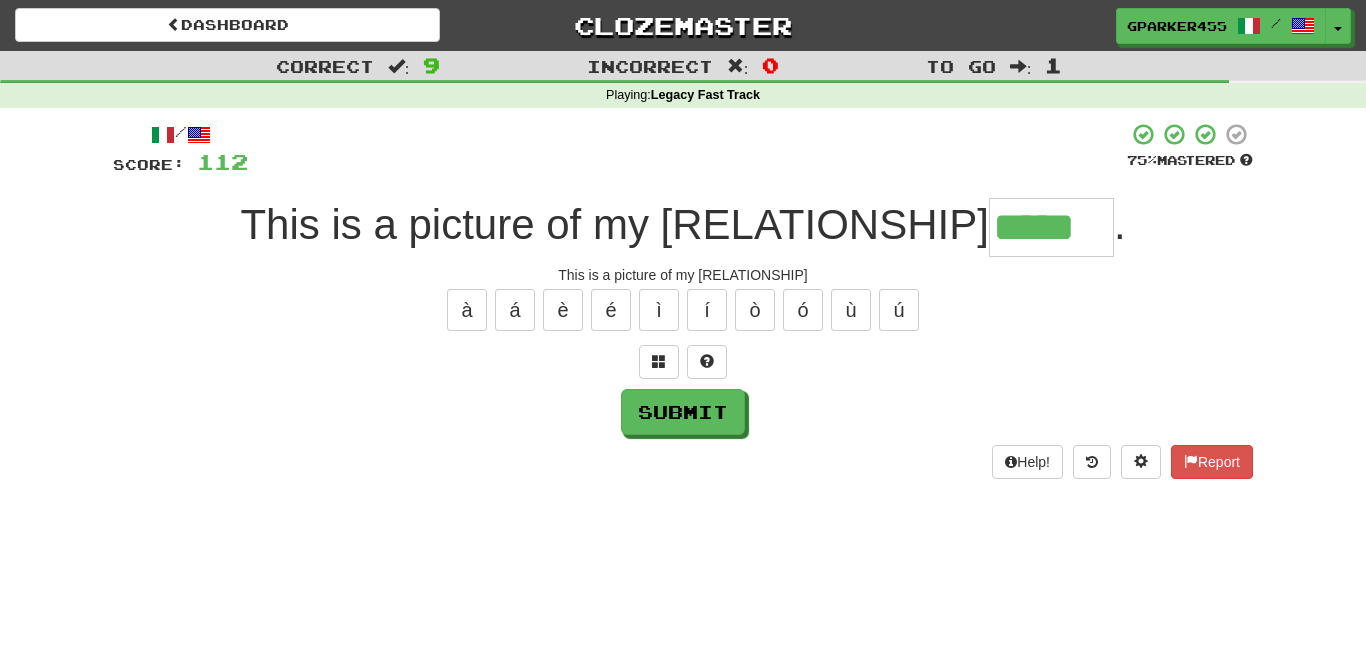 type on "*****" 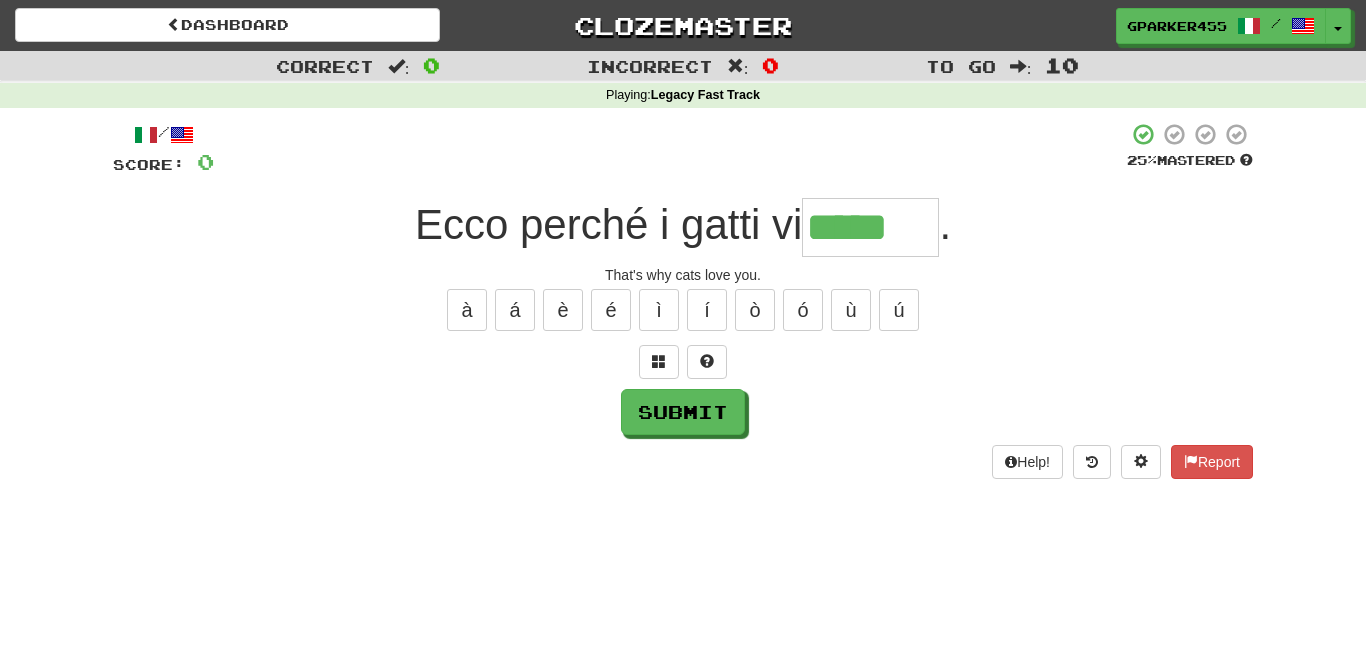 type on "*****" 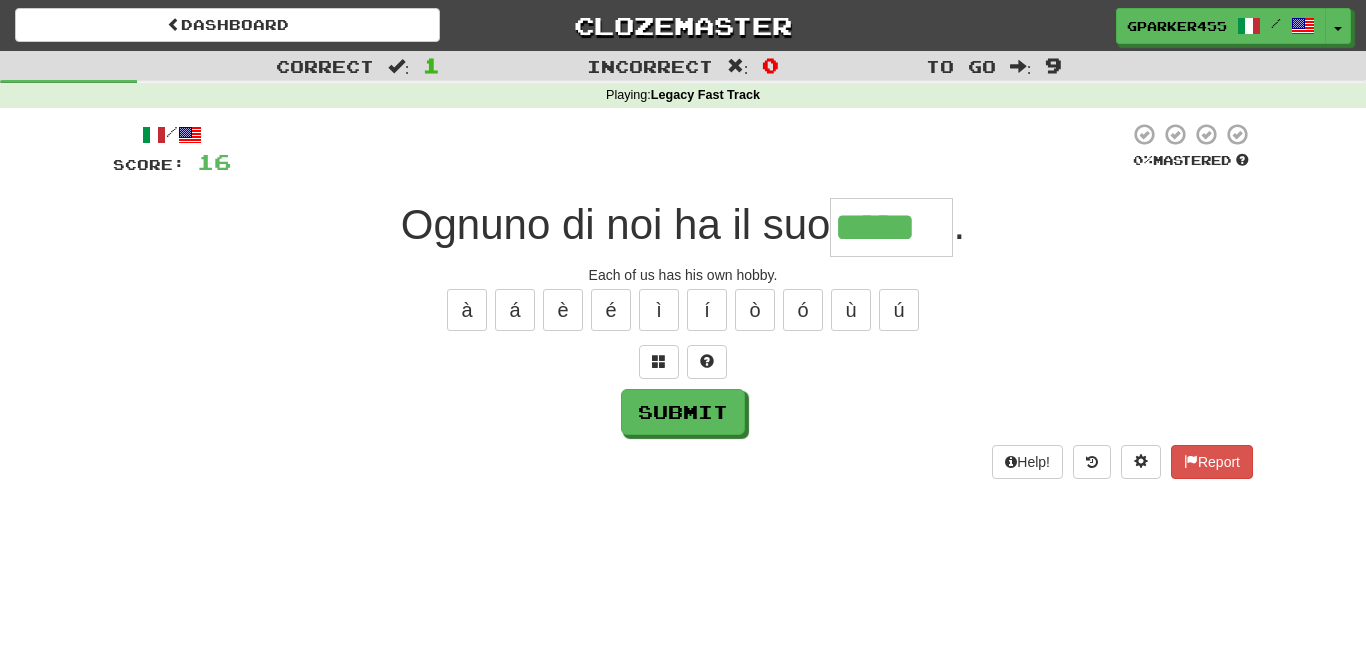 type on "*****" 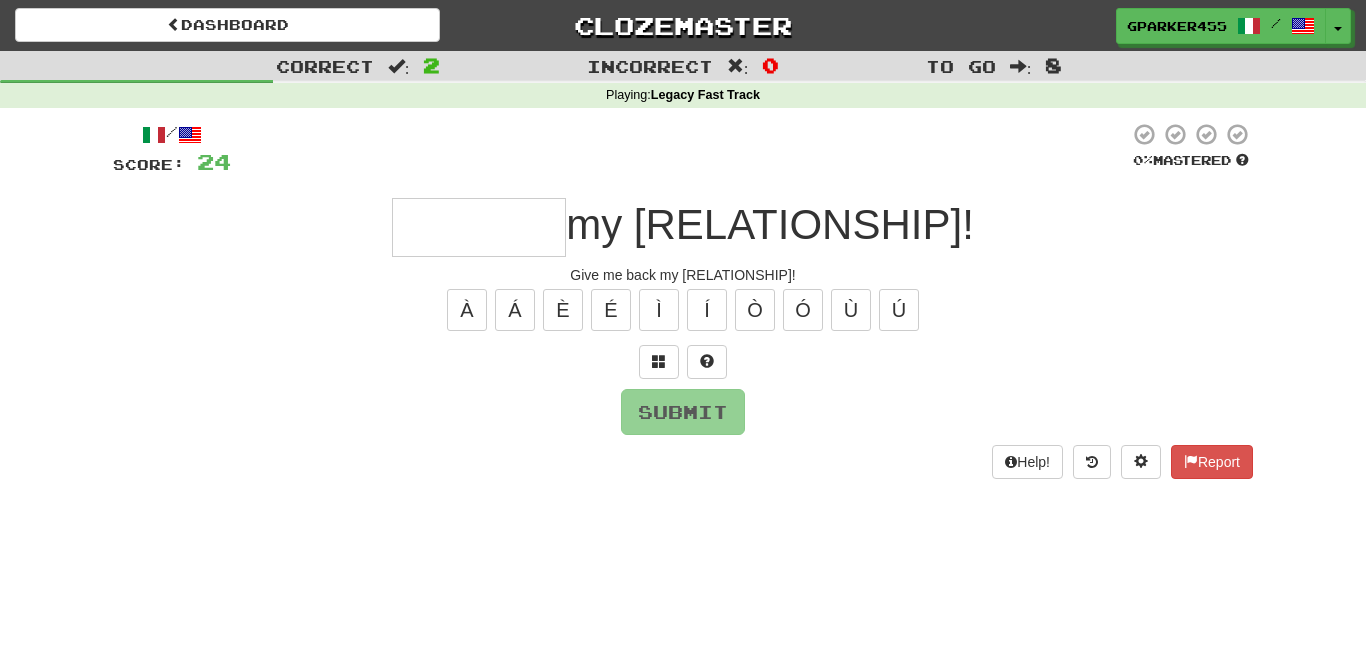type on "*" 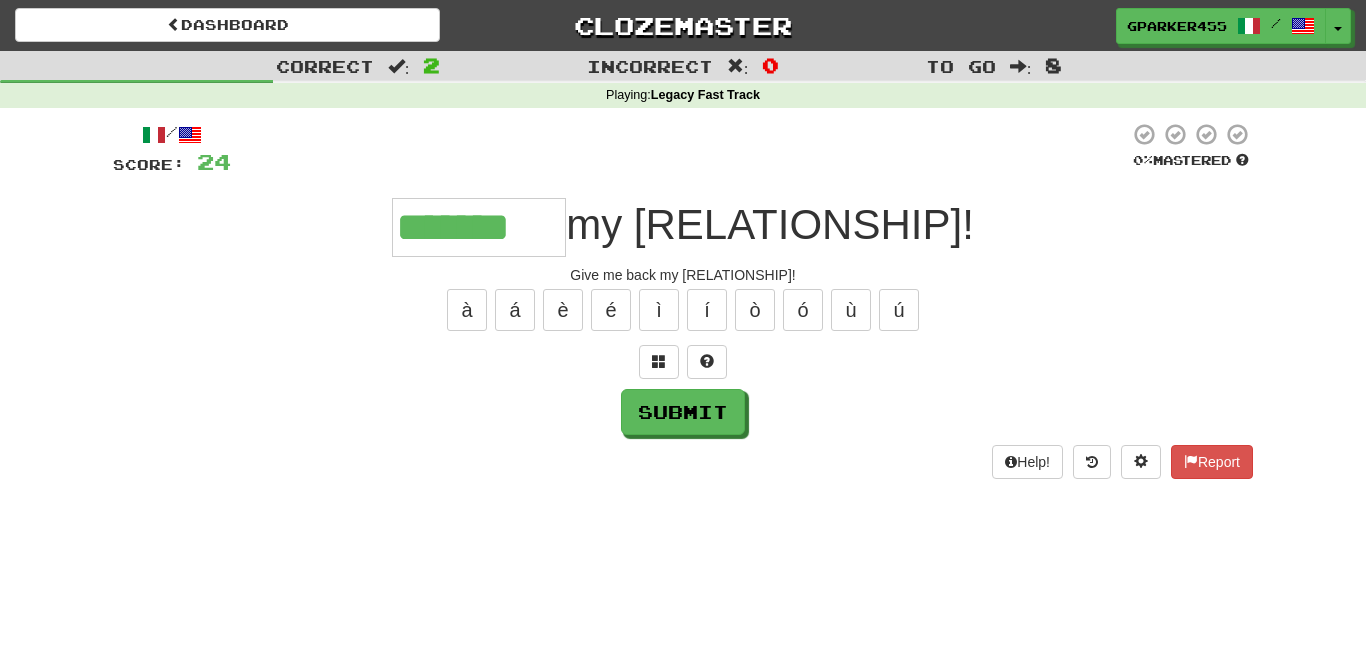 type on "*******" 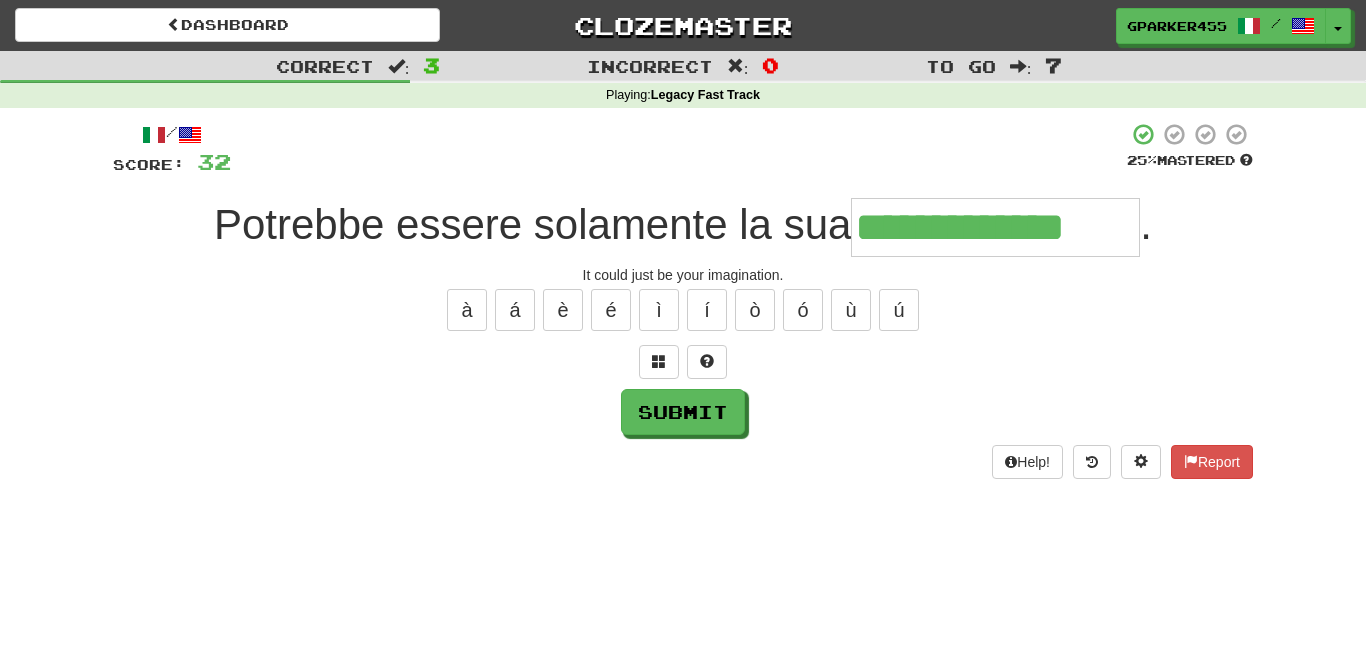 type on "**********" 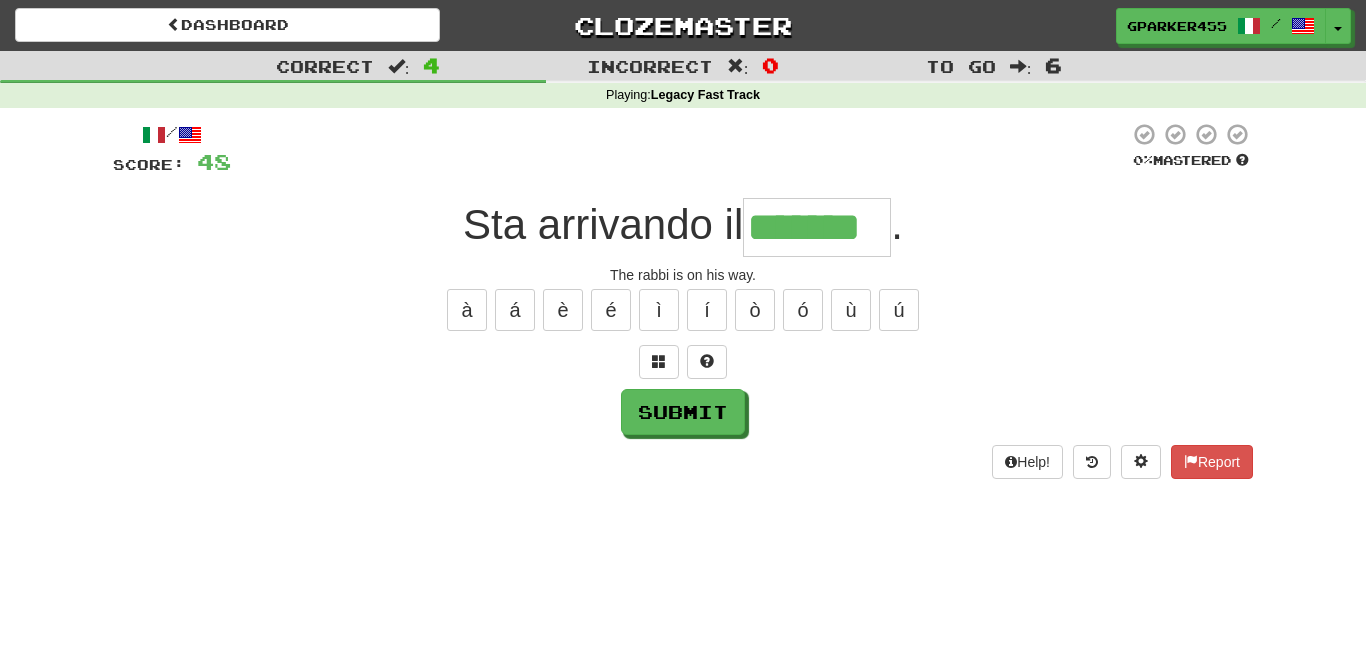 type on "*******" 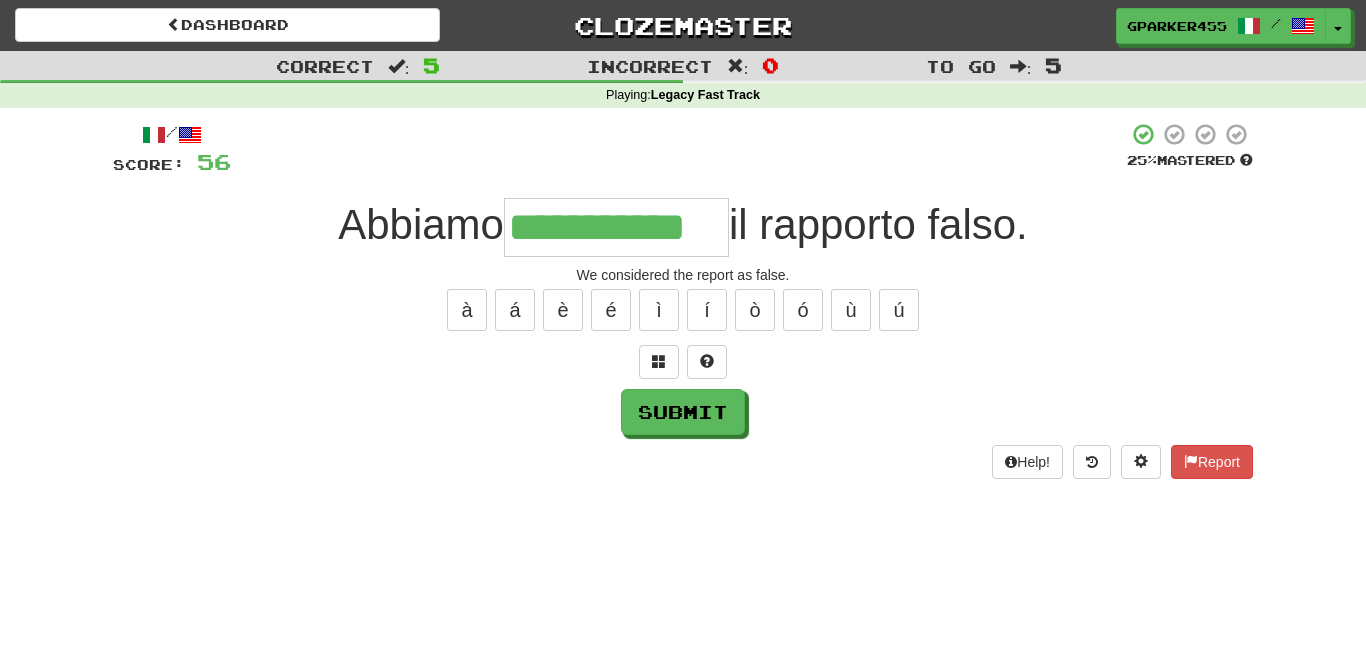type on "**********" 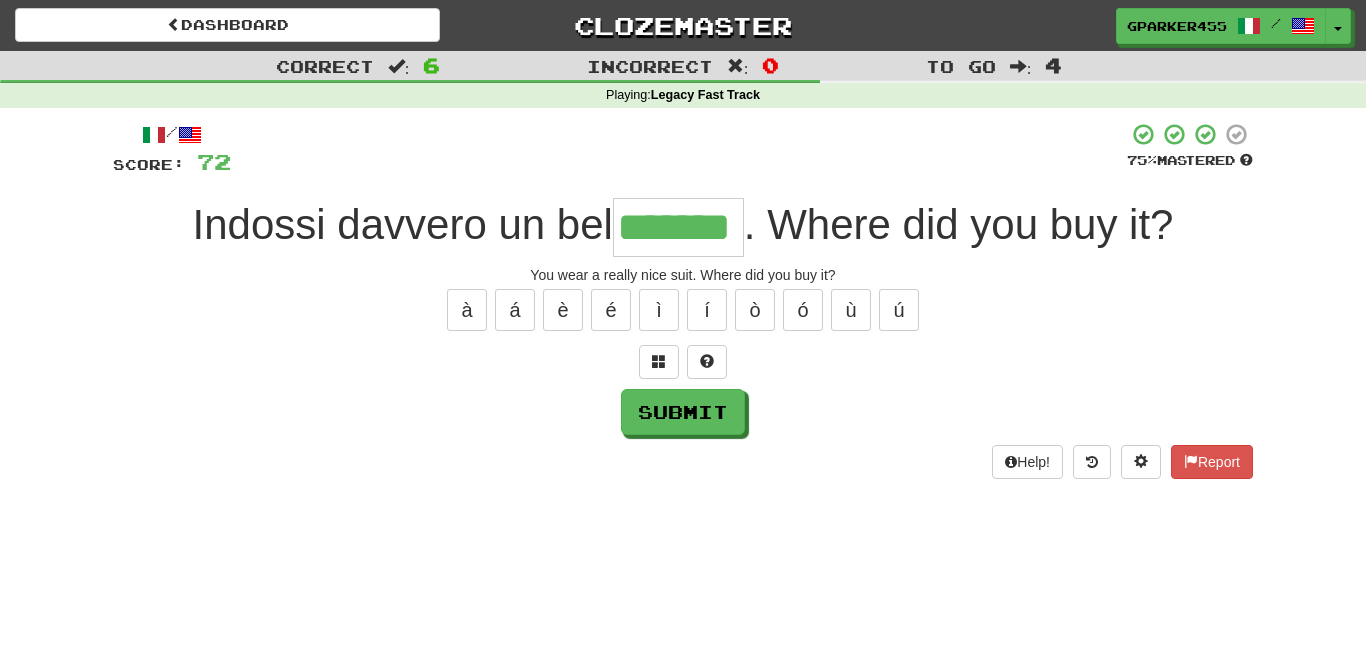 type on "*******" 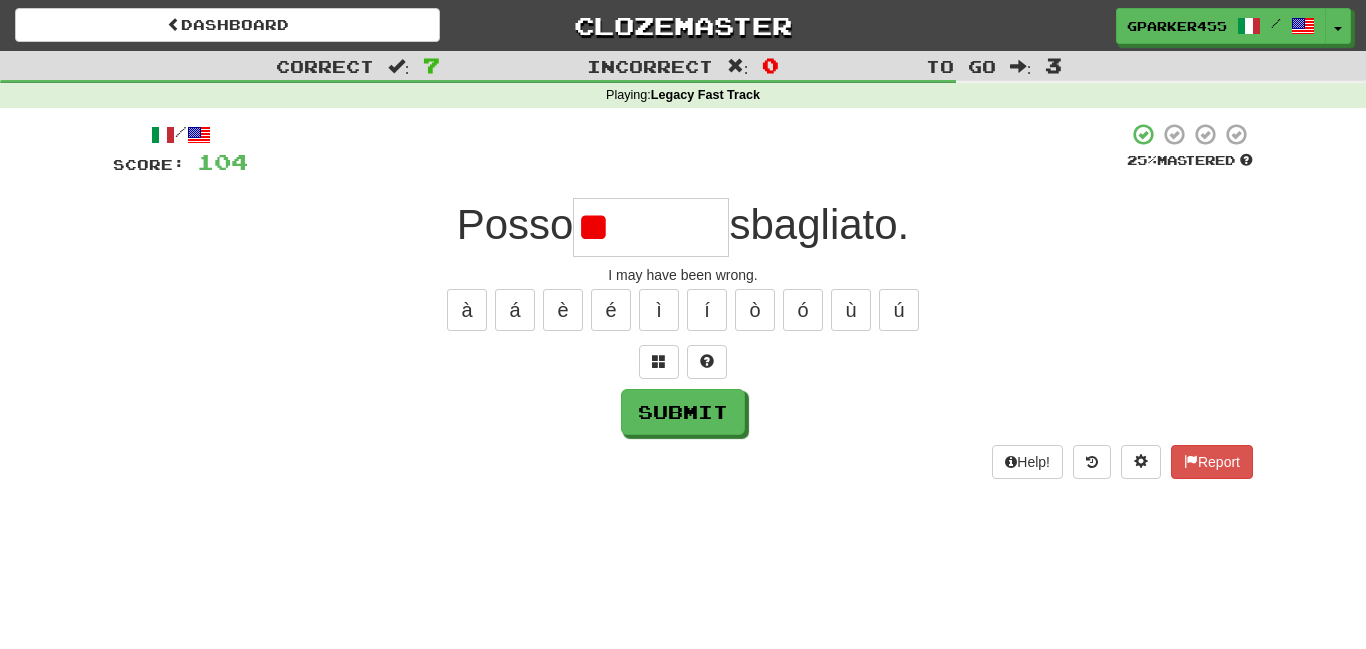 type on "*" 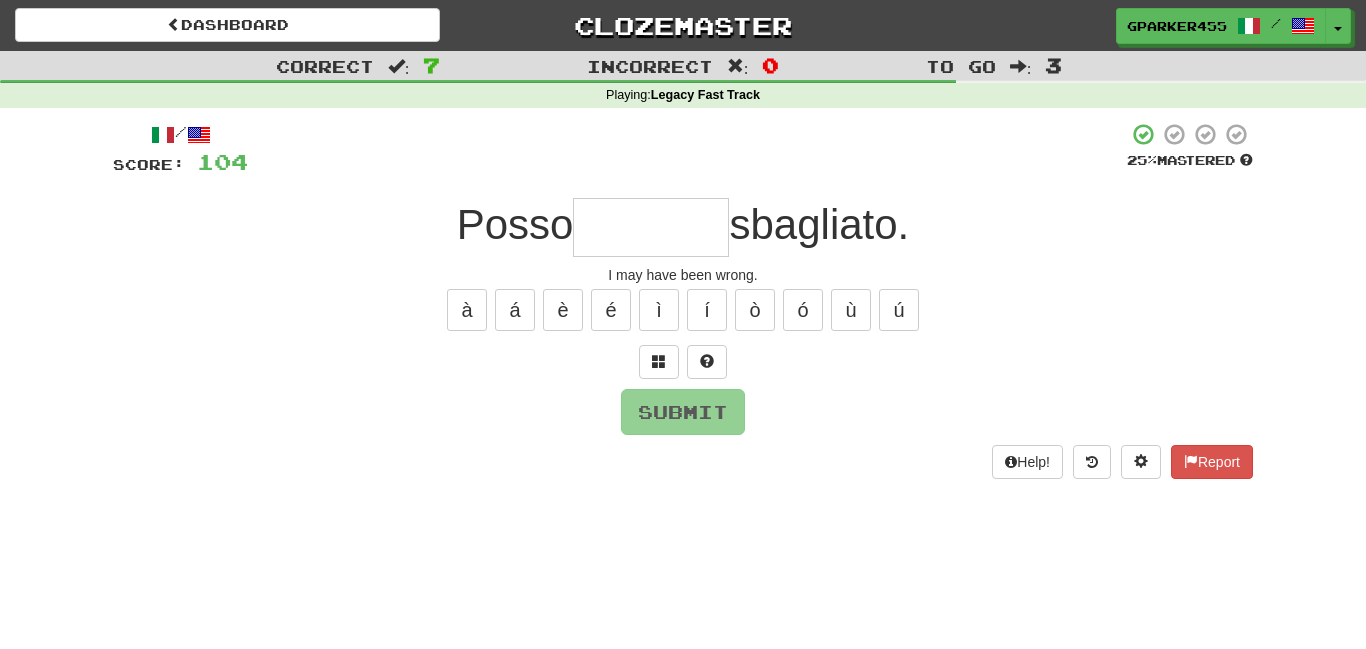 type on "*" 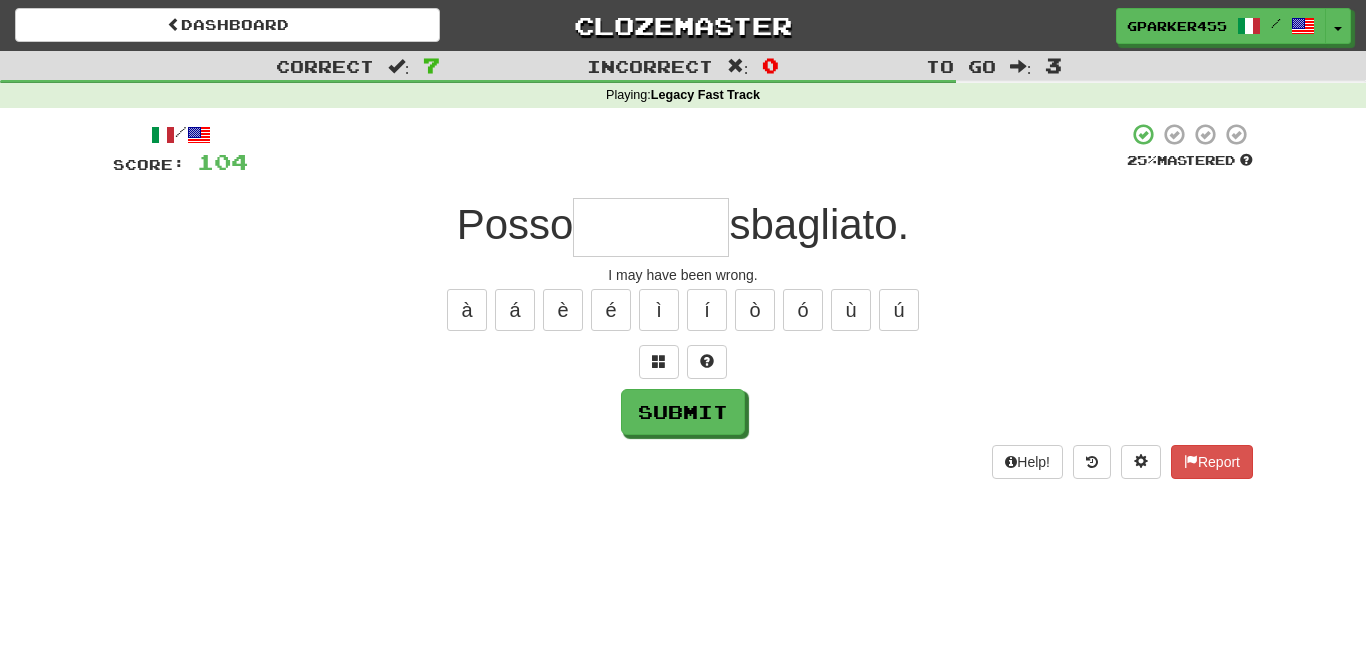 type on "*" 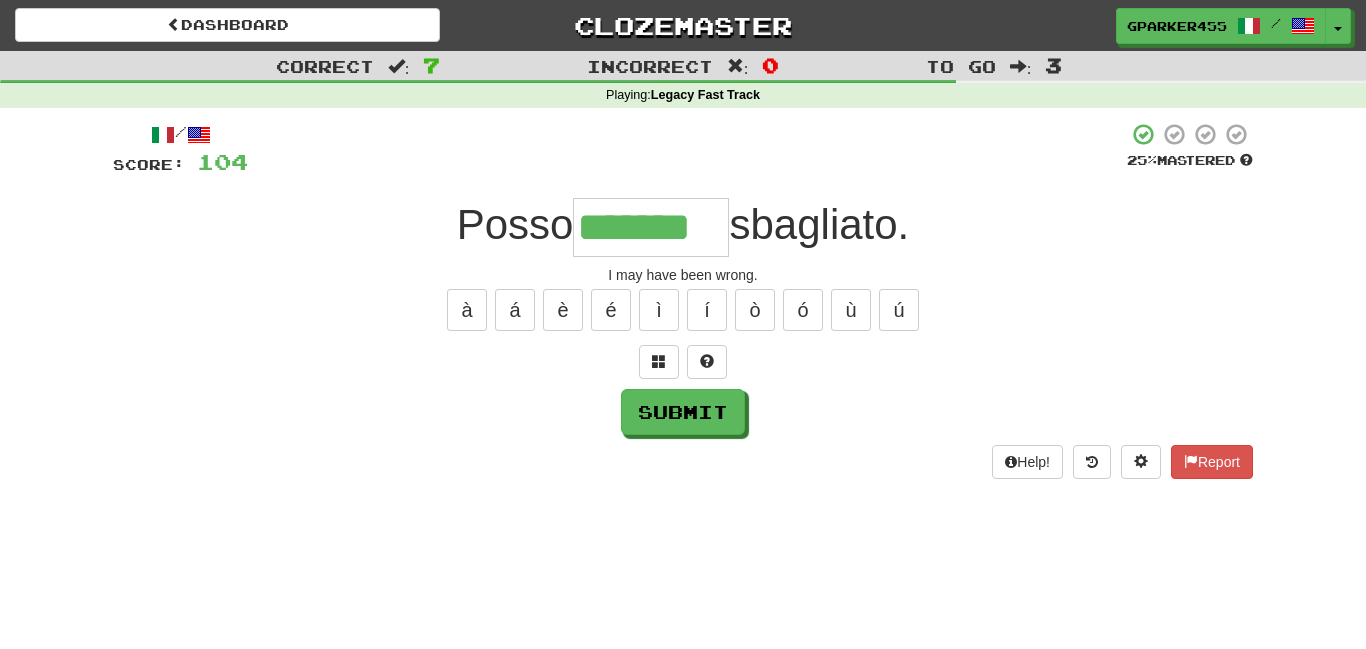 type on "*******" 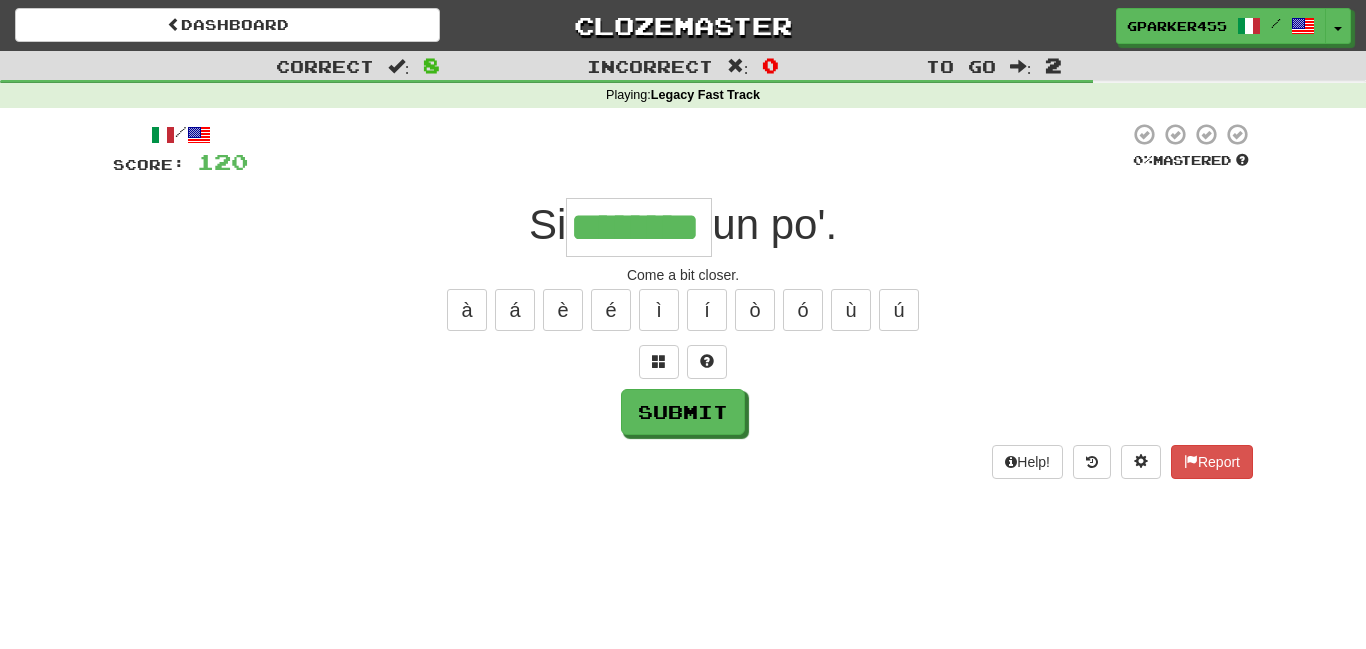 type on "********" 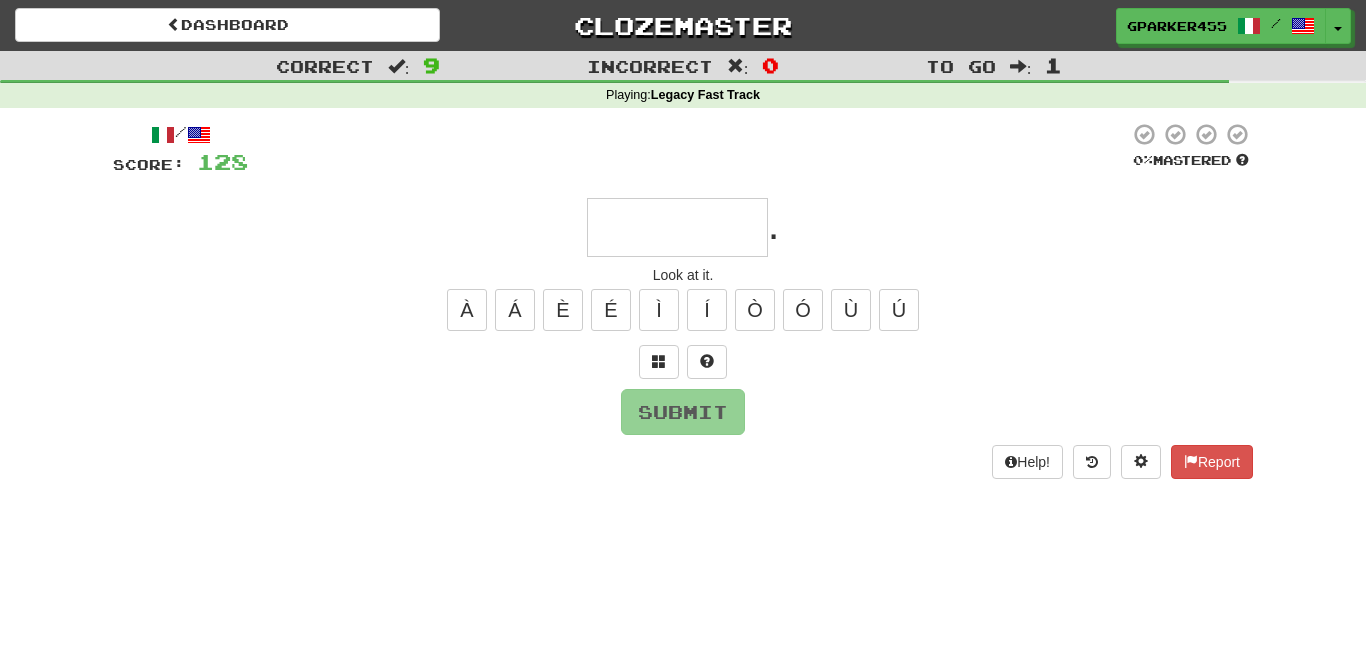 type on "*" 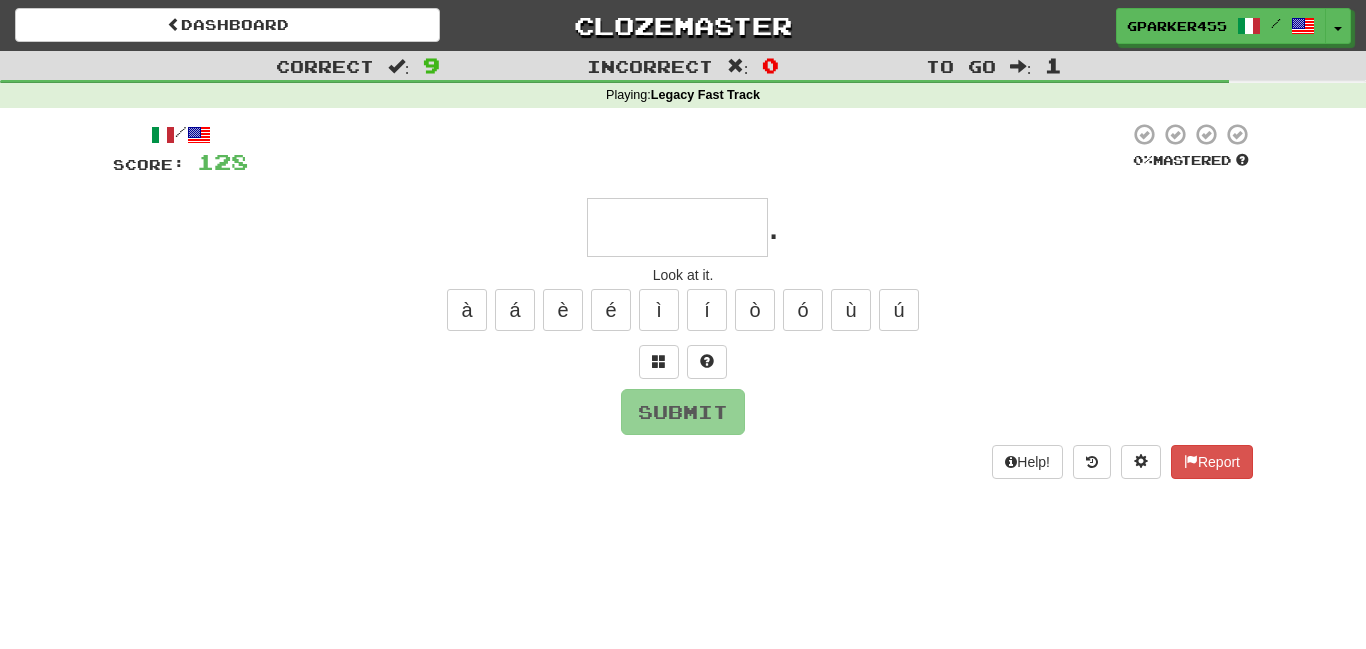 type on "*" 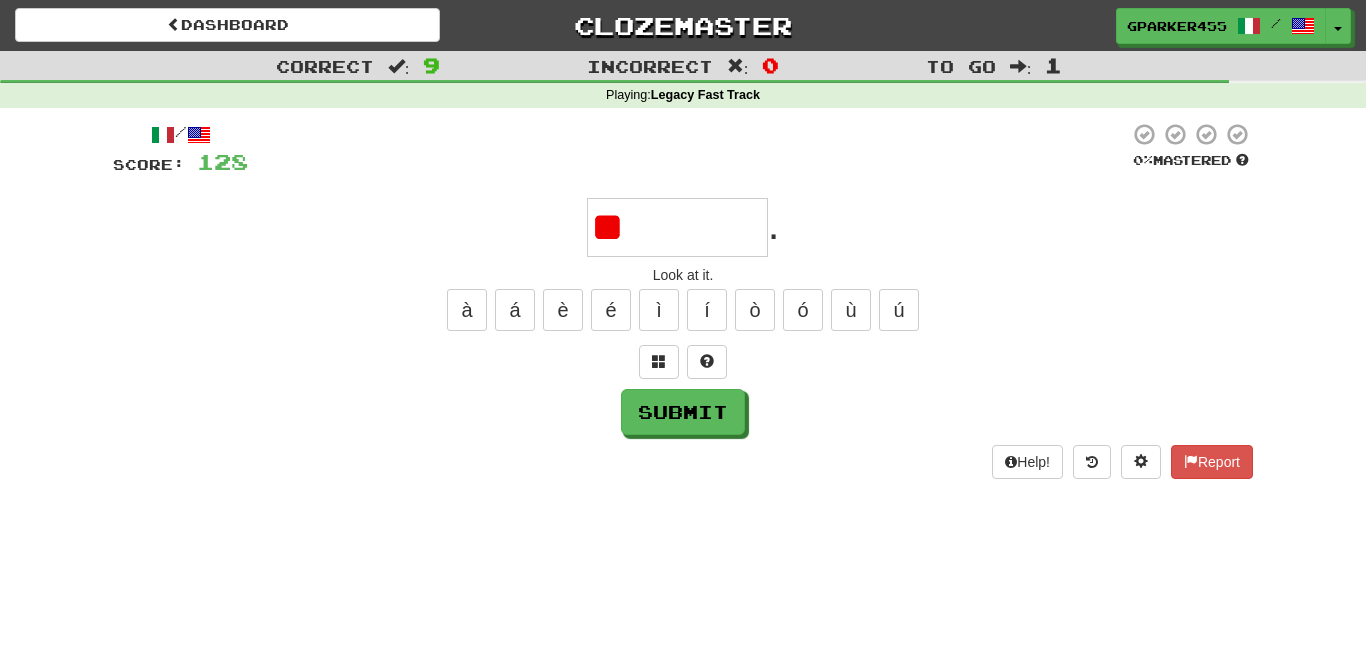type on "*" 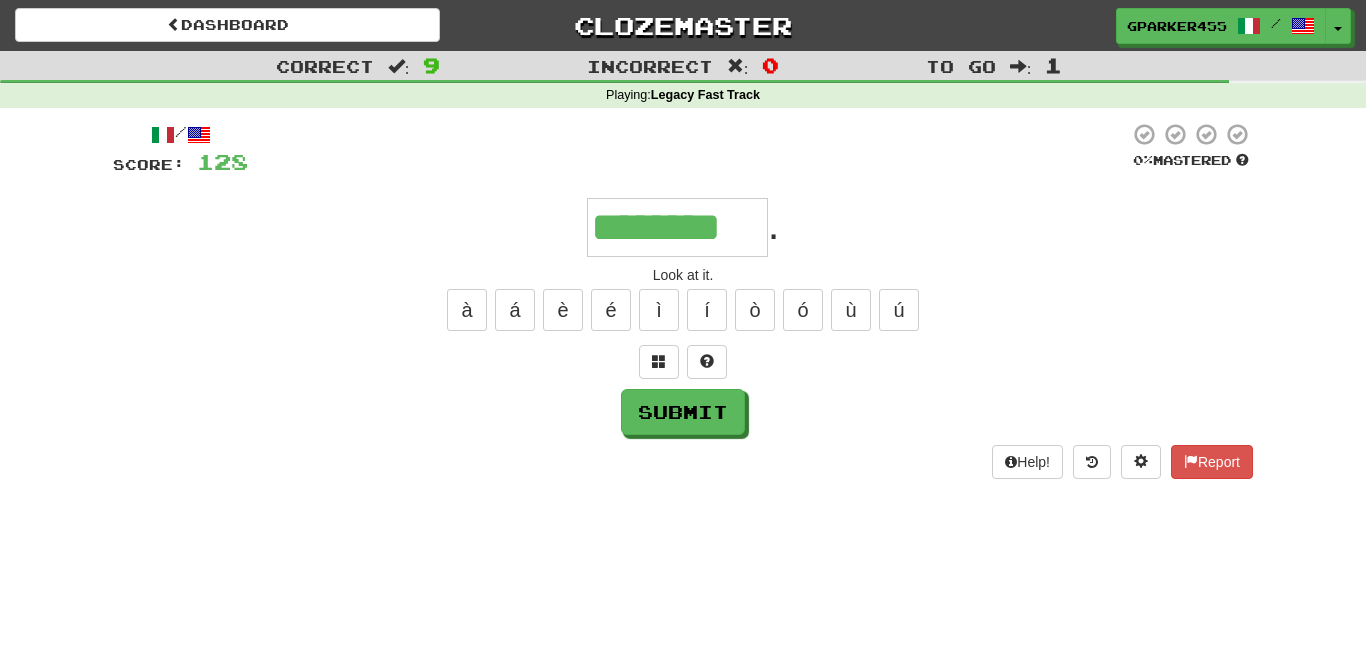 type on "********" 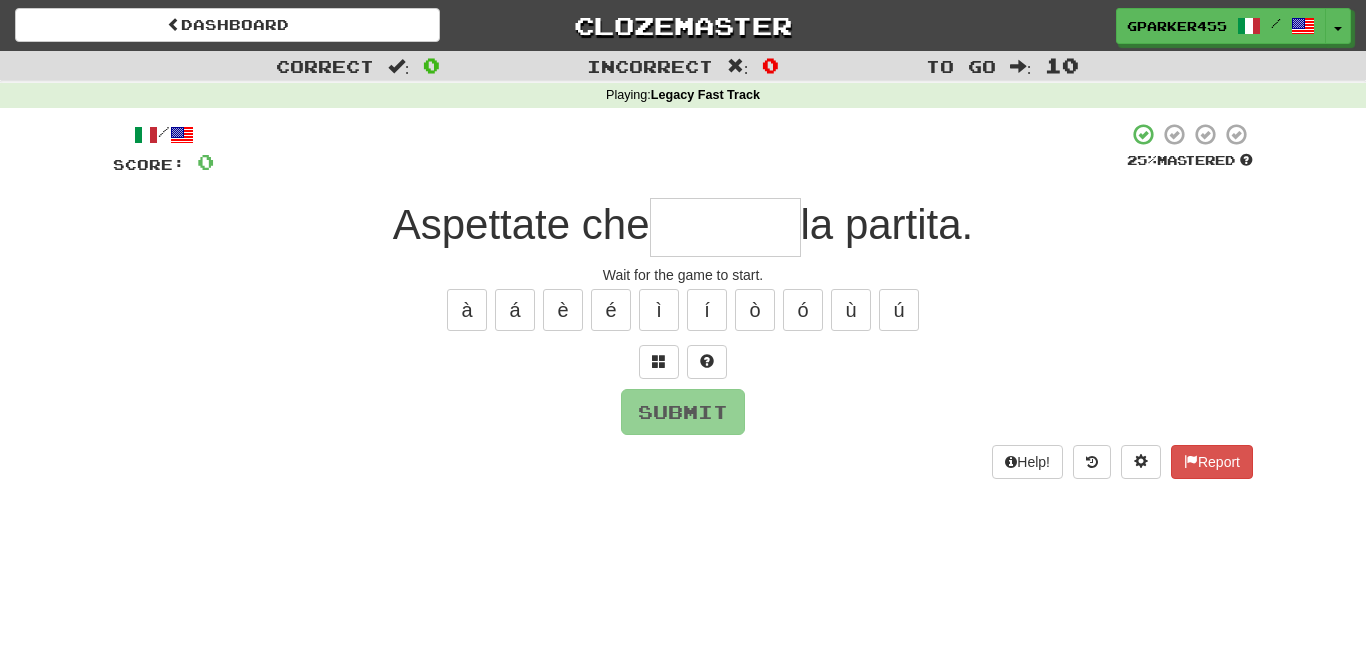 type on "*" 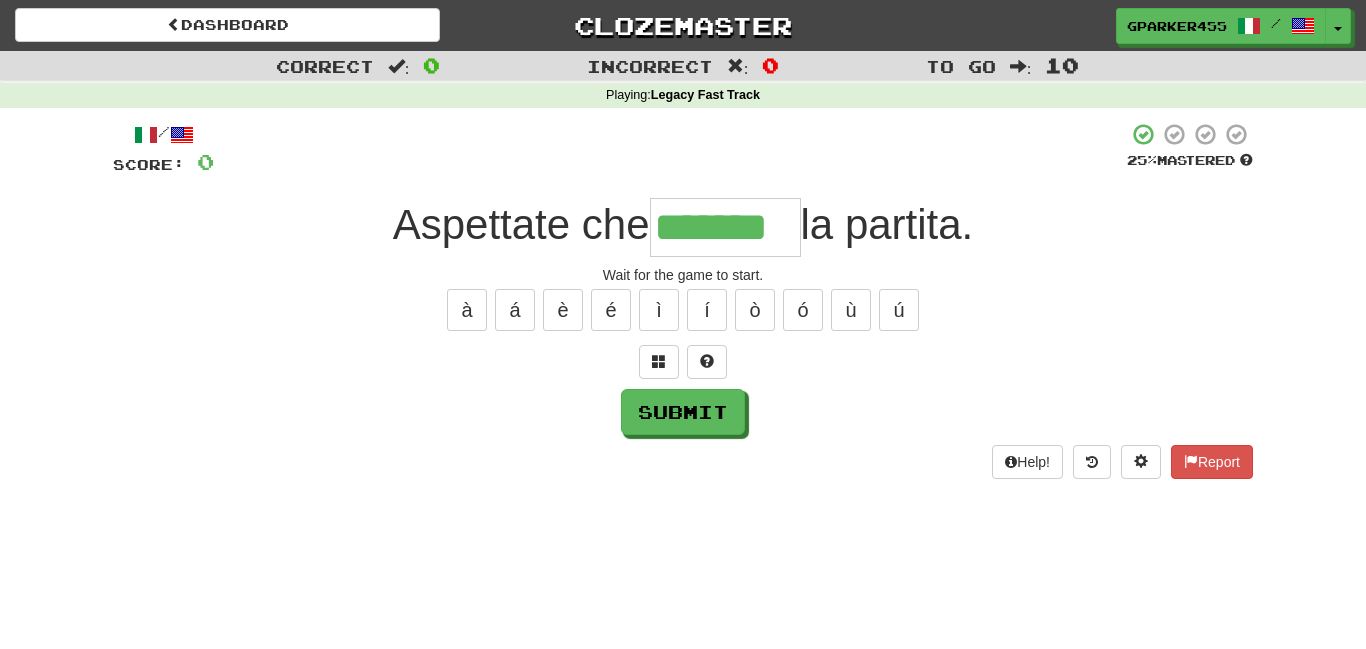 type on "*******" 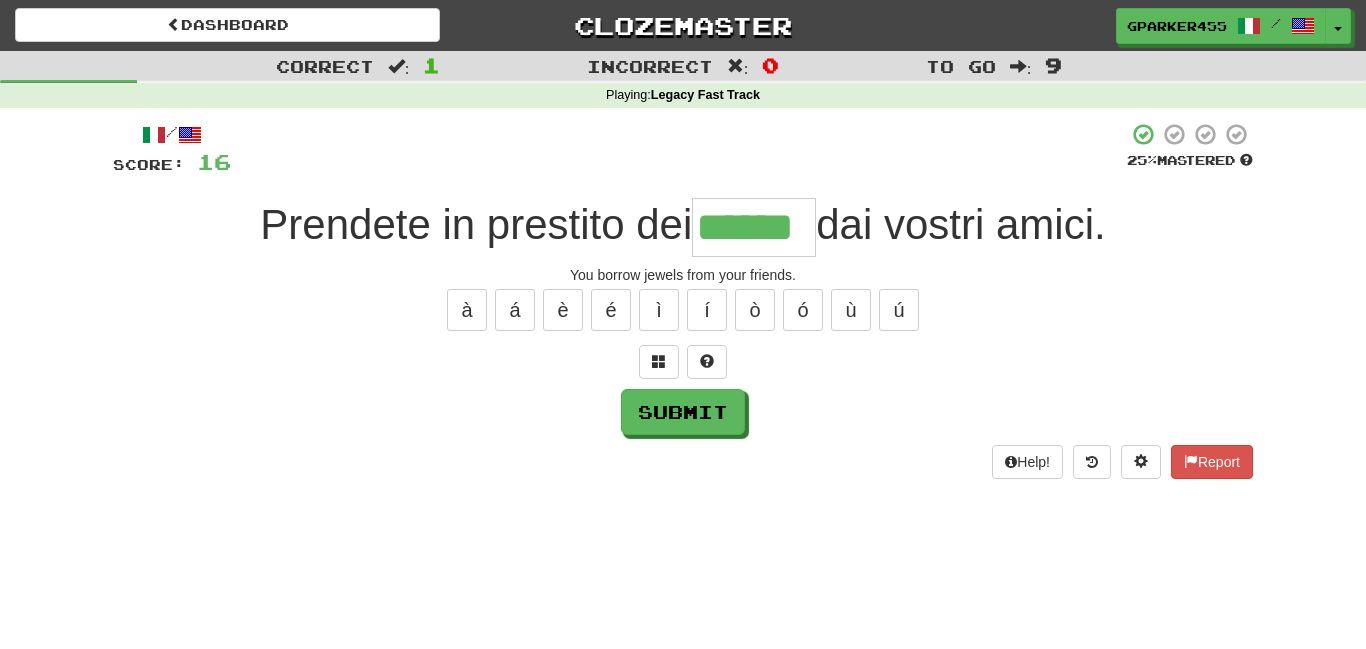 scroll, scrollTop: 0, scrollLeft: 0, axis: both 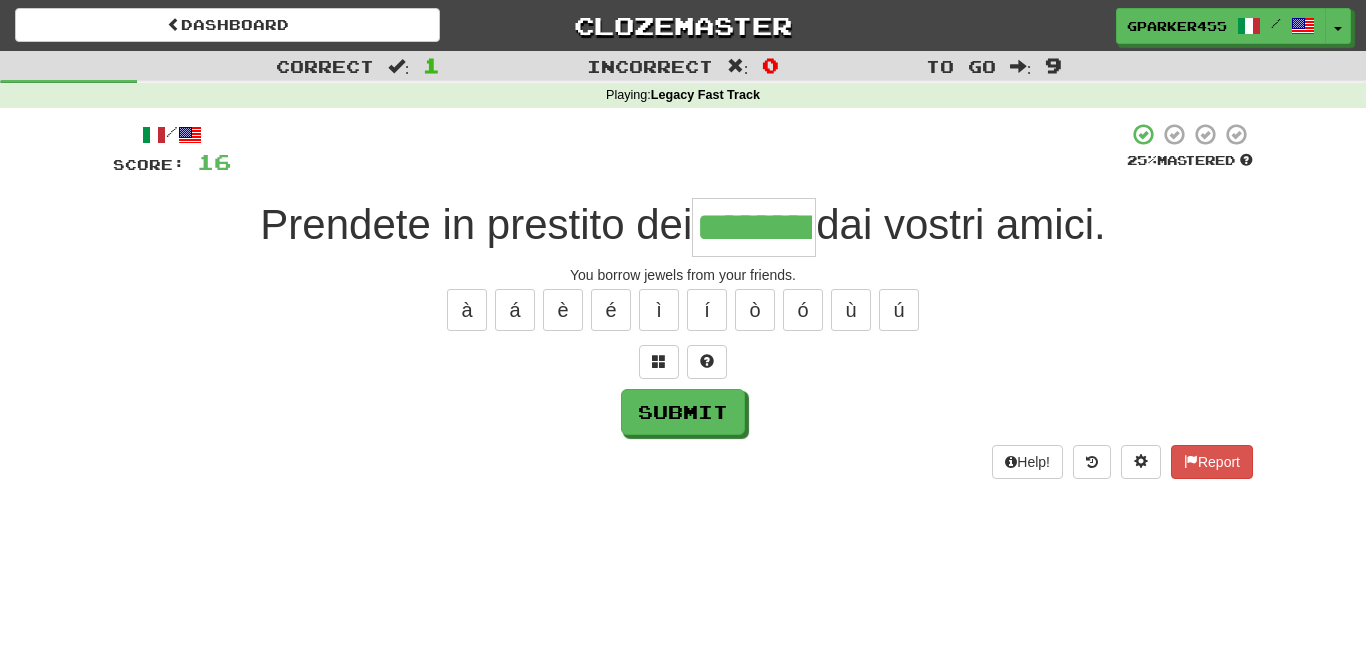type on "********" 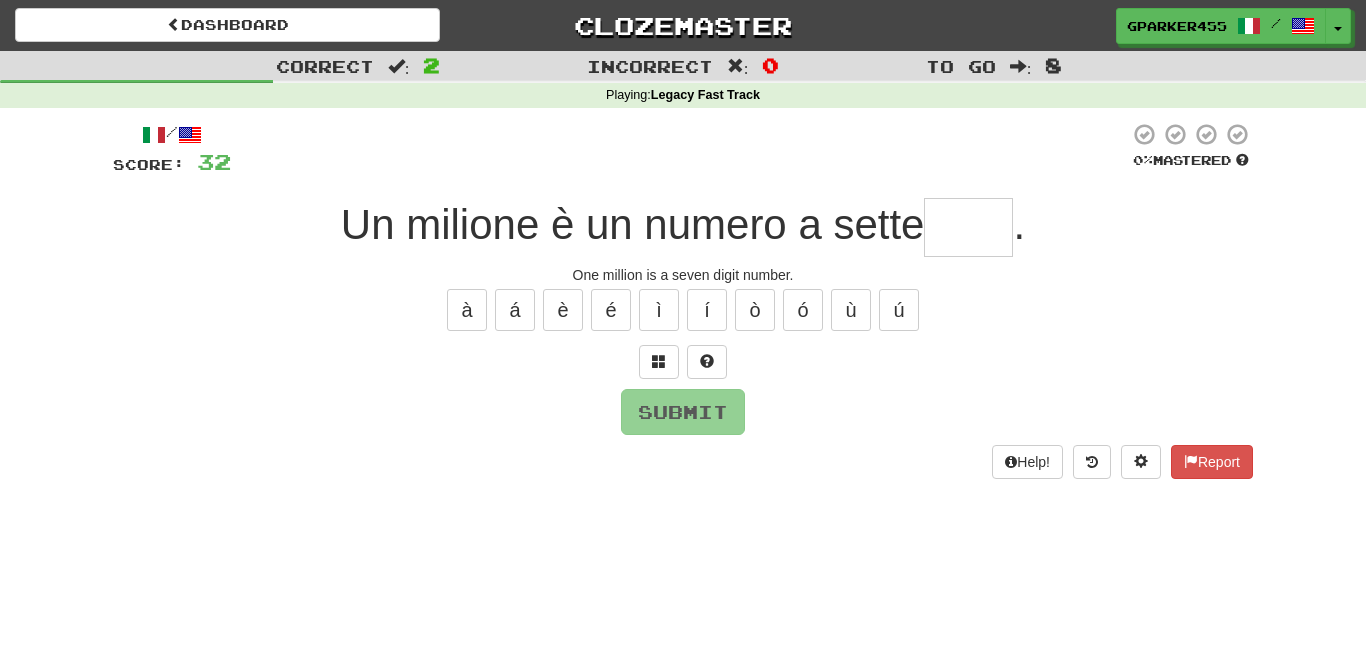 type on "*" 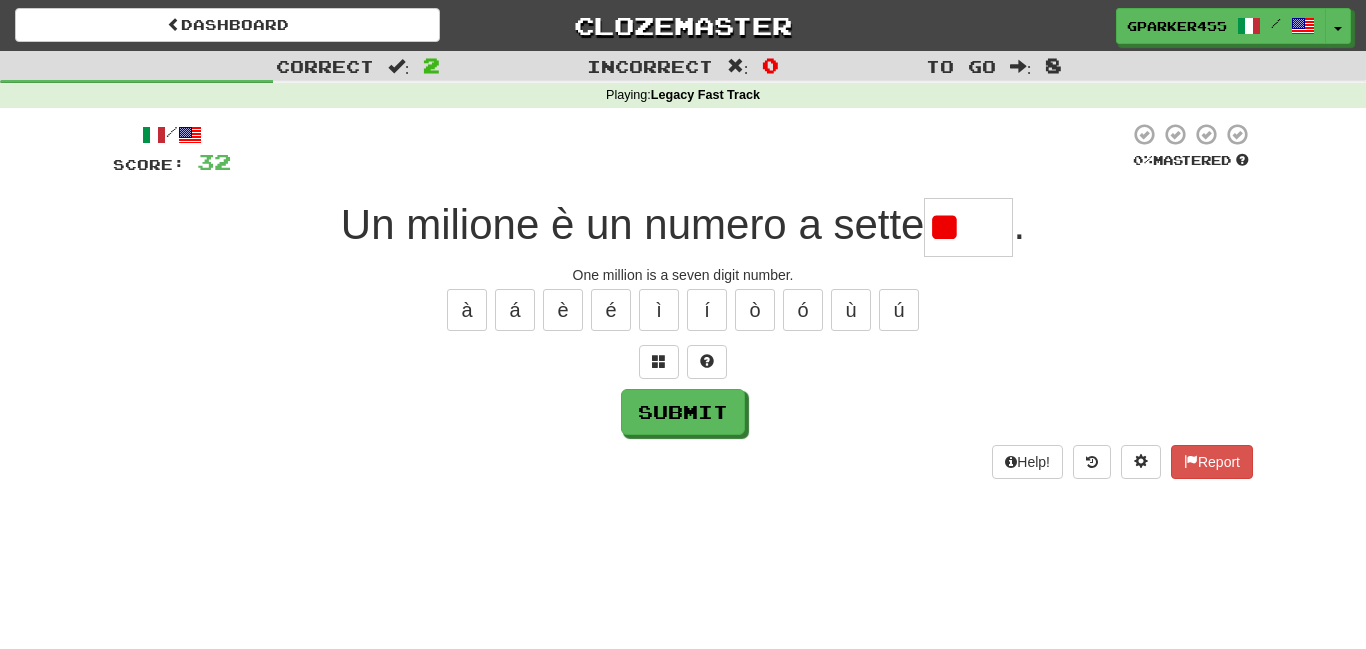 type on "*" 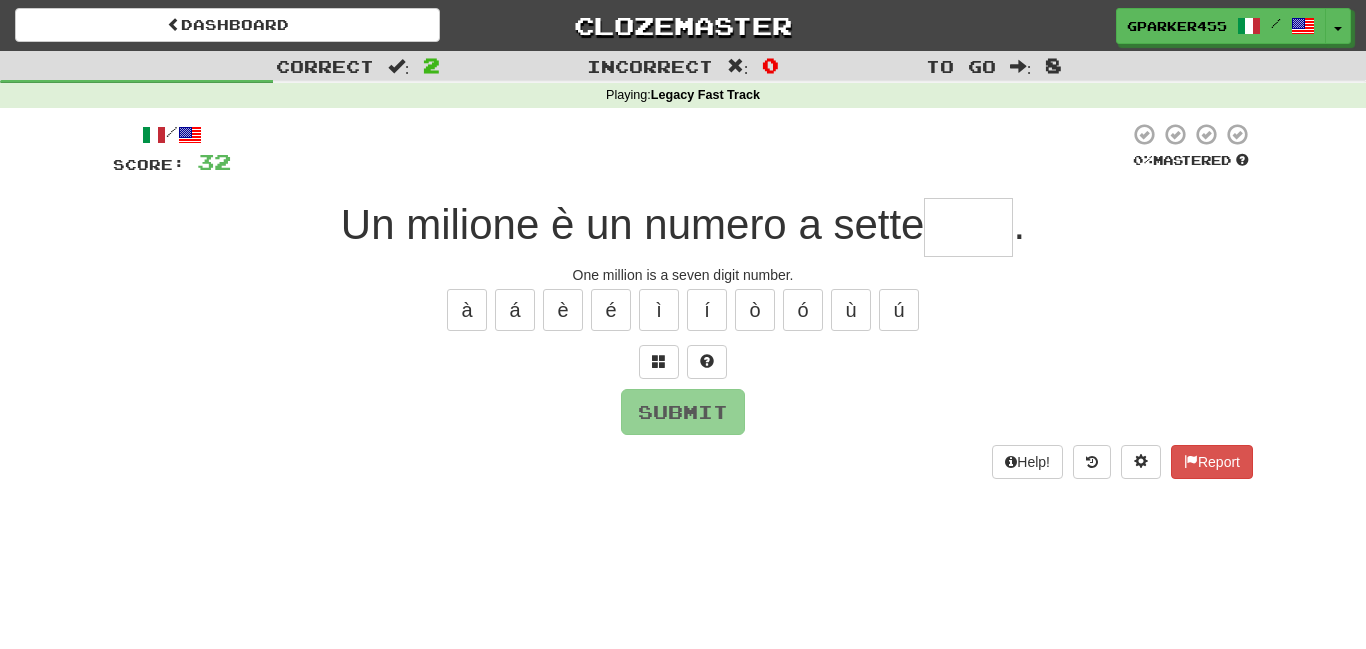 type on "*" 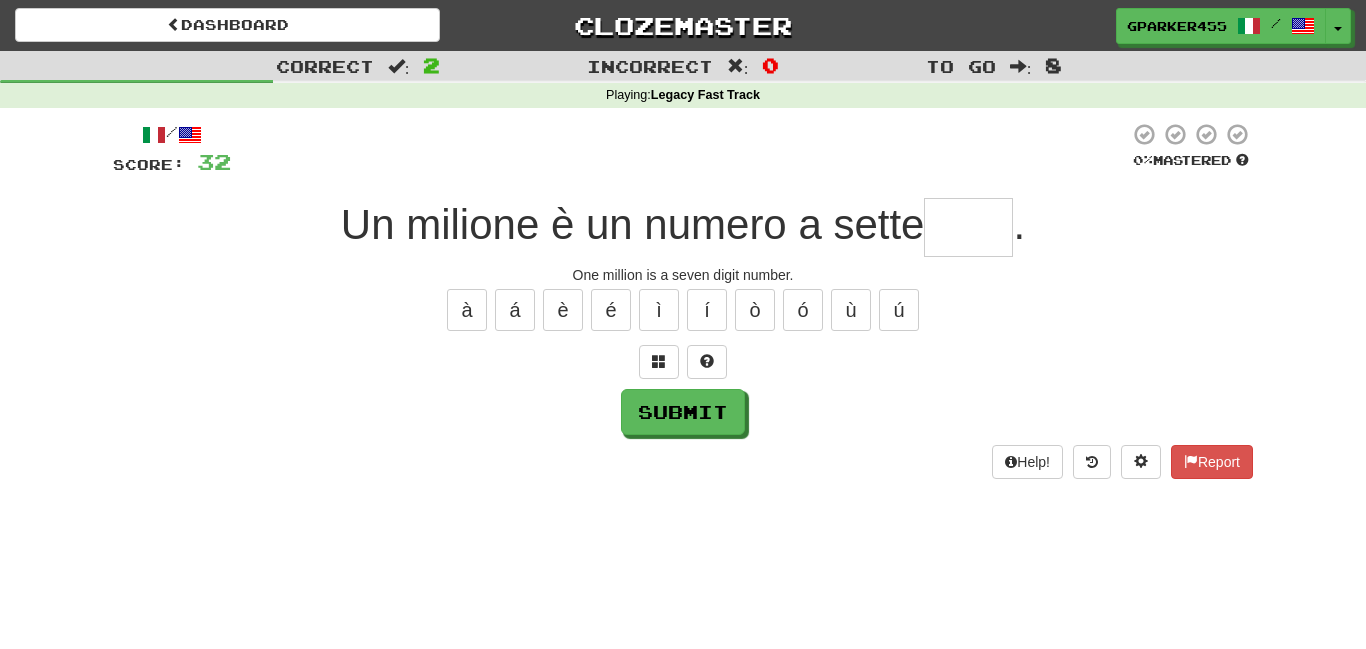 type on "*" 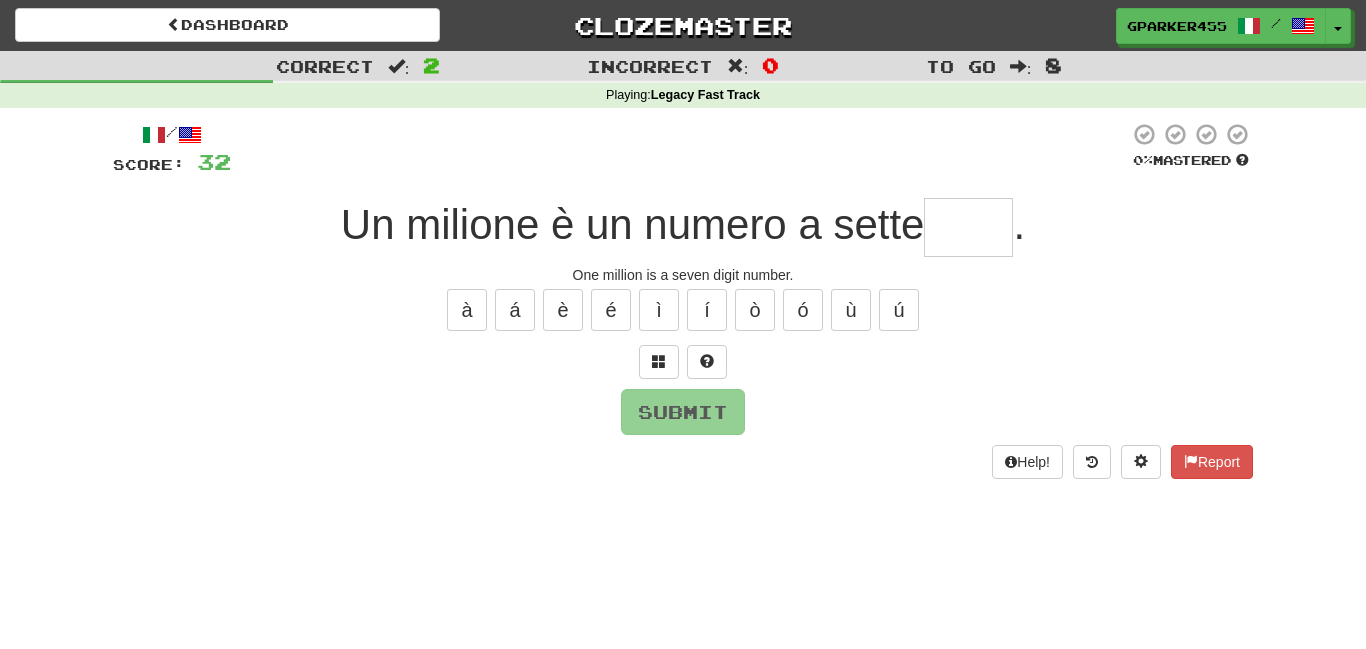 type on "*" 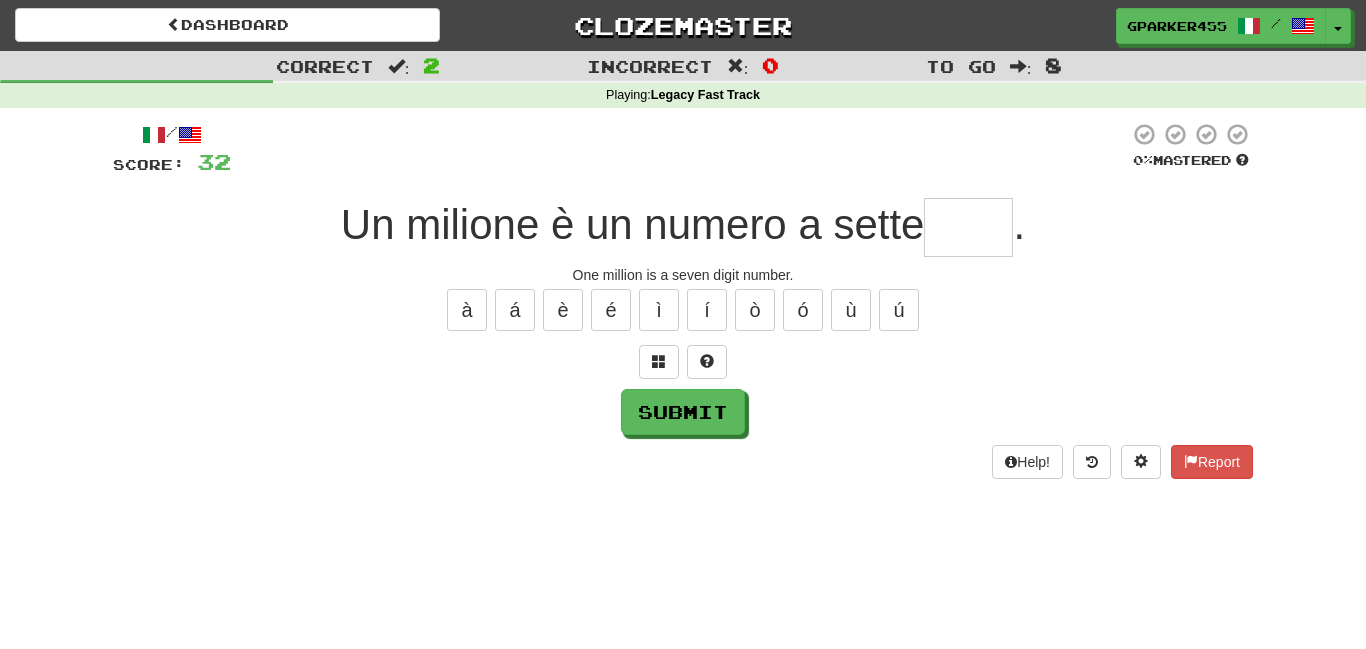 type on "*" 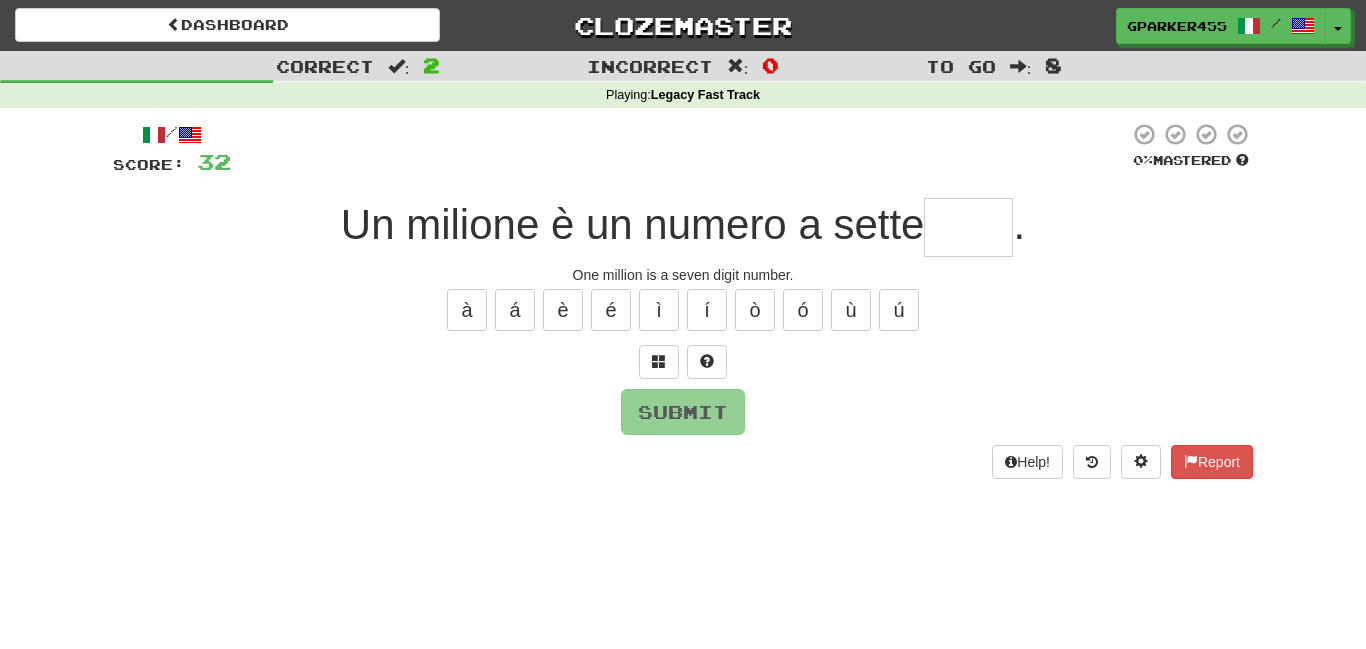 type on "*" 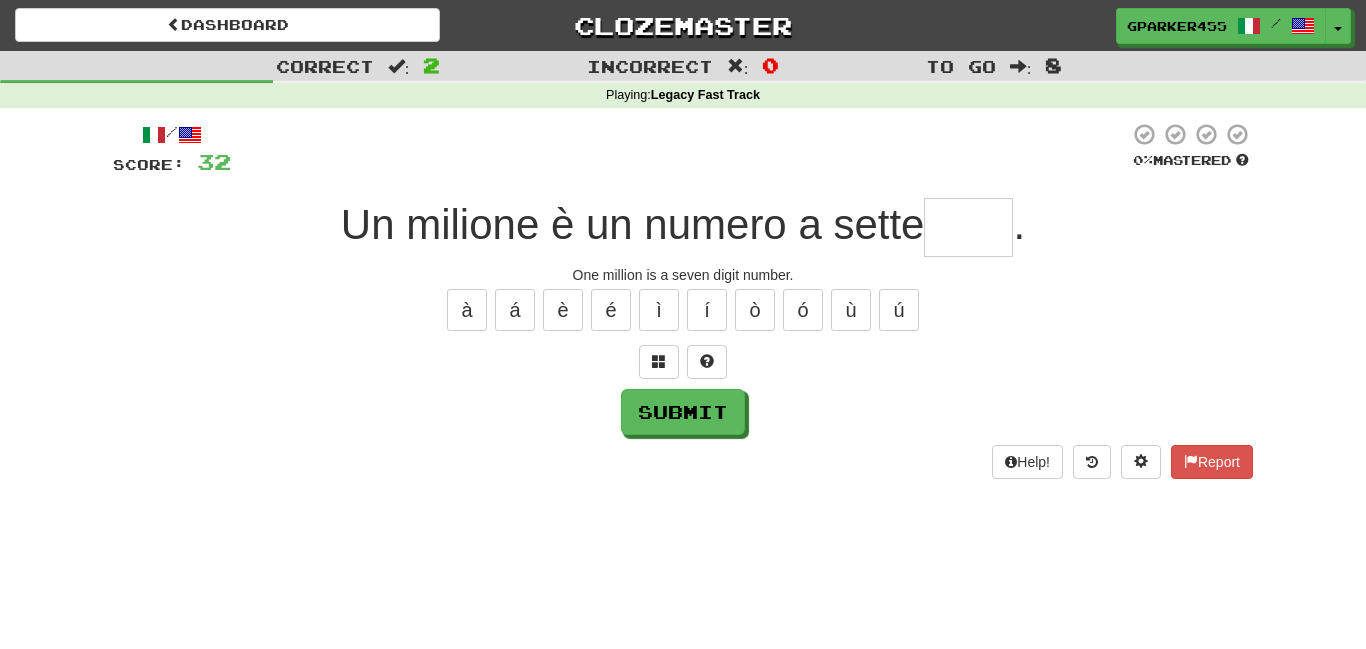 type on "*" 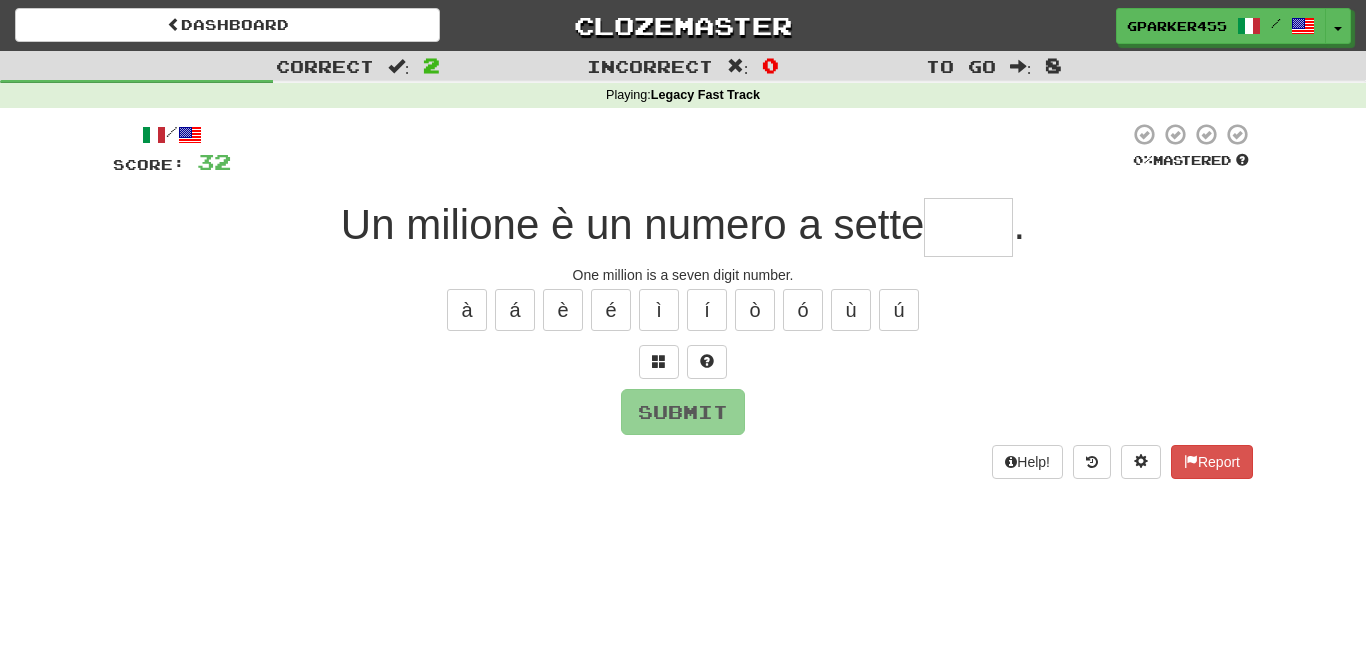 type on "*" 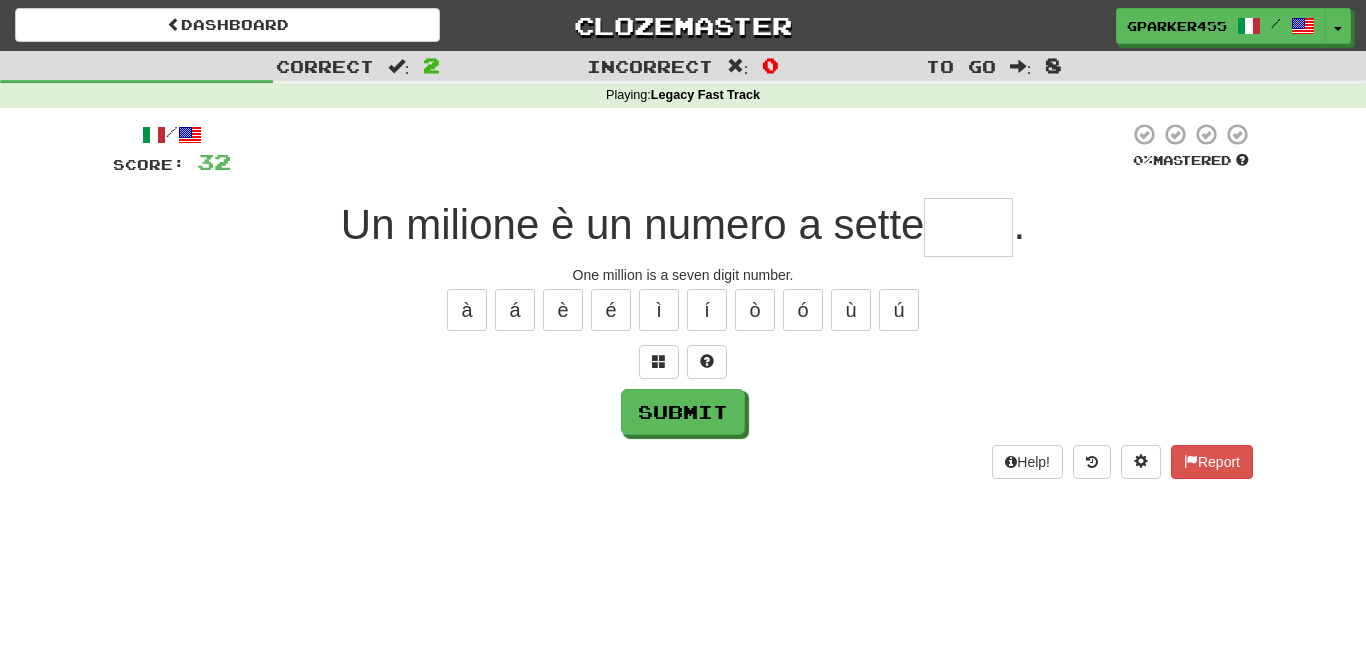 type on "*" 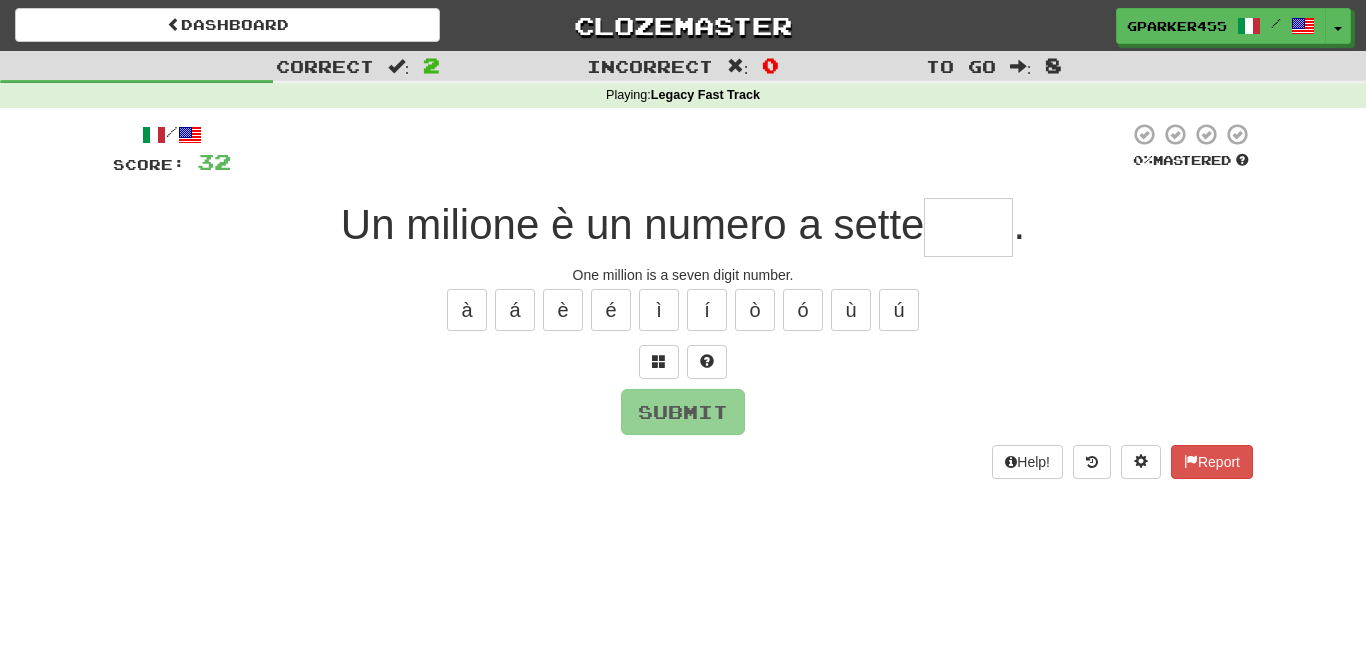 type on "*" 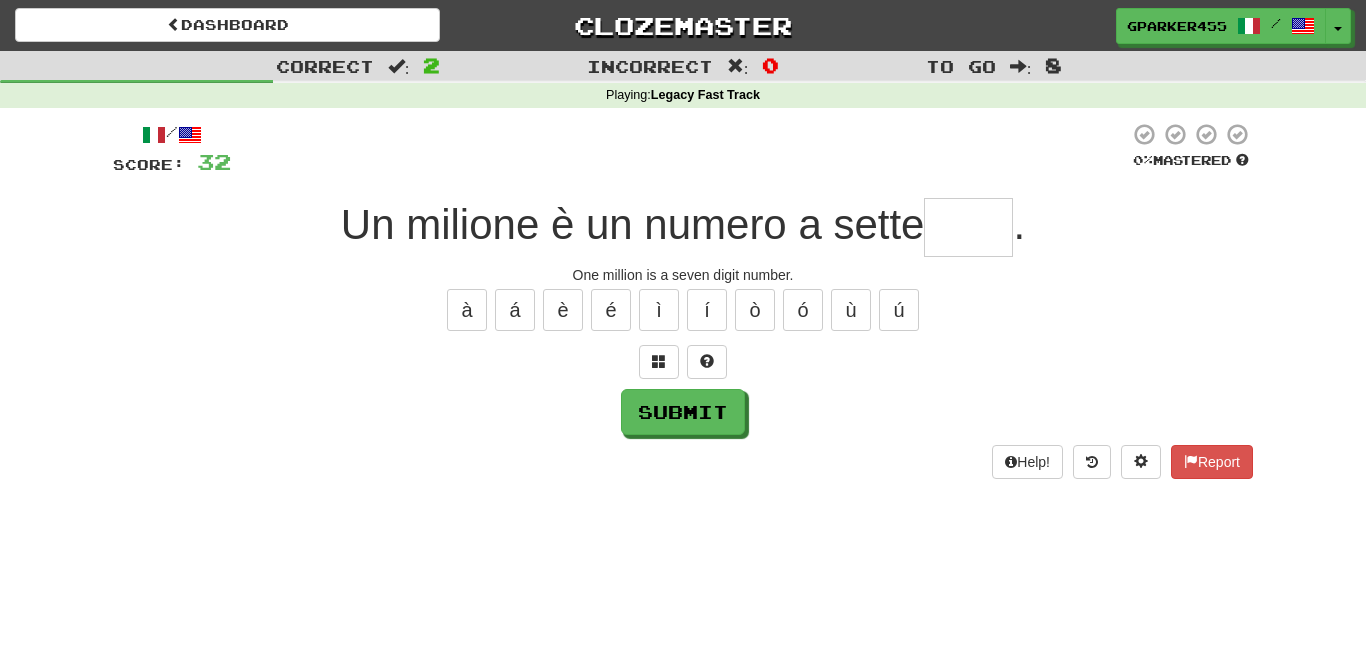 type on "*" 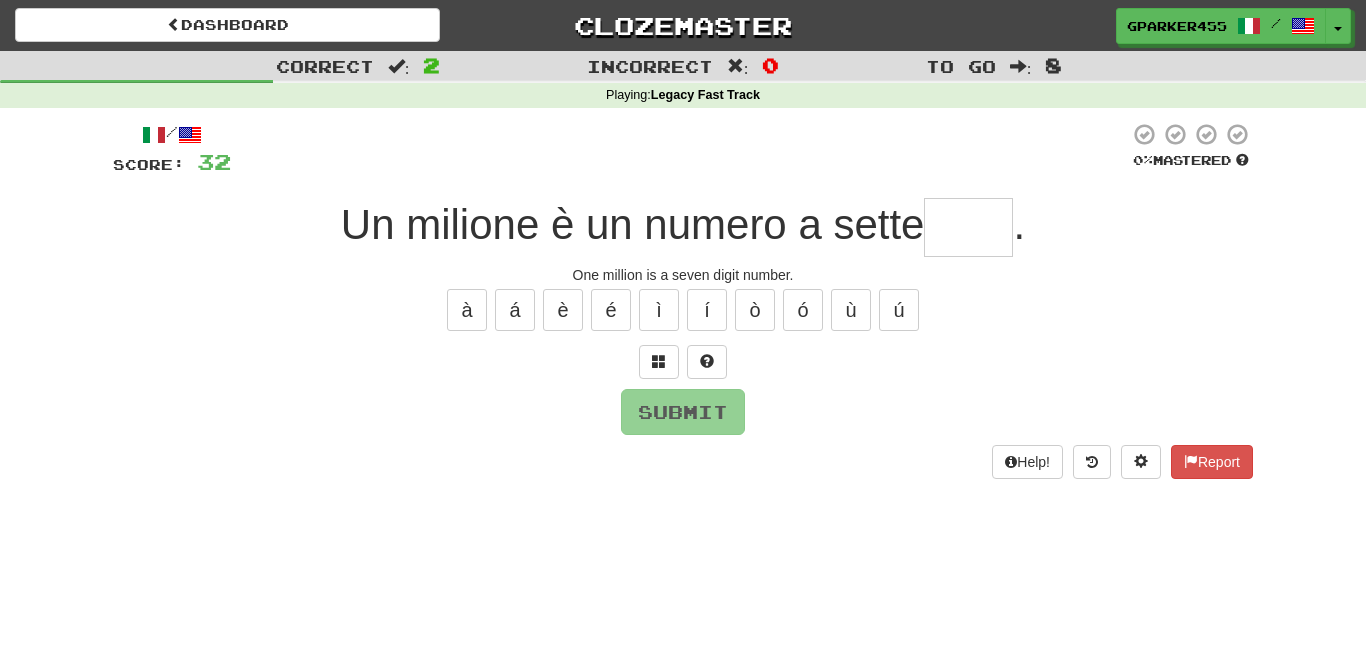 type on "*" 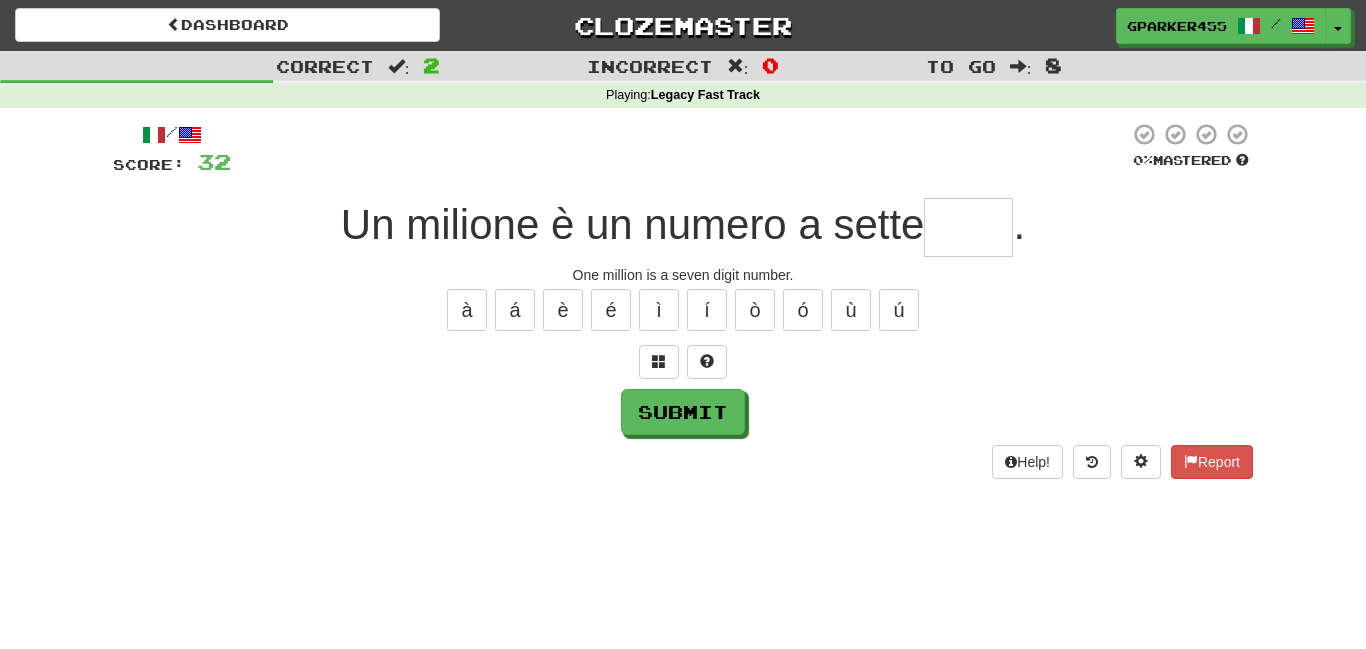 type on "*" 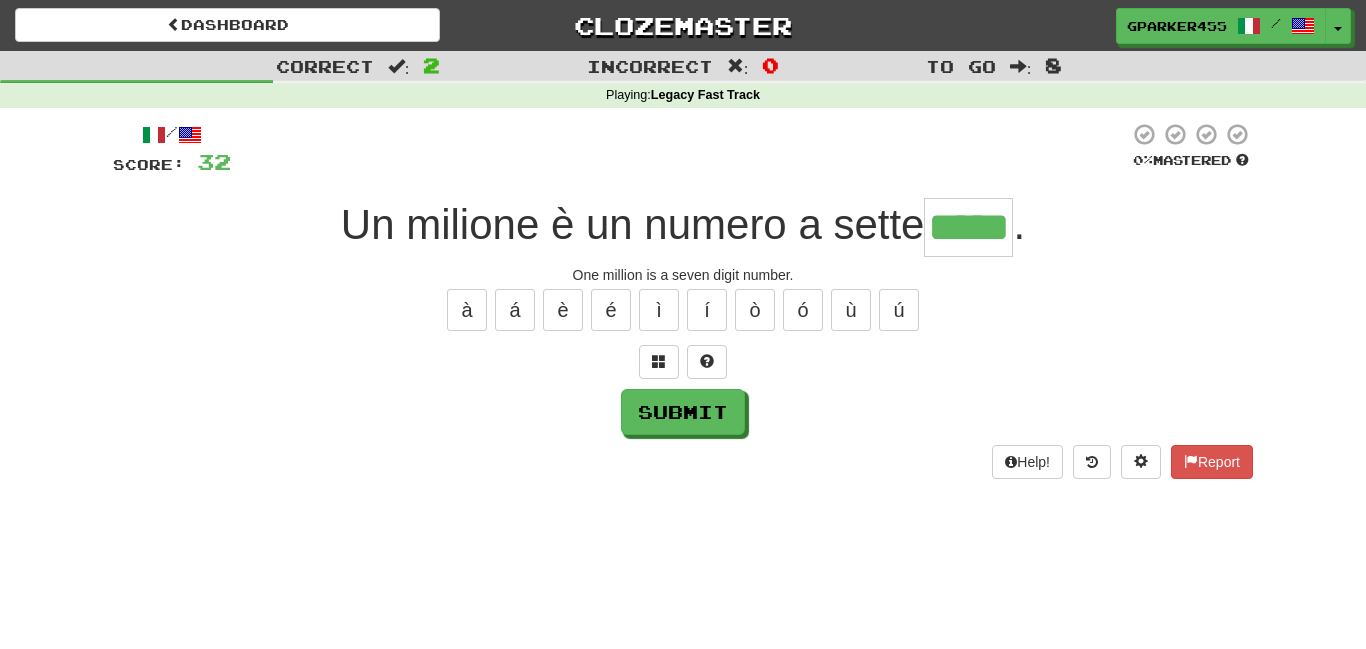 type on "*****" 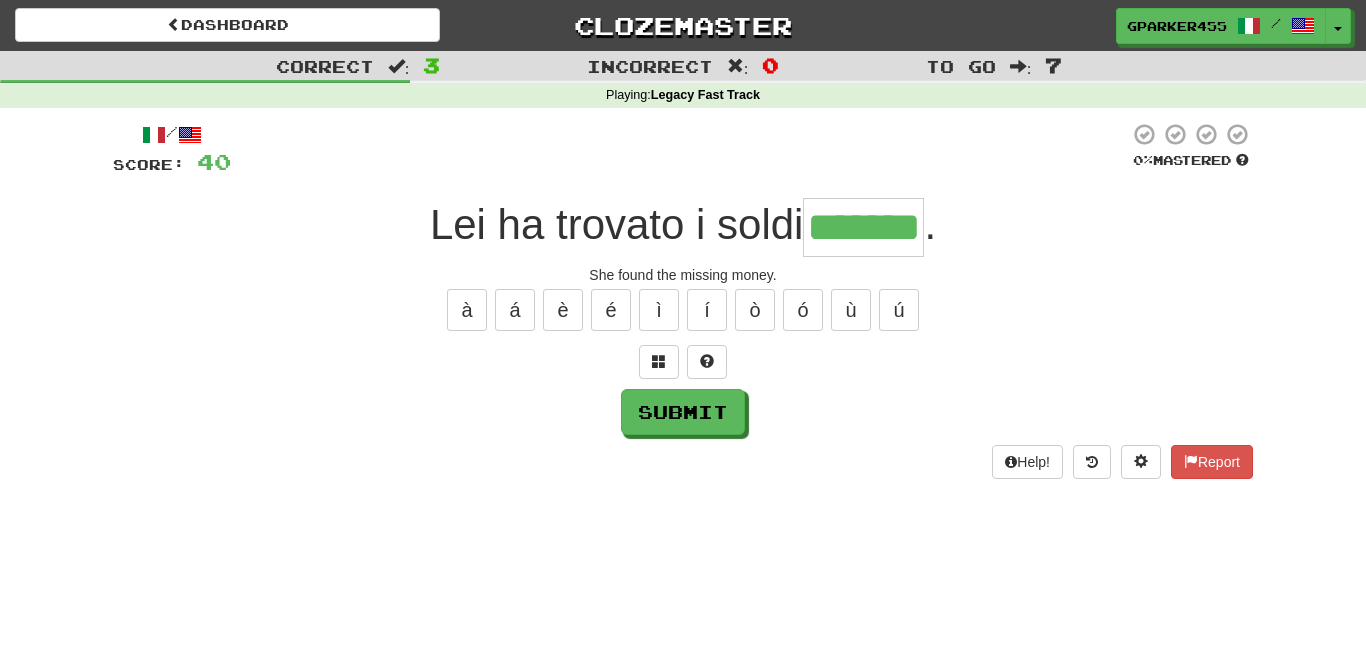 type on "*******" 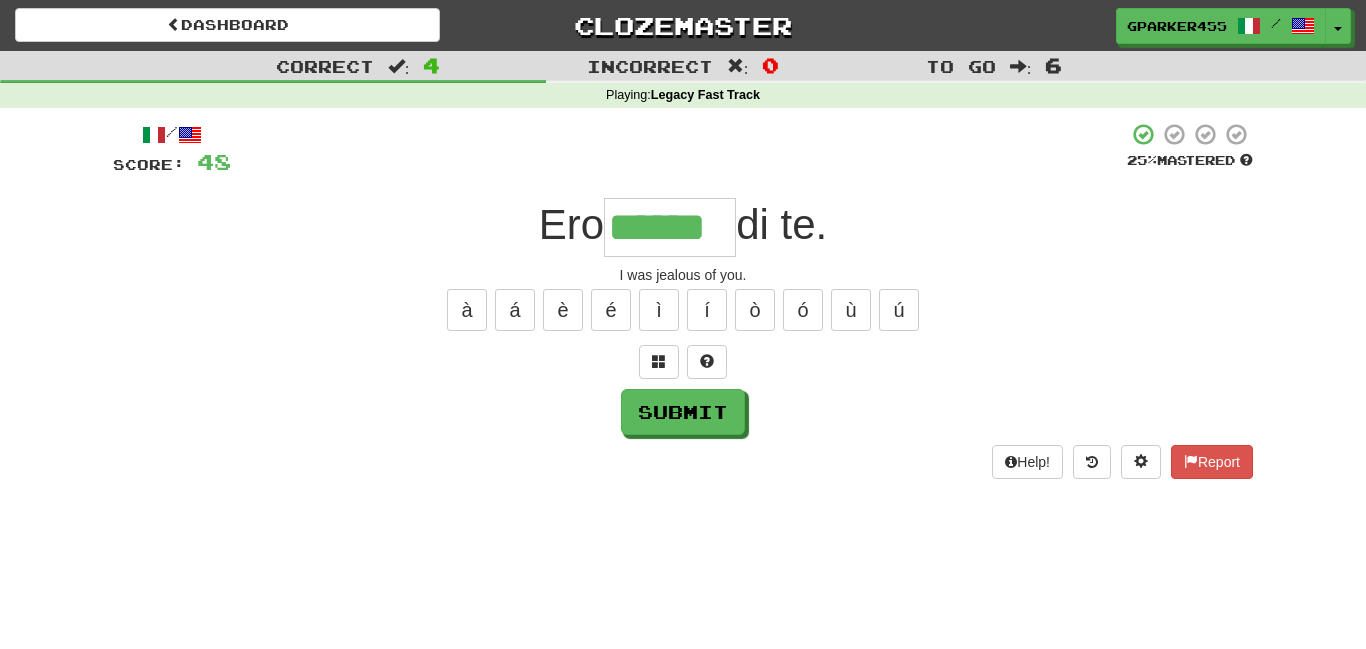 type on "******" 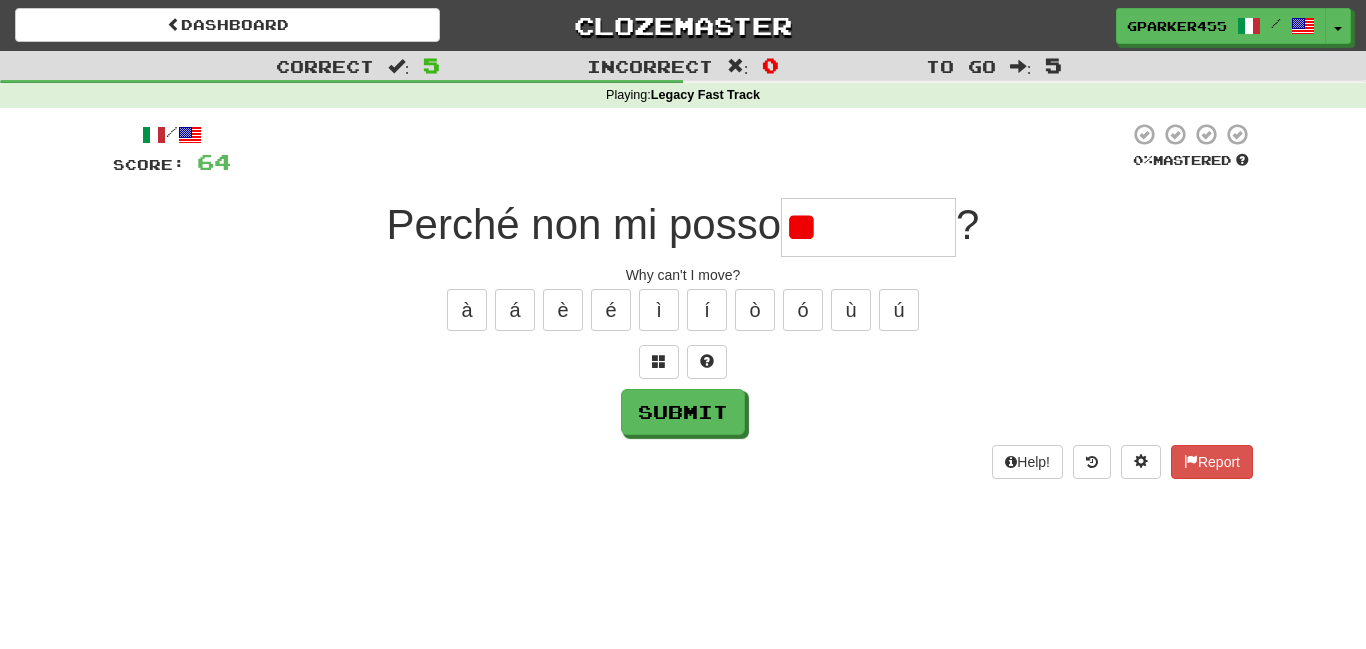 type on "*" 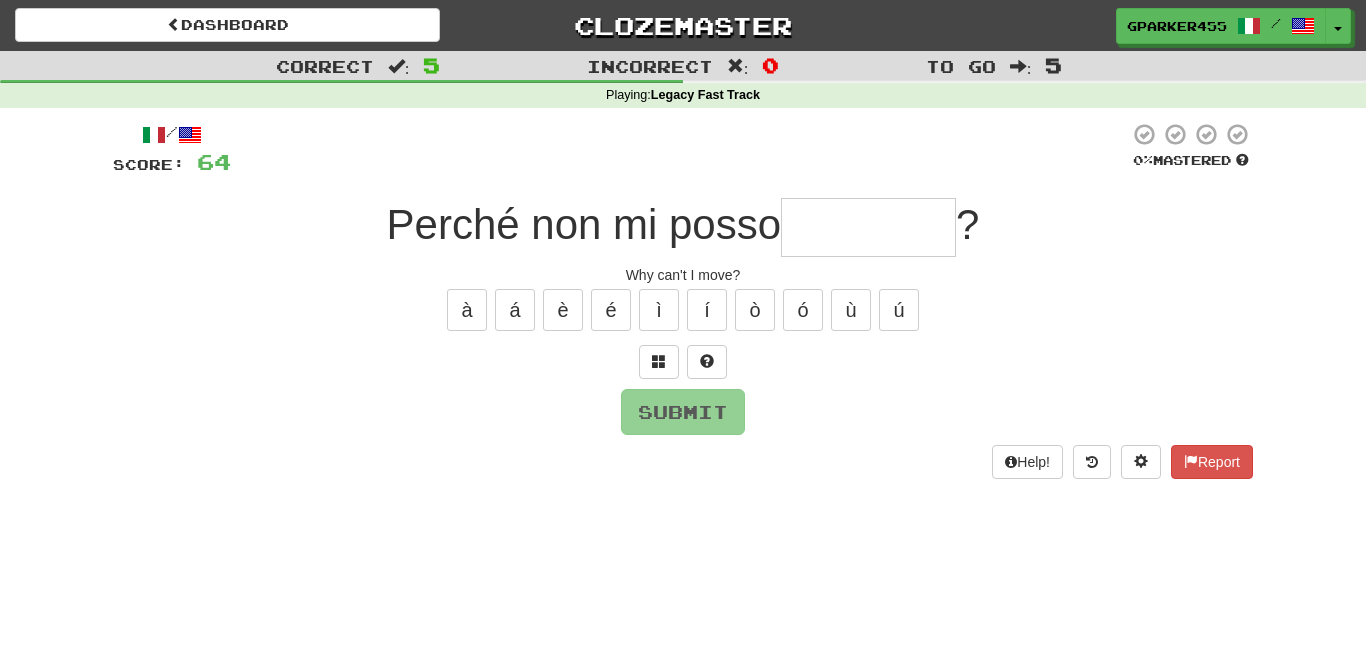 type on "*" 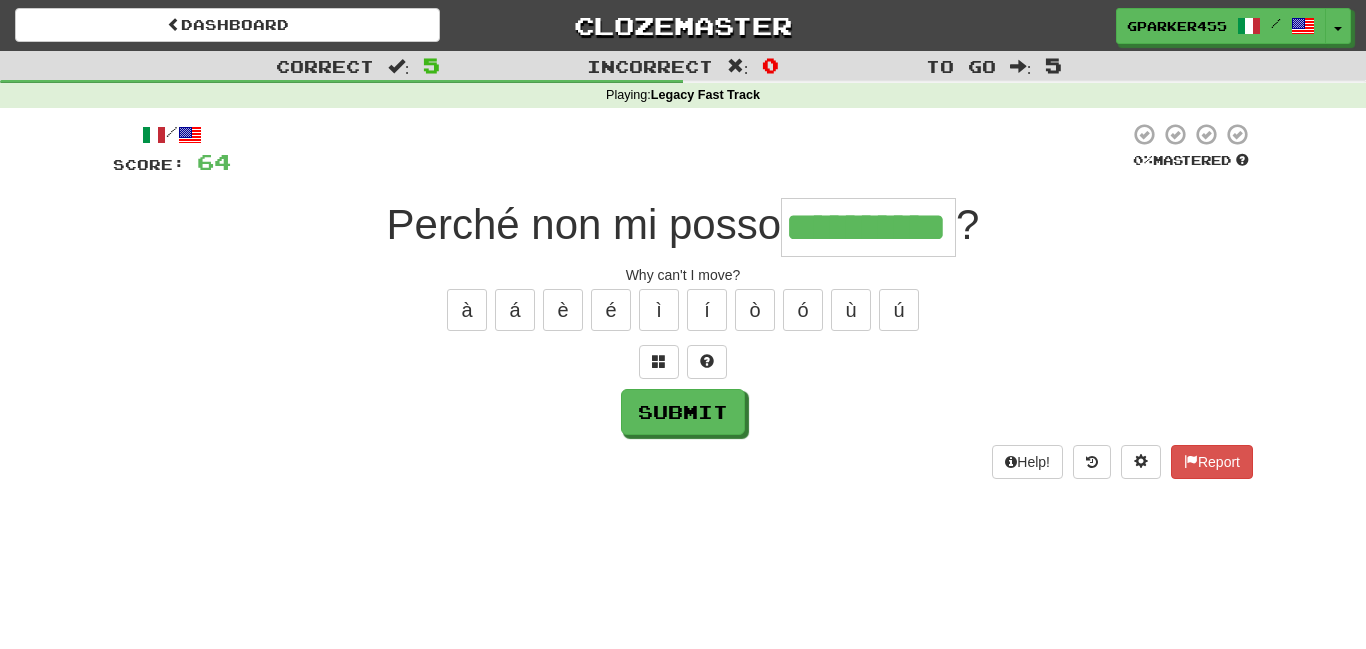 type on "**********" 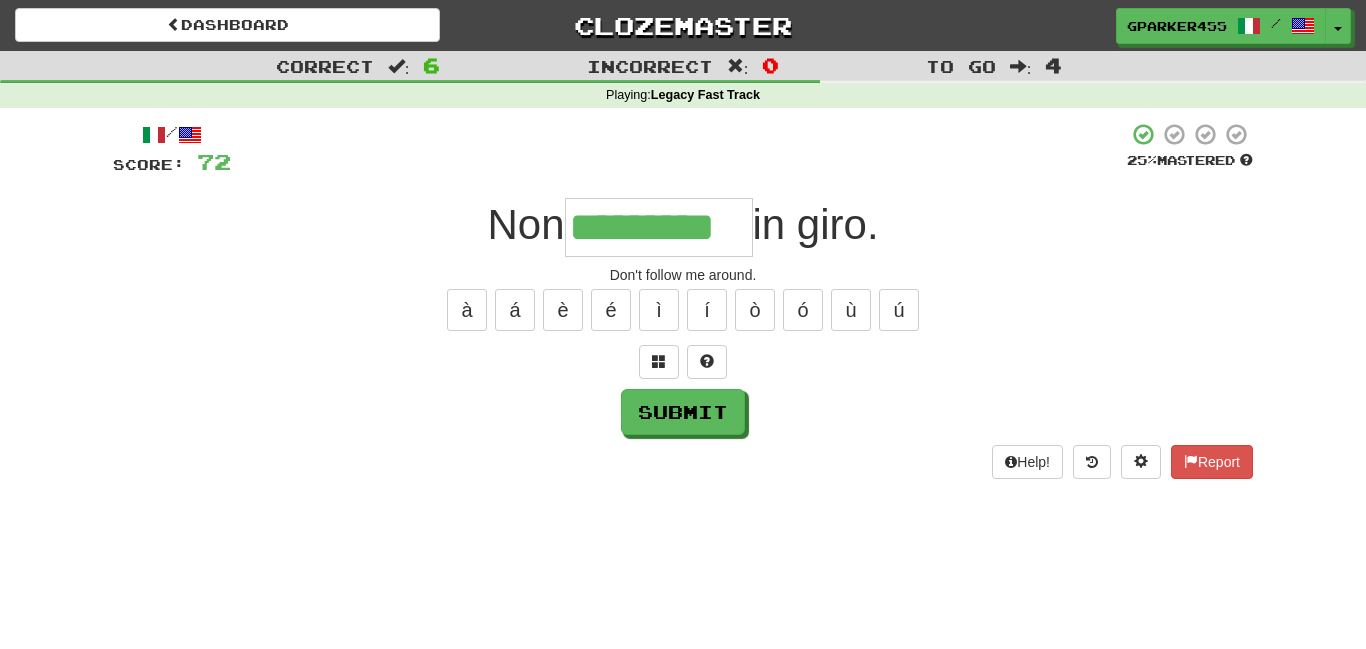 type on "*********" 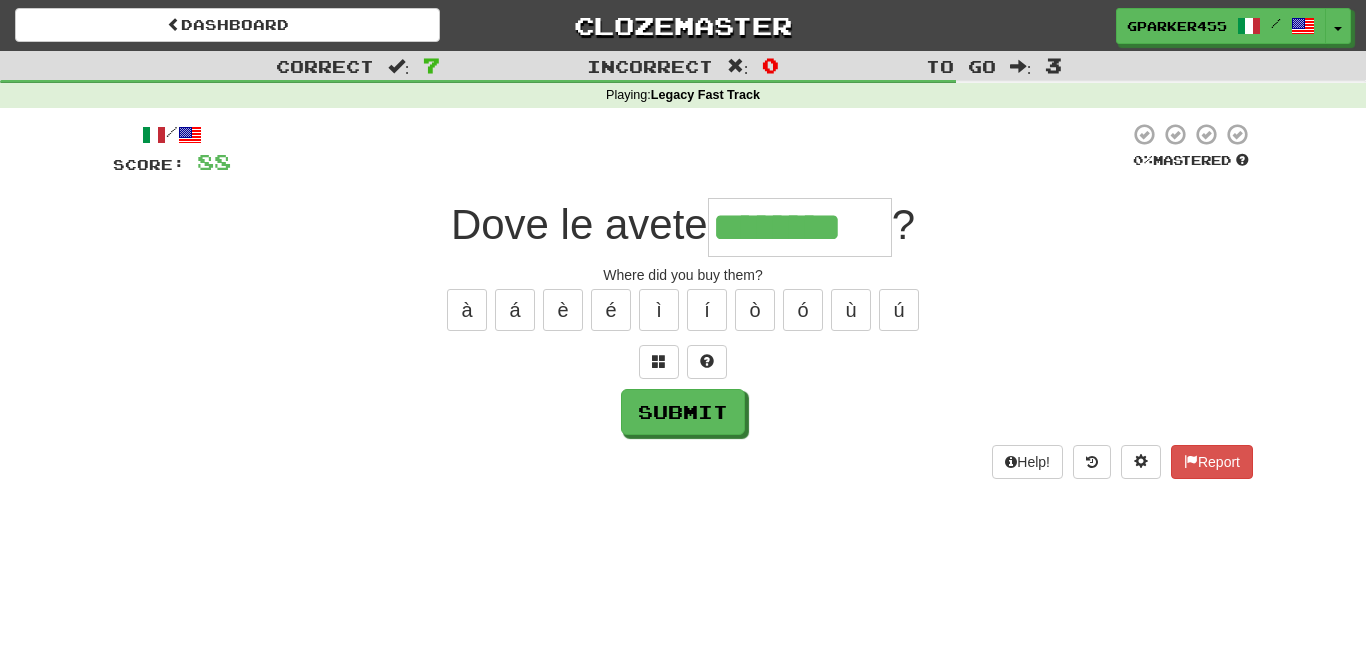 type on "********" 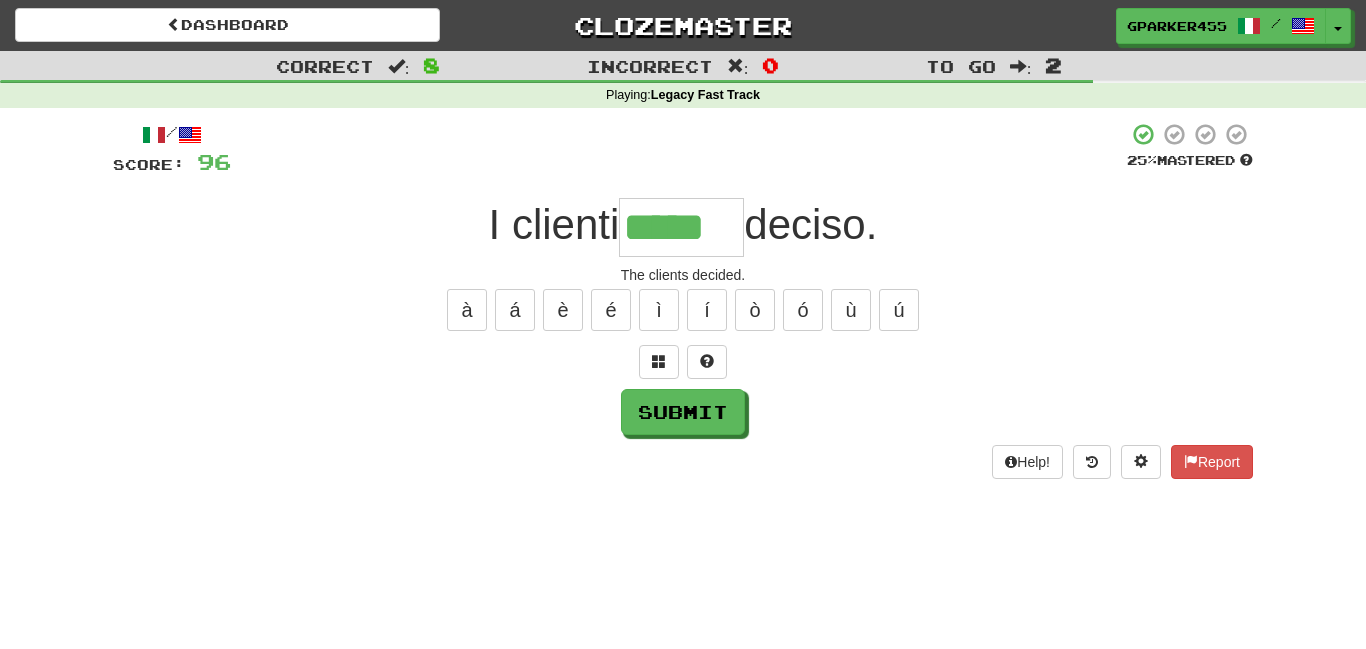 type on "*****" 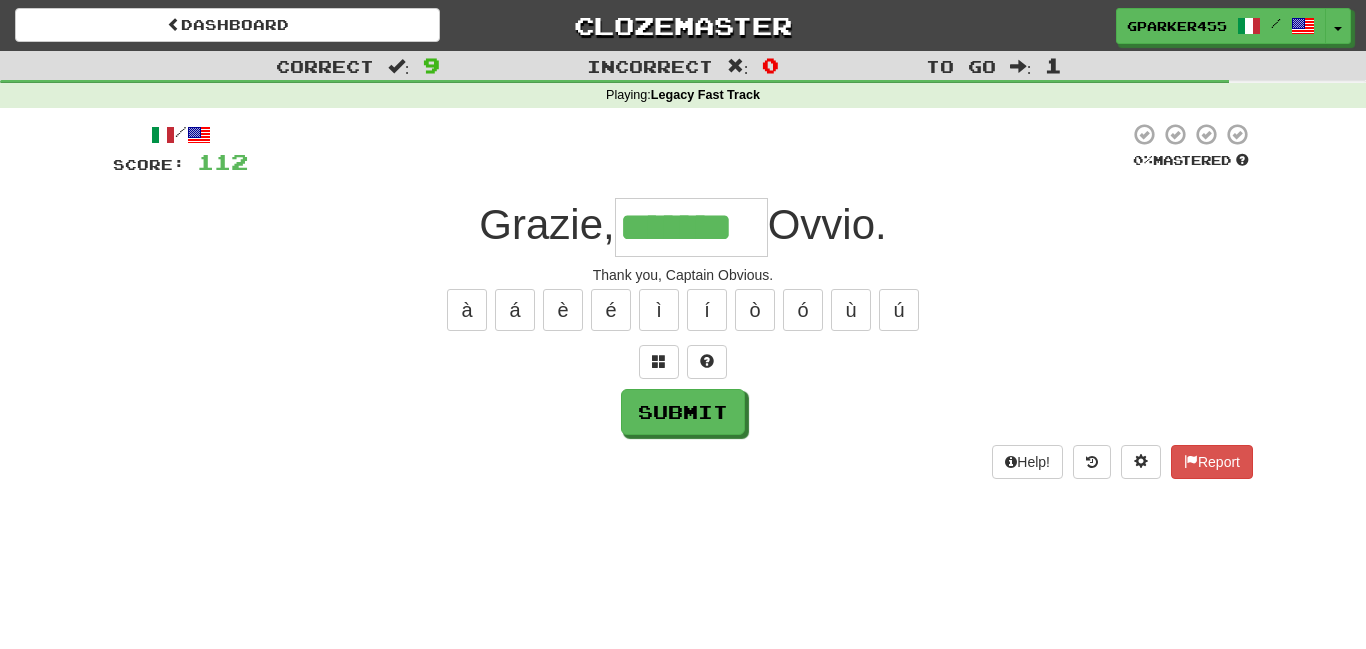 scroll, scrollTop: 0, scrollLeft: 0, axis: both 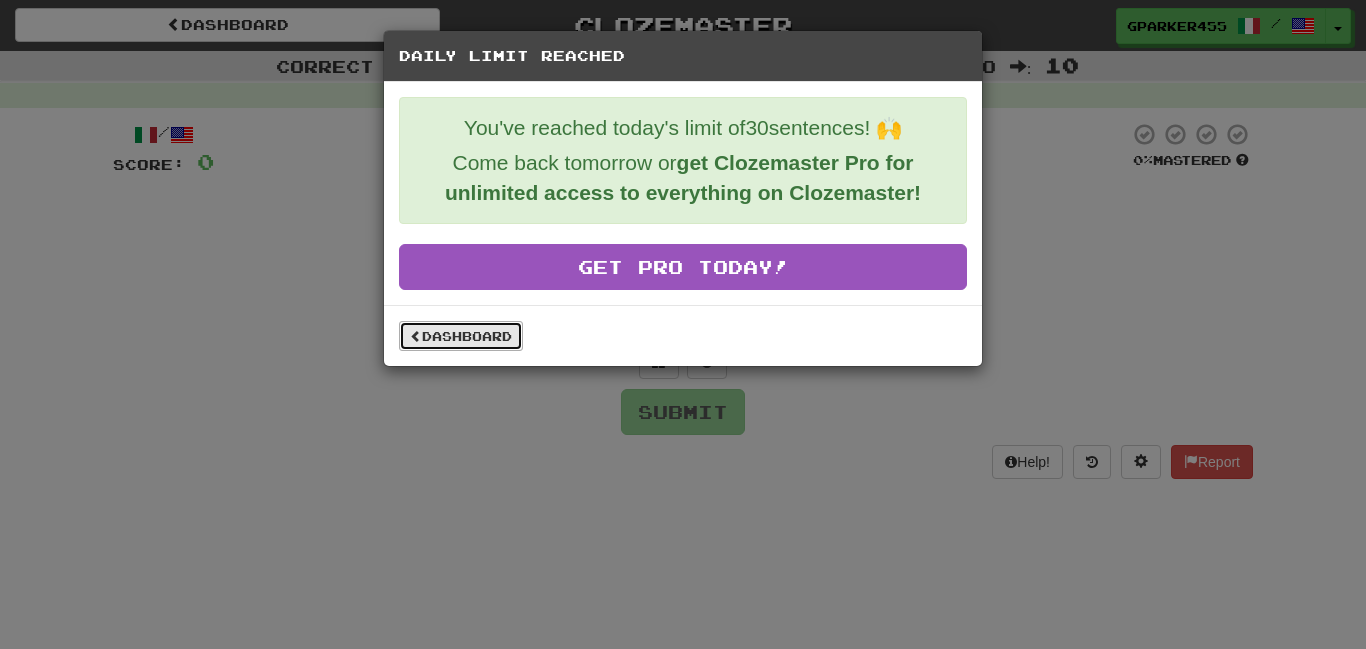 click on "Dashboard" at bounding box center [461, 336] 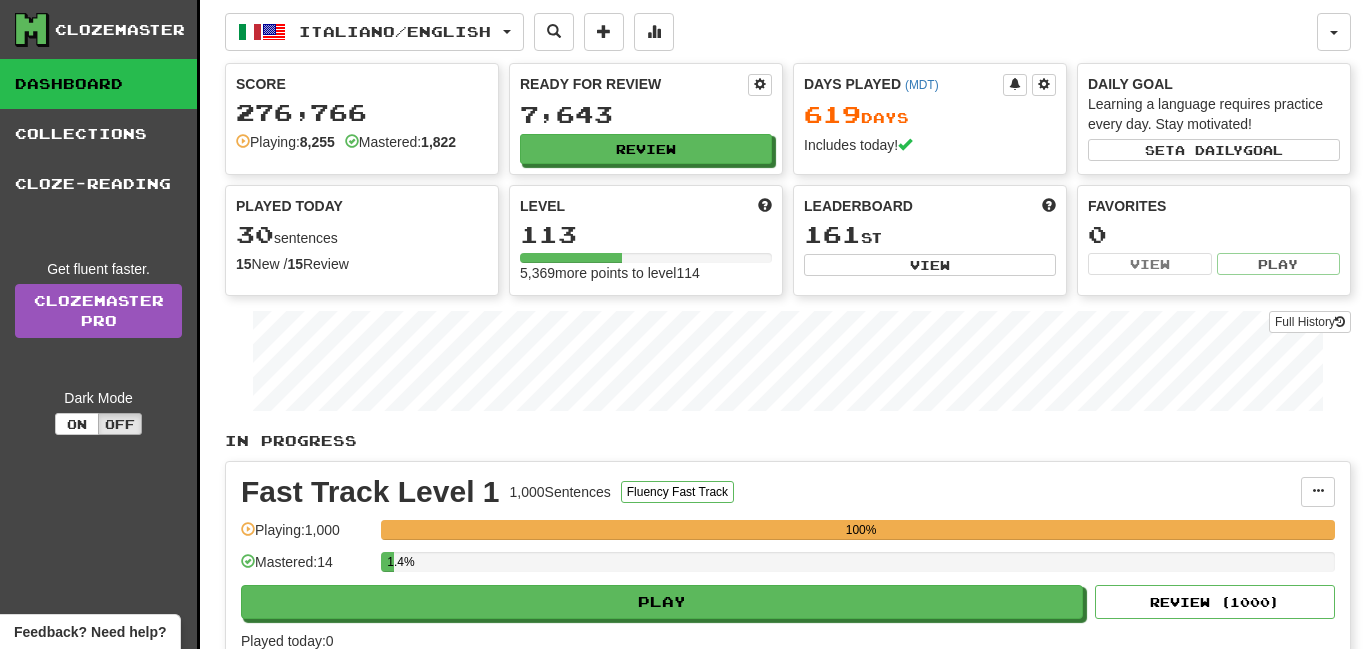 scroll, scrollTop: 0, scrollLeft: 0, axis: both 